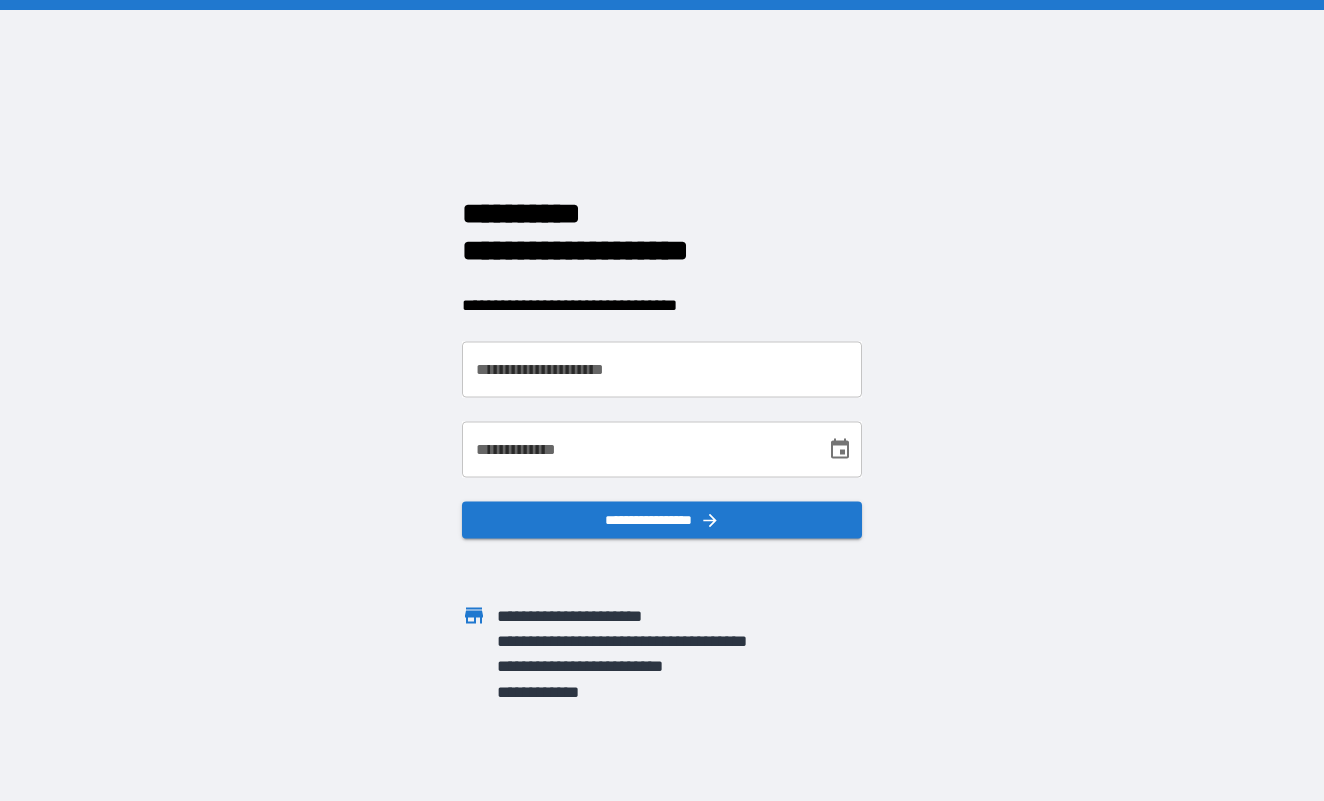 scroll, scrollTop: 0, scrollLeft: 0, axis: both 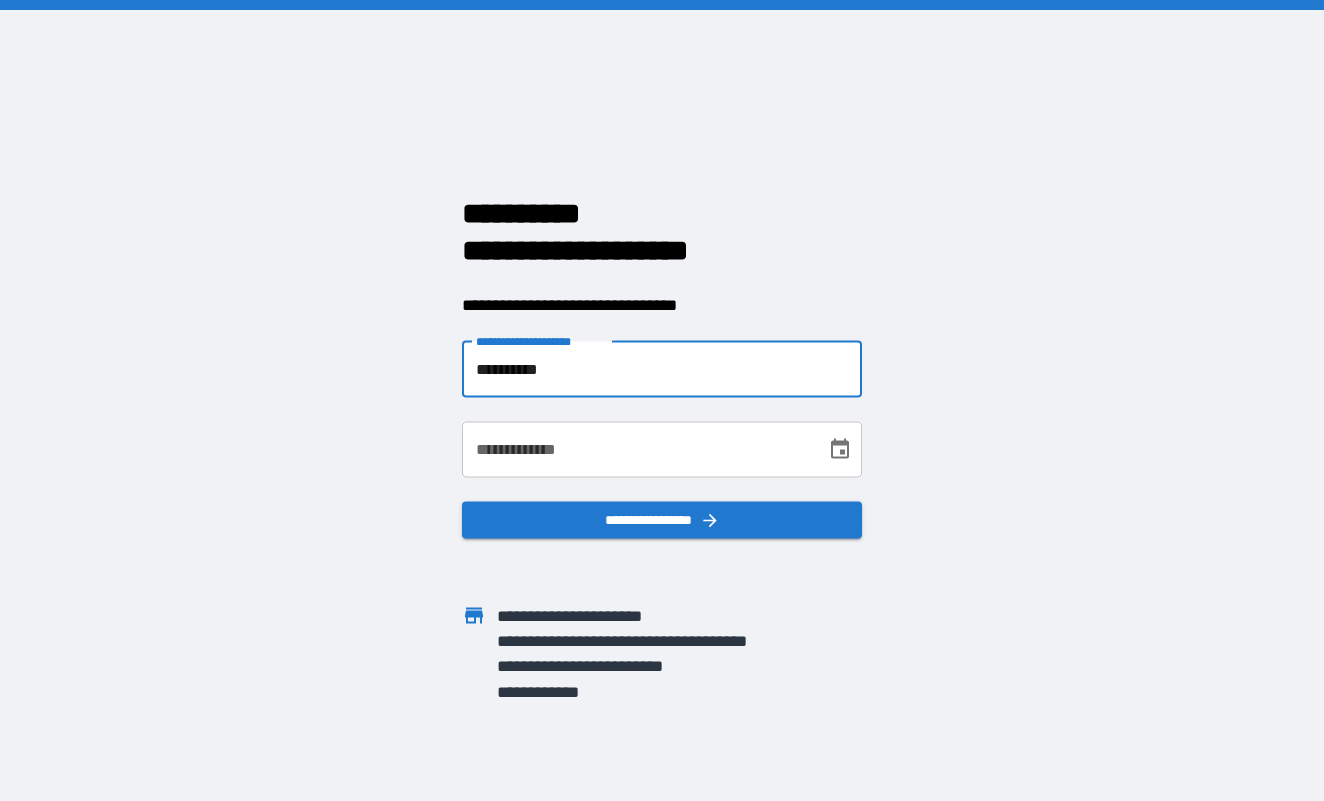 type on "**********" 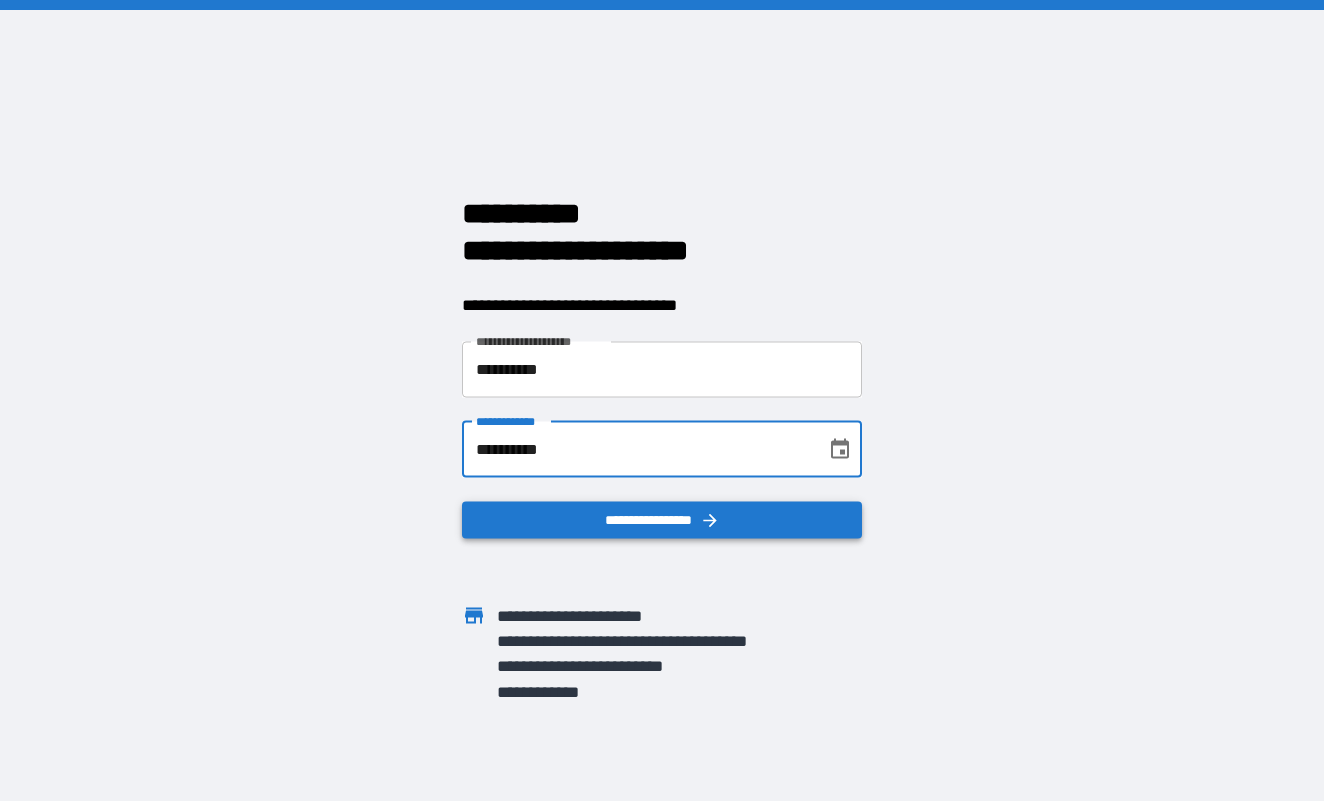 type on "**********" 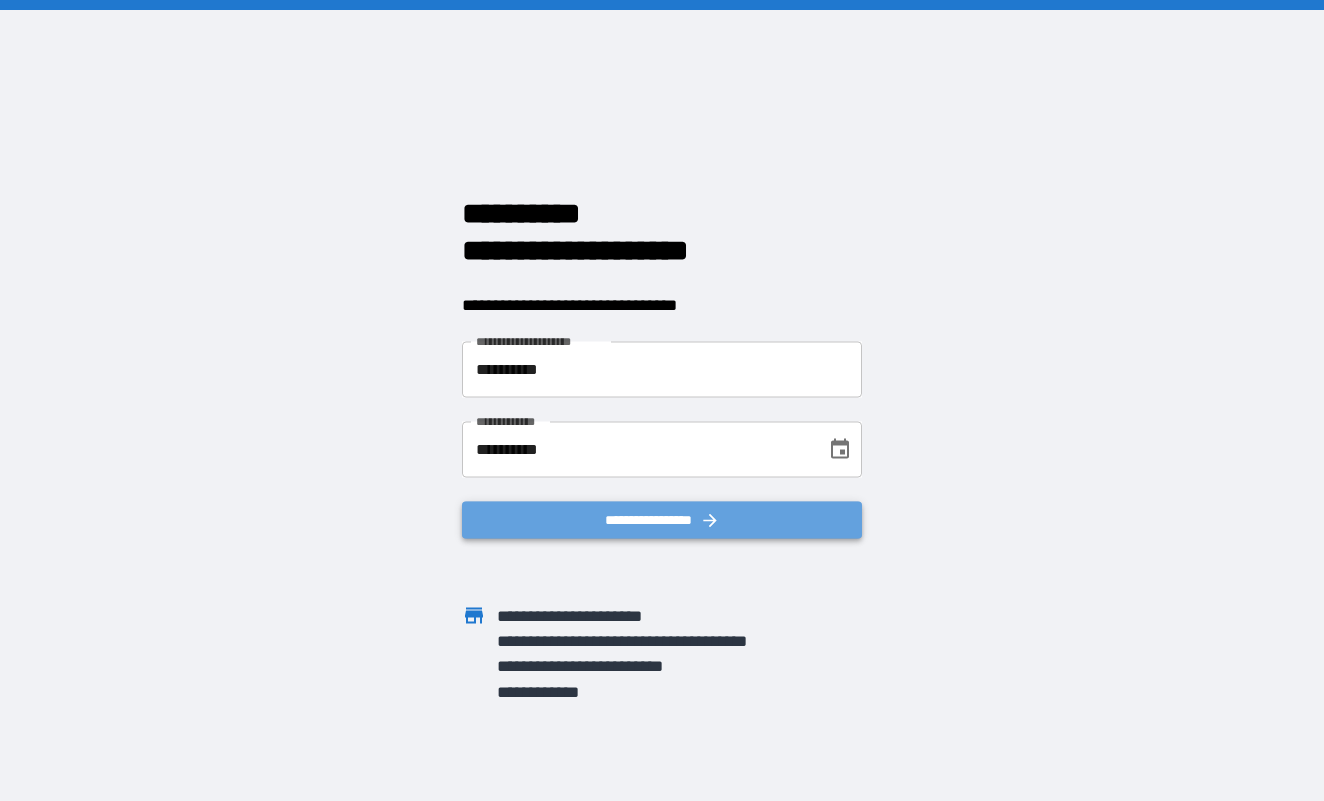 click on "**********" at bounding box center [662, 519] 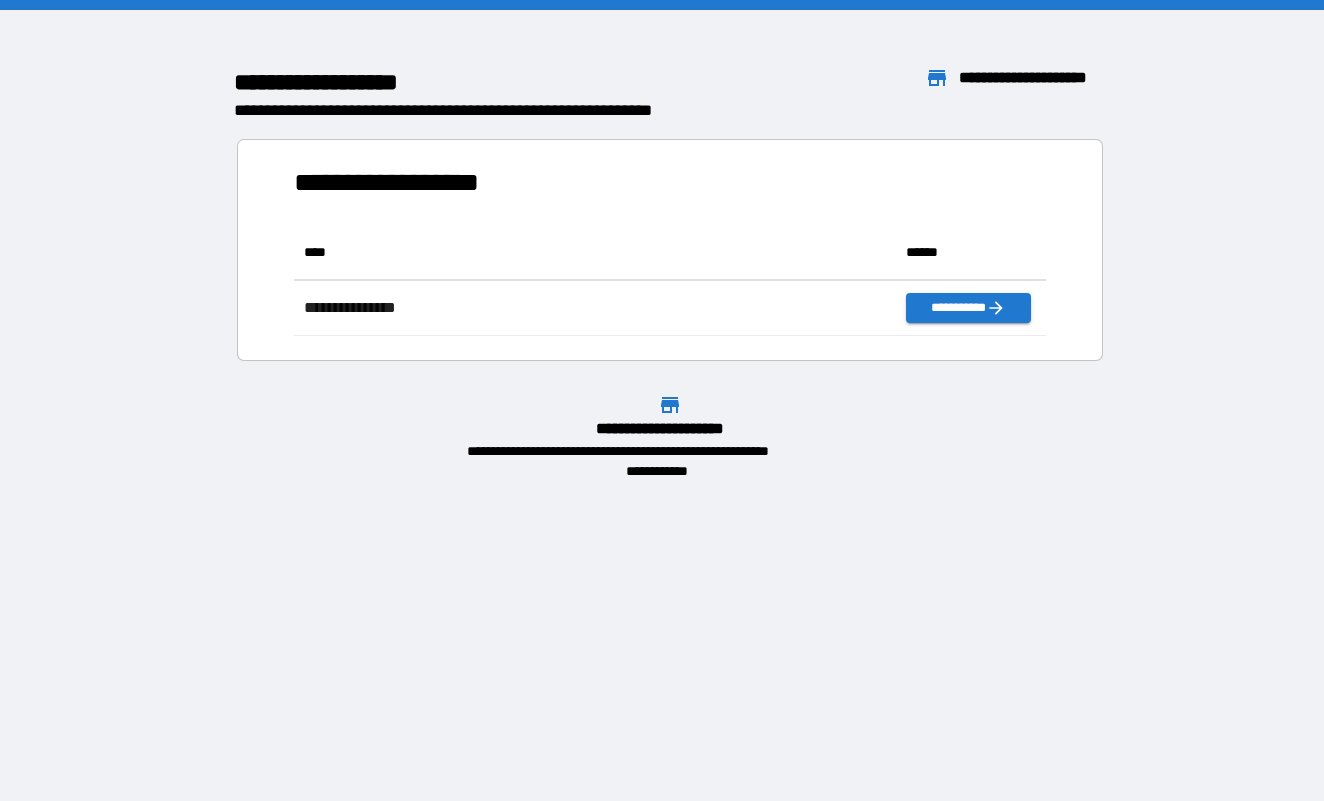 scroll, scrollTop: 1, scrollLeft: 1, axis: both 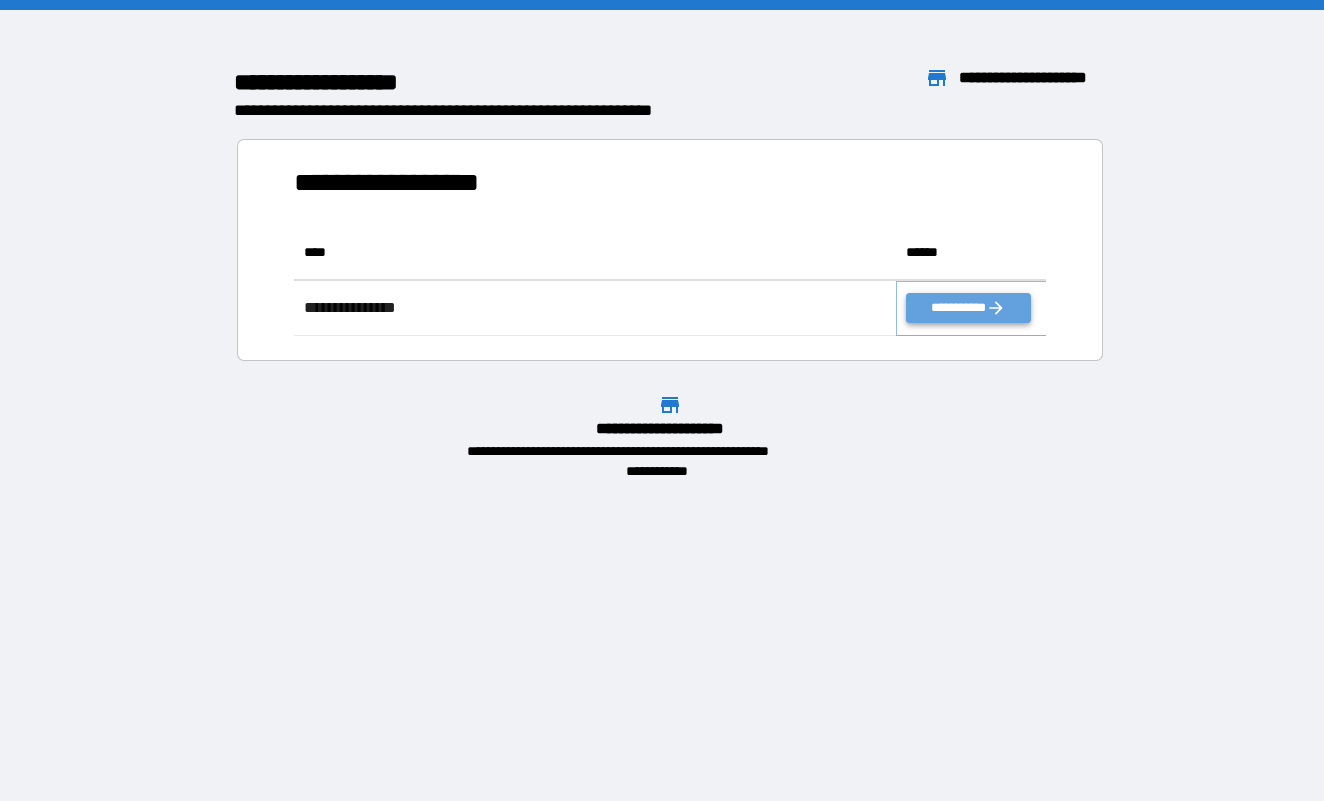 click on "**********" at bounding box center [968, 308] 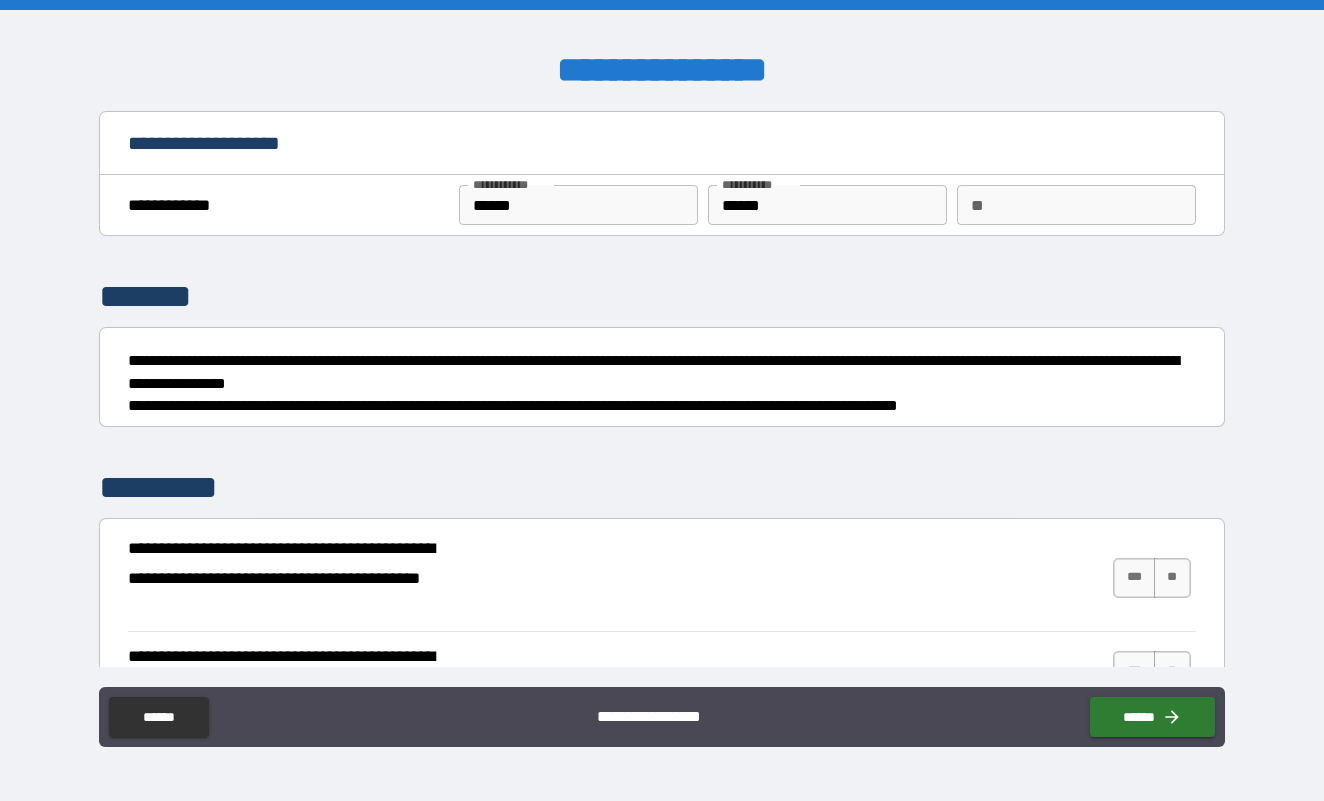 click on "**" at bounding box center (1076, 205) 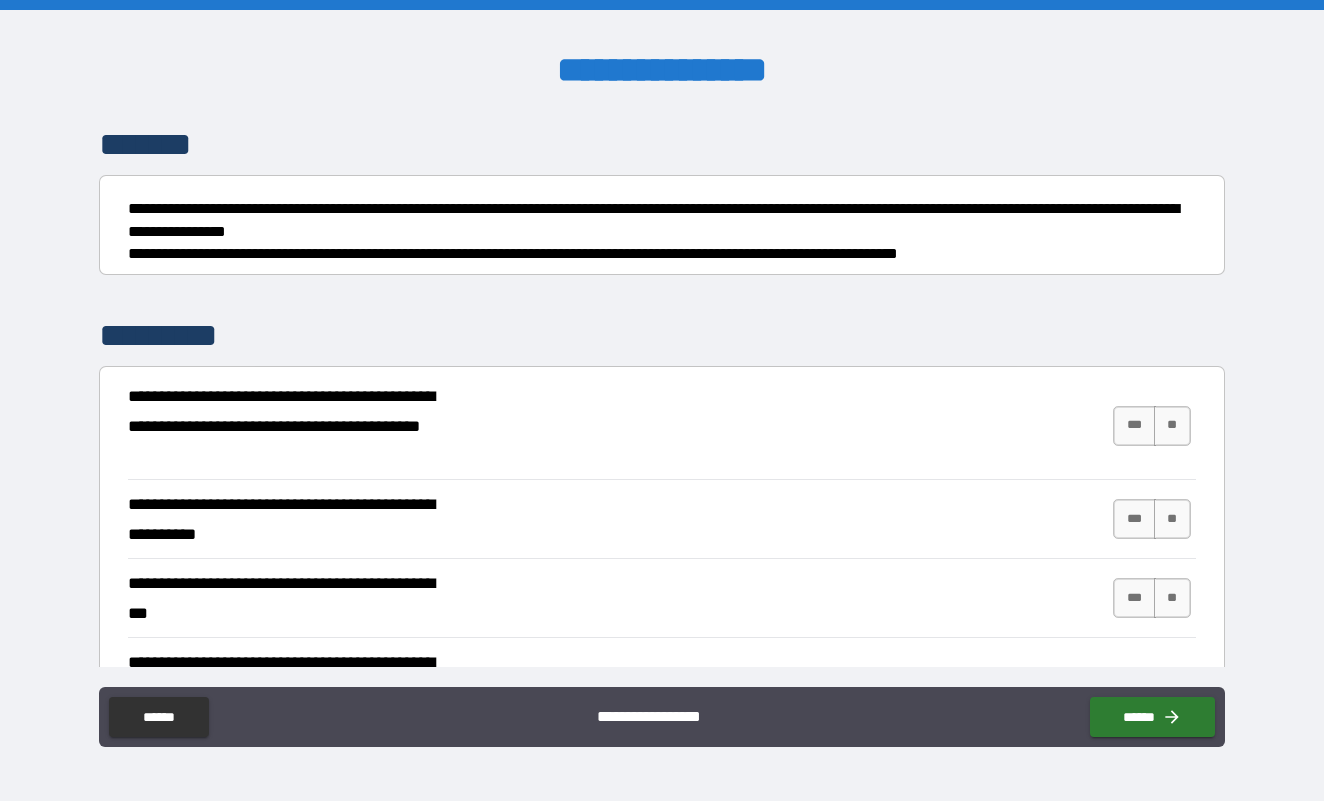 scroll, scrollTop: 148, scrollLeft: 0, axis: vertical 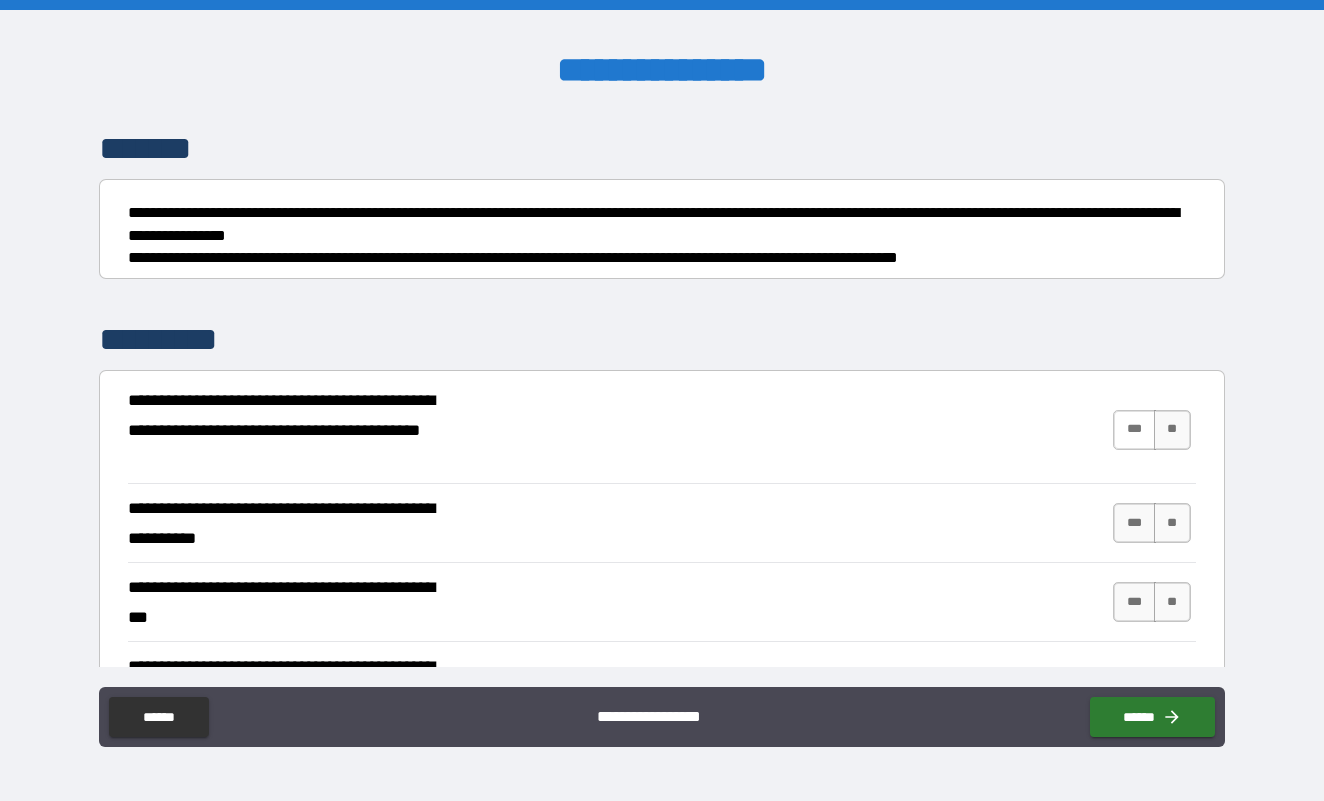 type on "*" 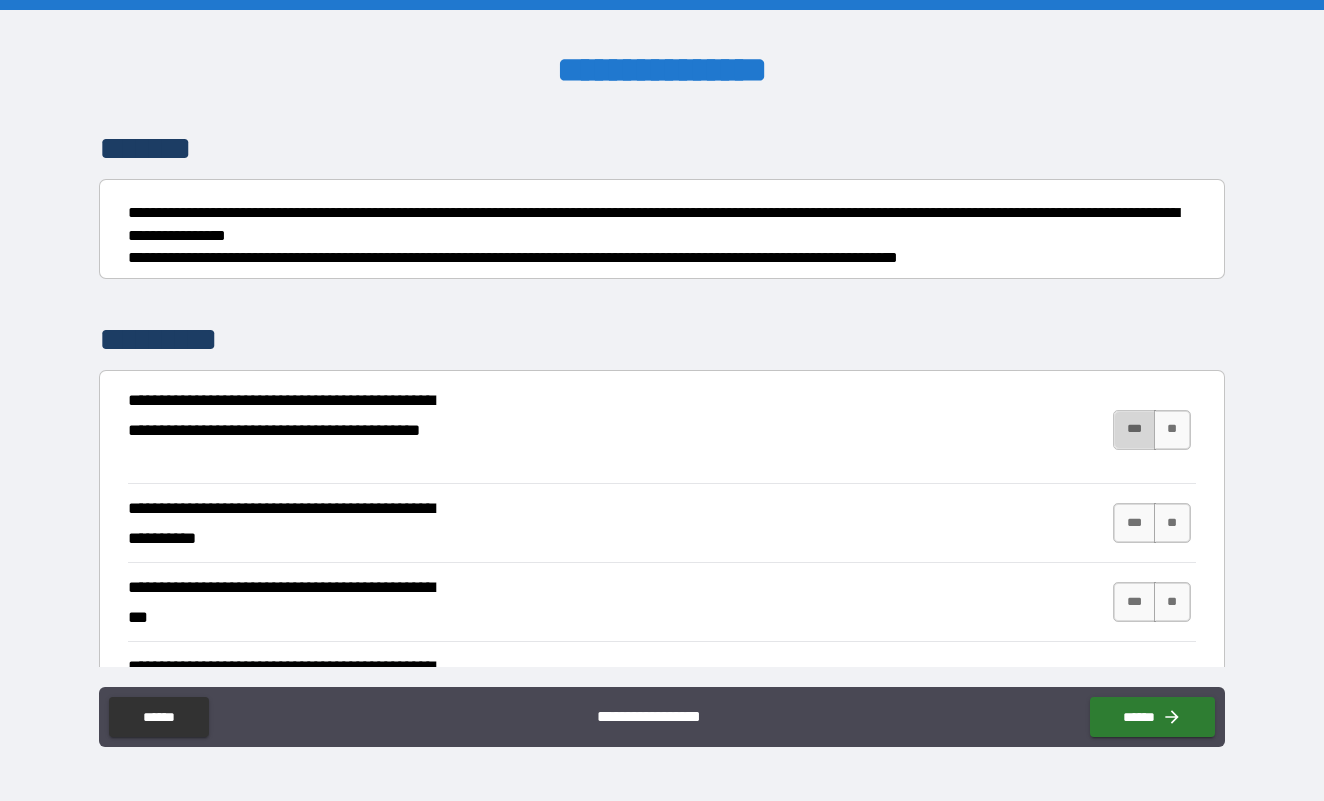 click on "***" at bounding box center (1134, 430) 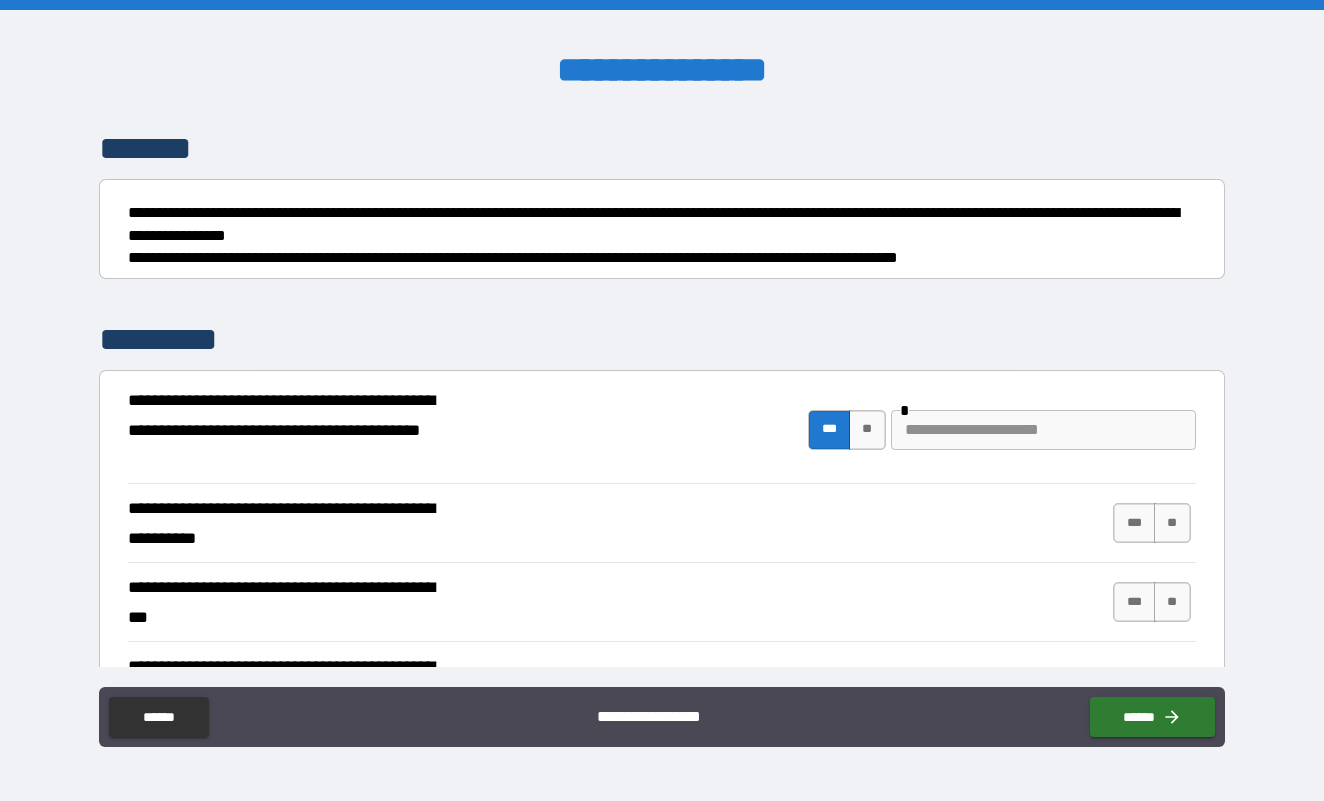 click at bounding box center [1043, 430] 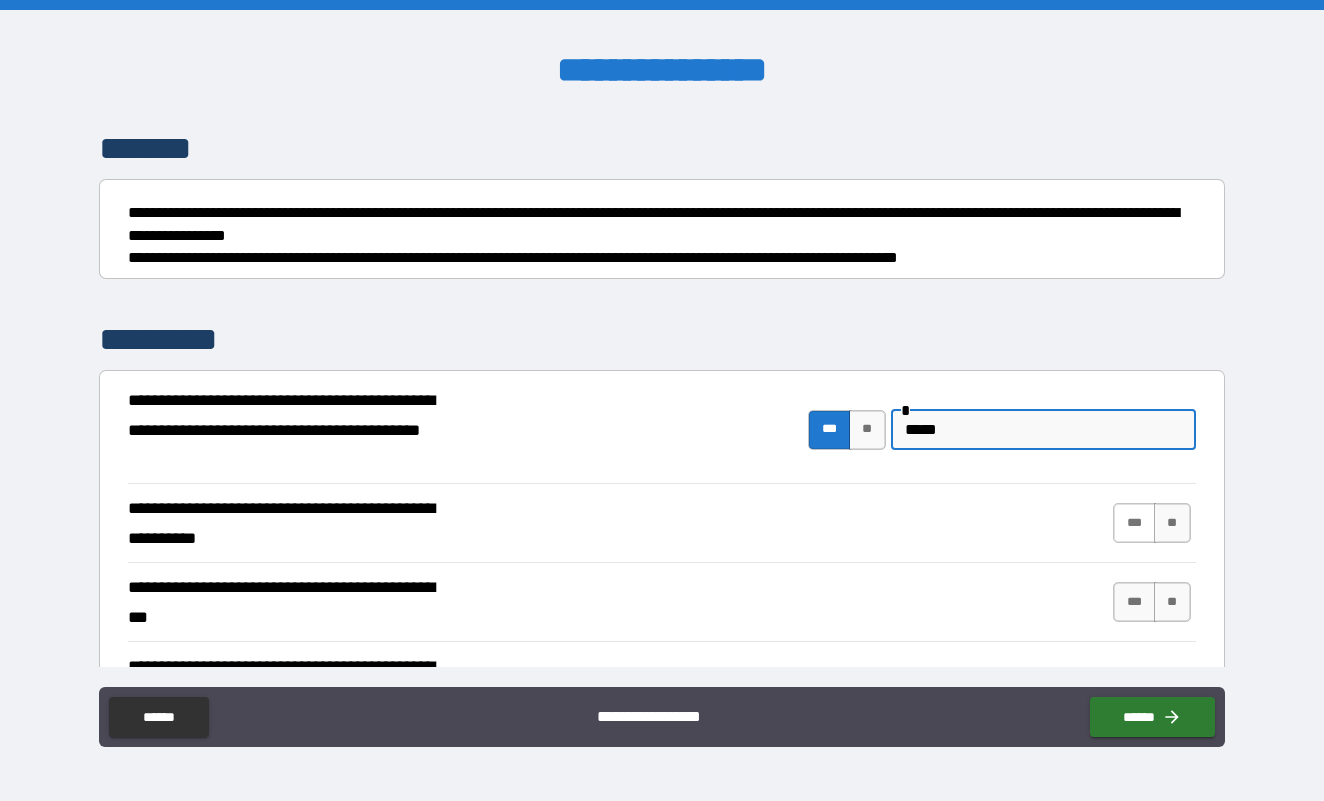 type on "*****" 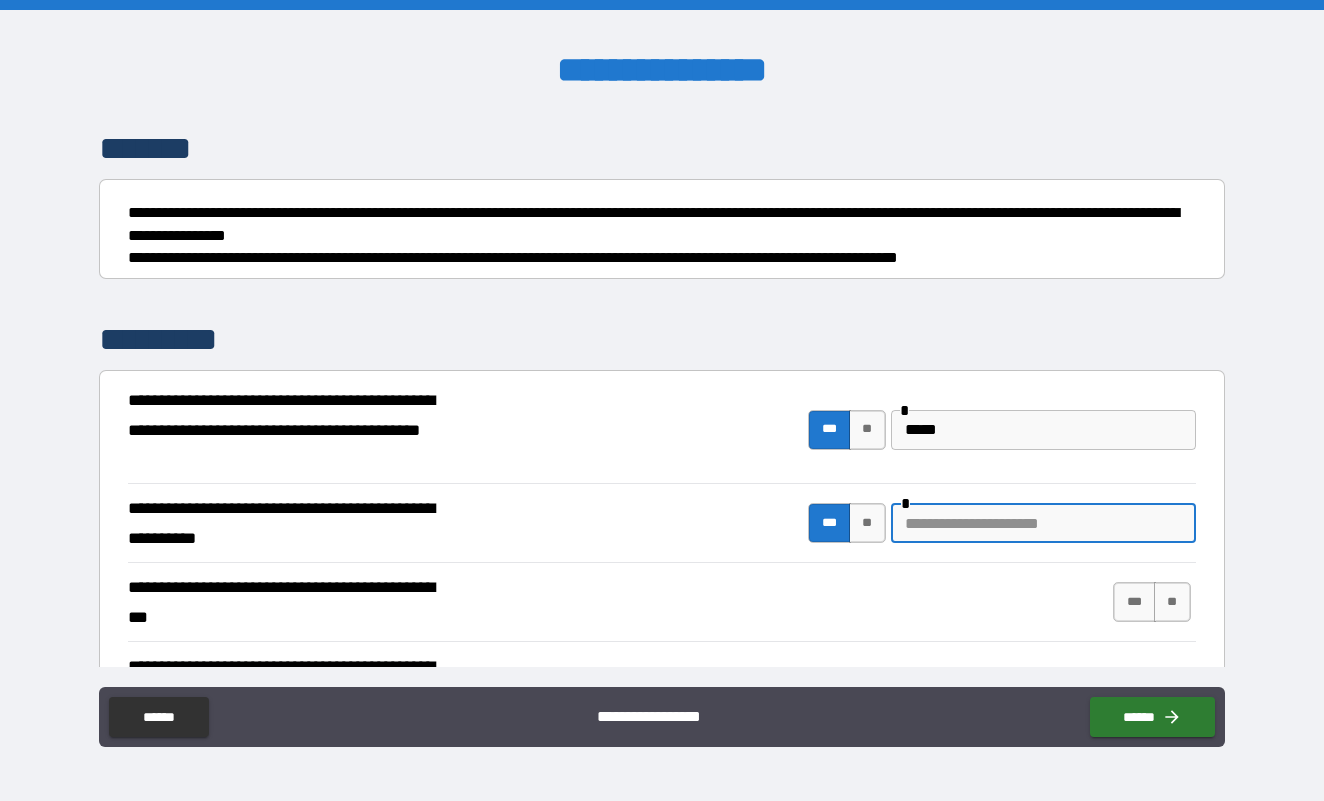click at bounding box center [1043, 523] 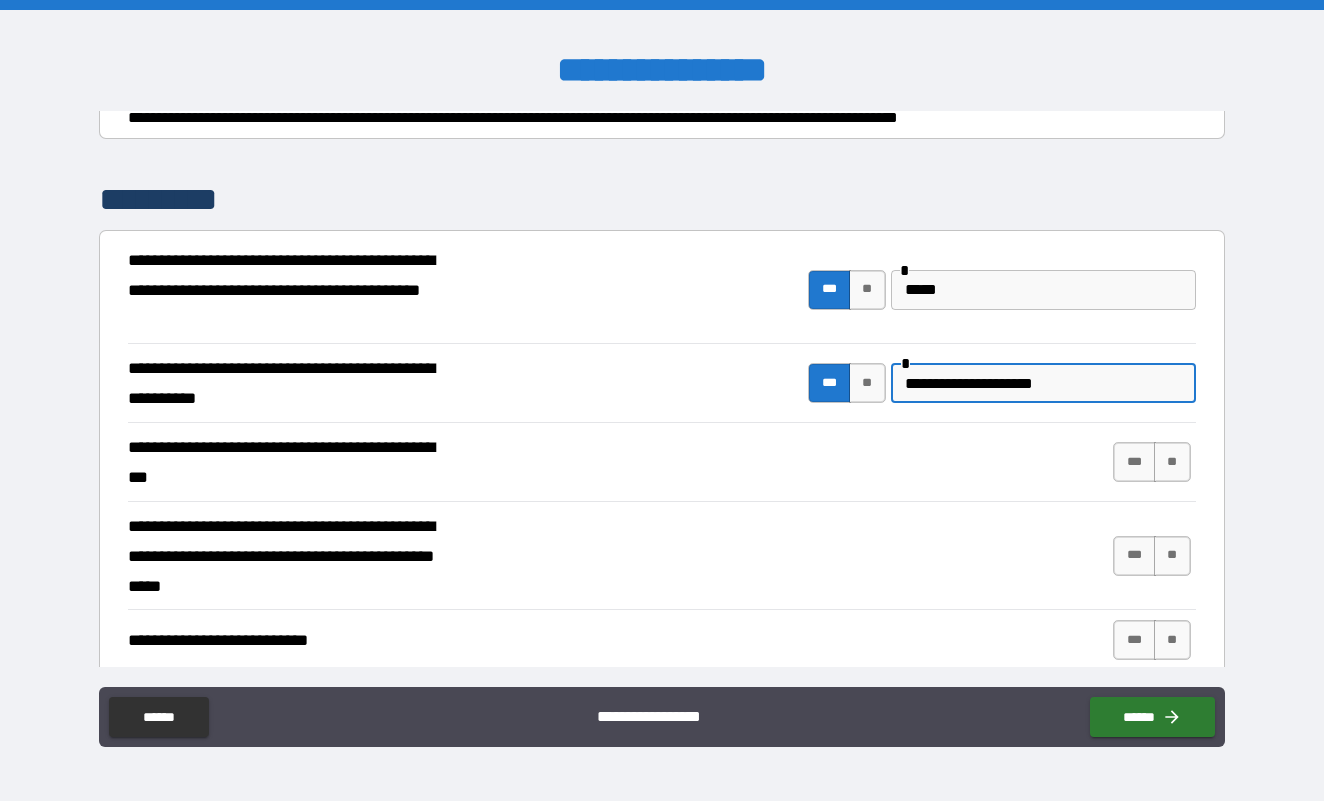 scroll, scrollTop: 289, scrollLeft: 0, axis: vertical 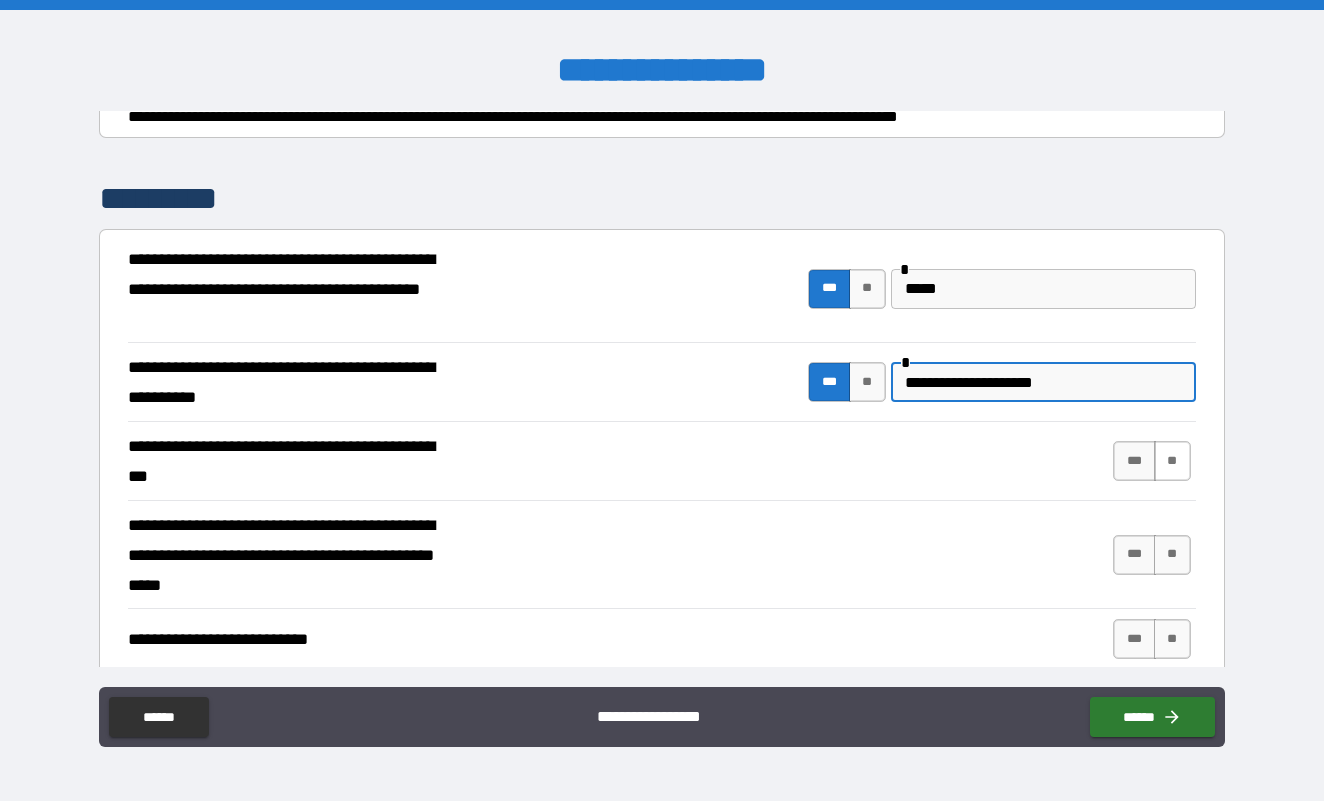 type on "**********" 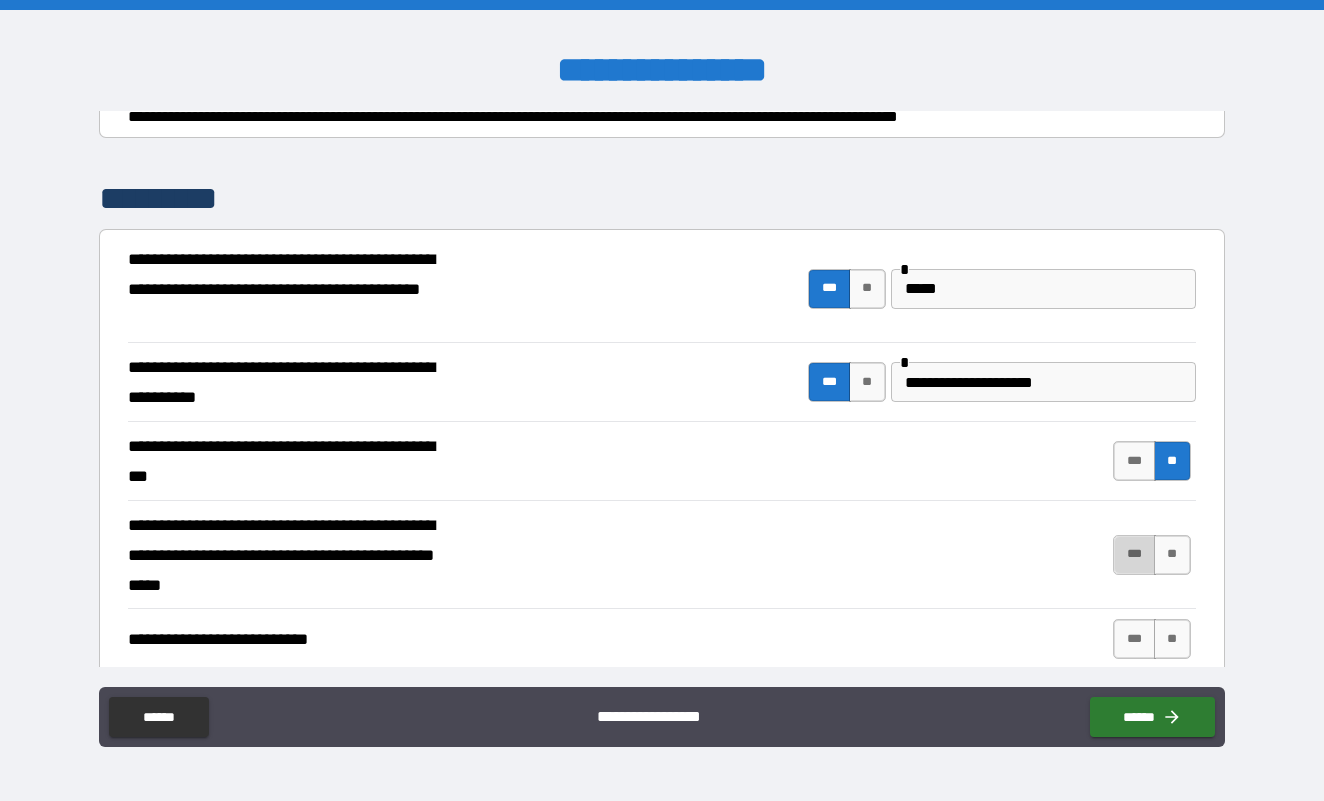 click on "***" at bounding box center [1134, 555] 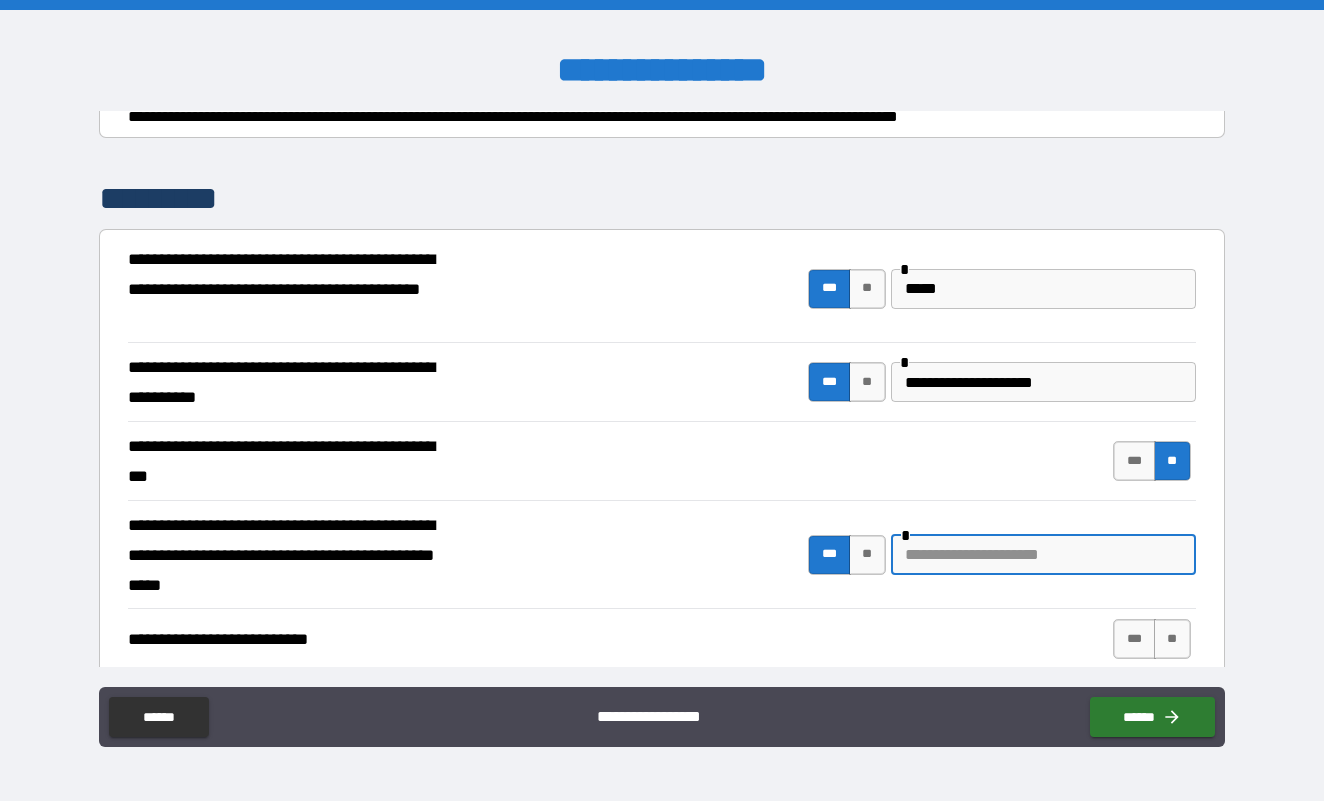 click at bounding box center [1043, 555] 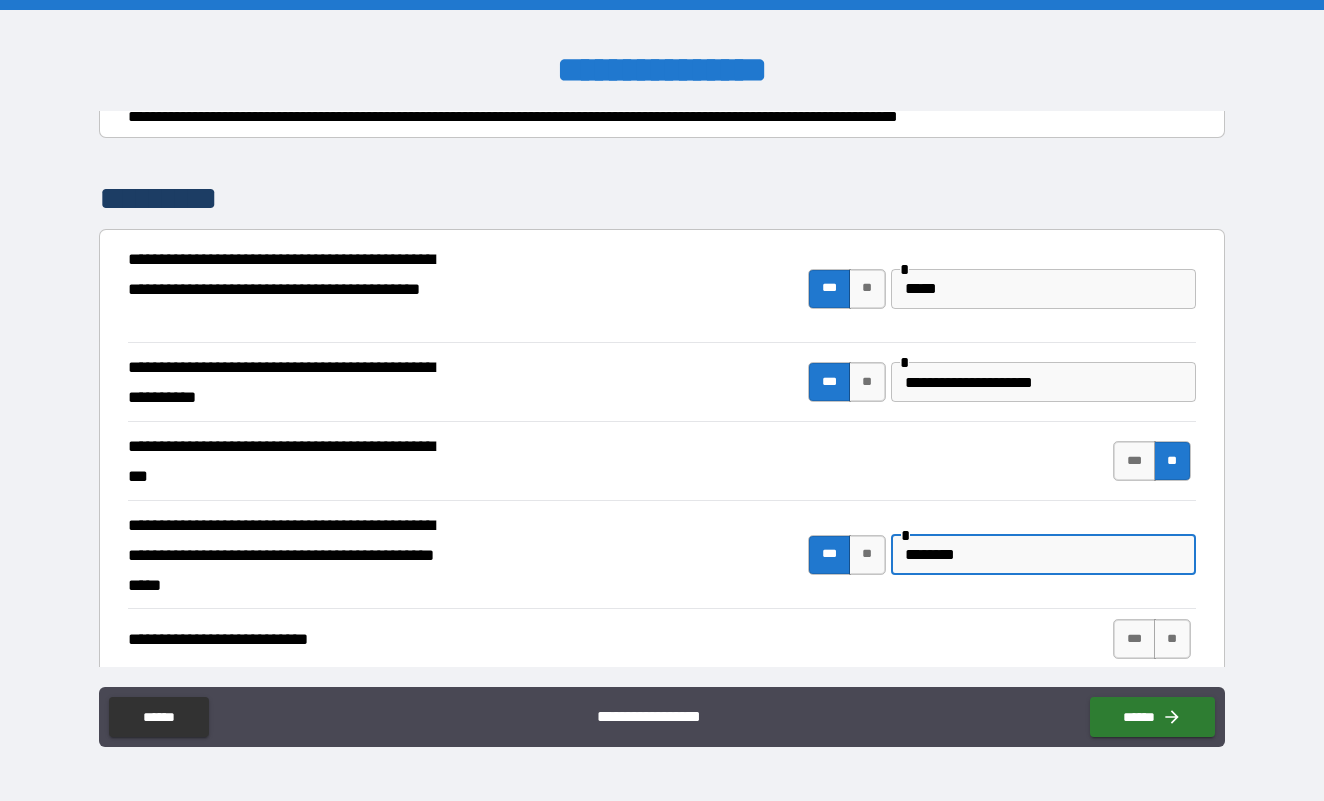 type on "********" 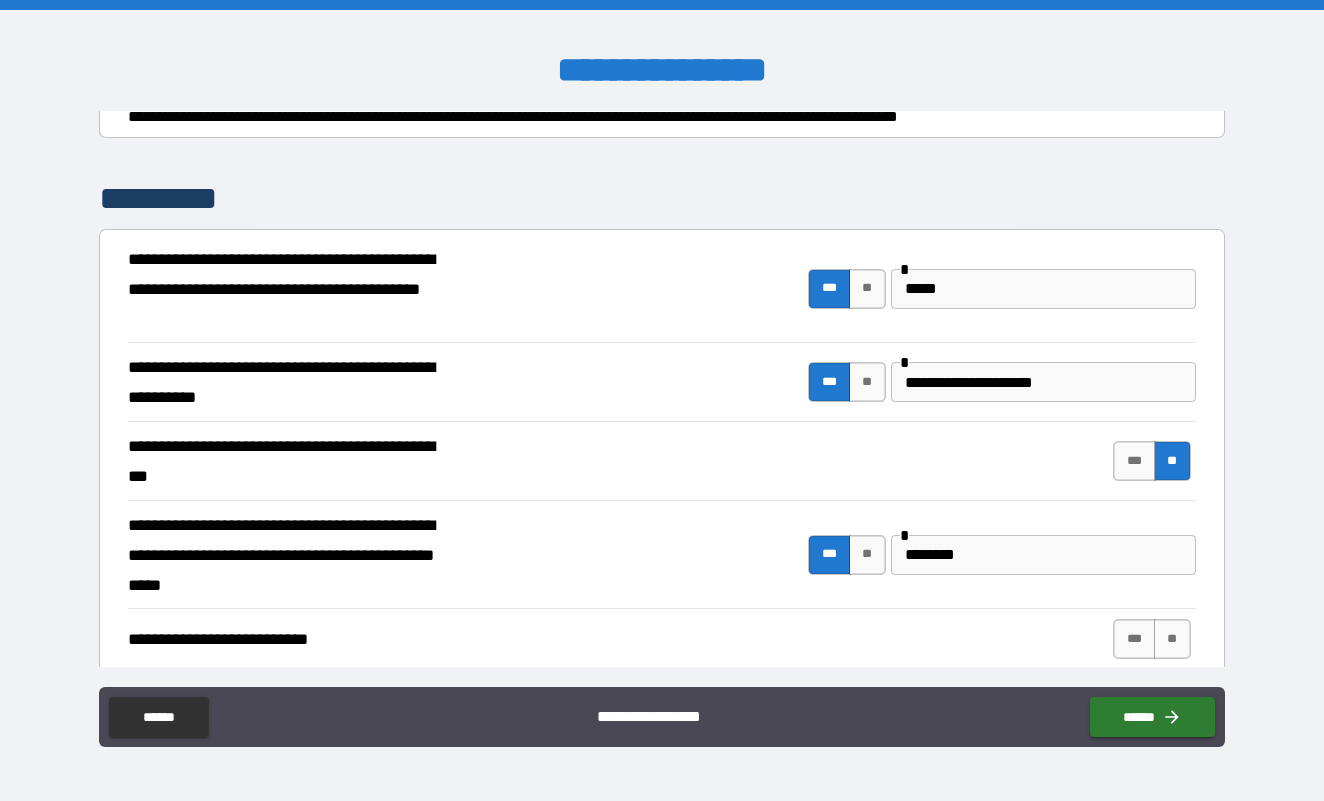 drag, startPoint x: 1000, startPoint y: 565, endPoint x: 993, endPoint y: 601, distance: 36.67424 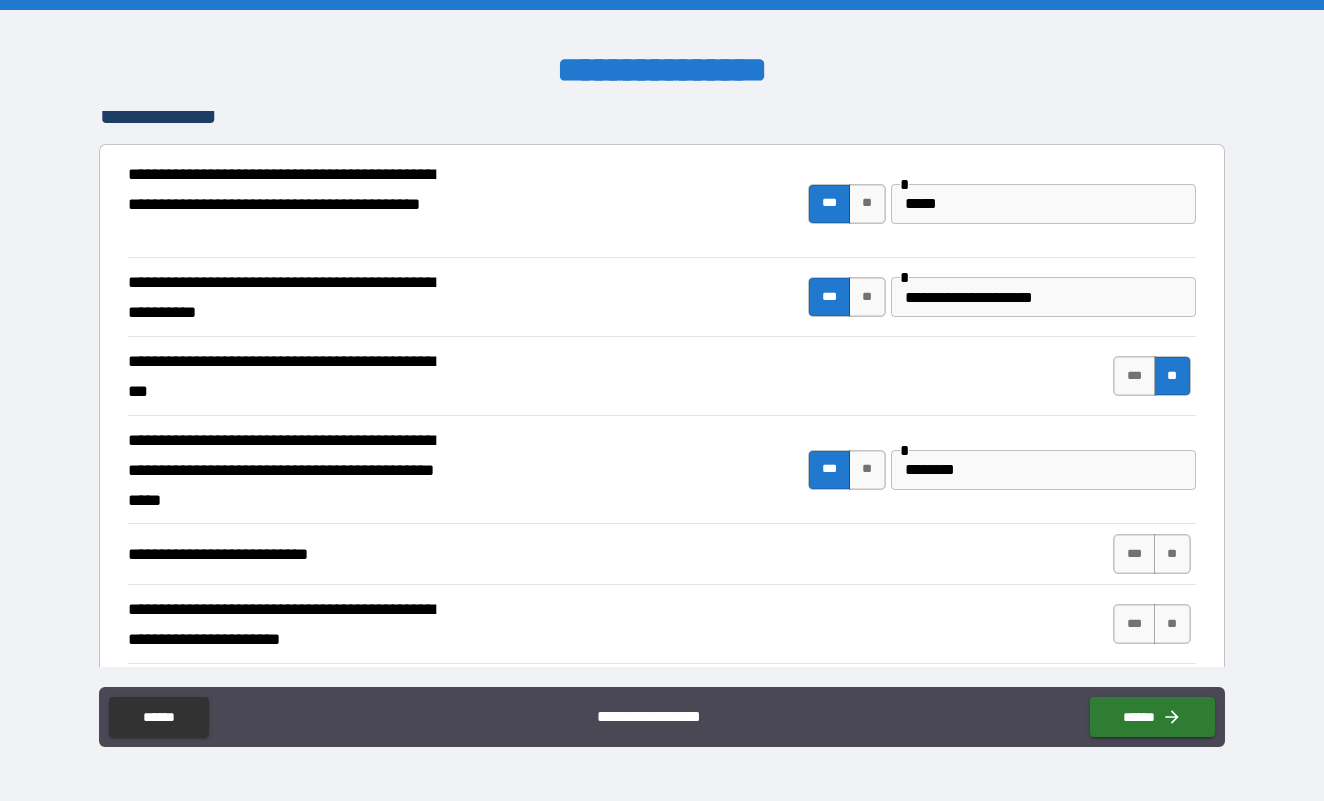 scroll, scrollTop: 398, scrollLeft: 0, axis: vertical 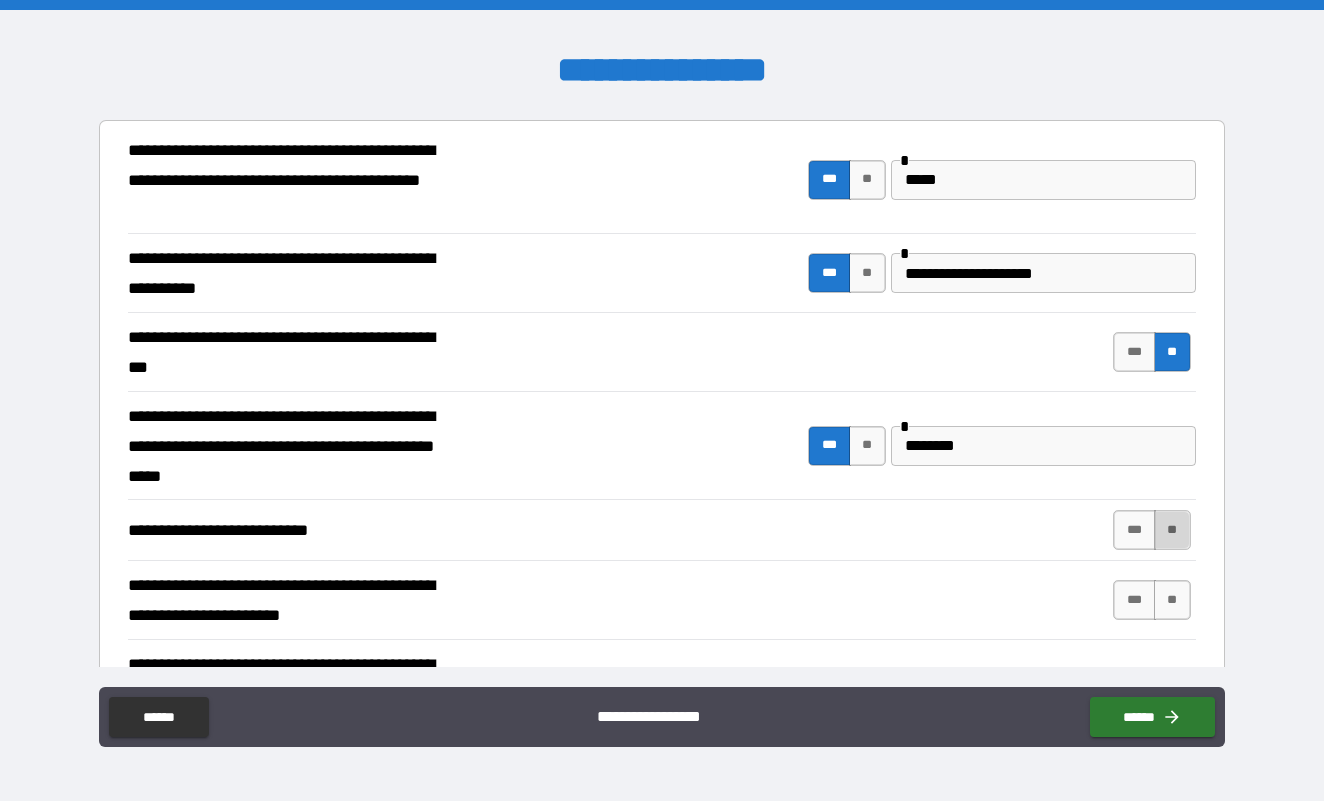 click on "**" at bounding box center [1172, 530] 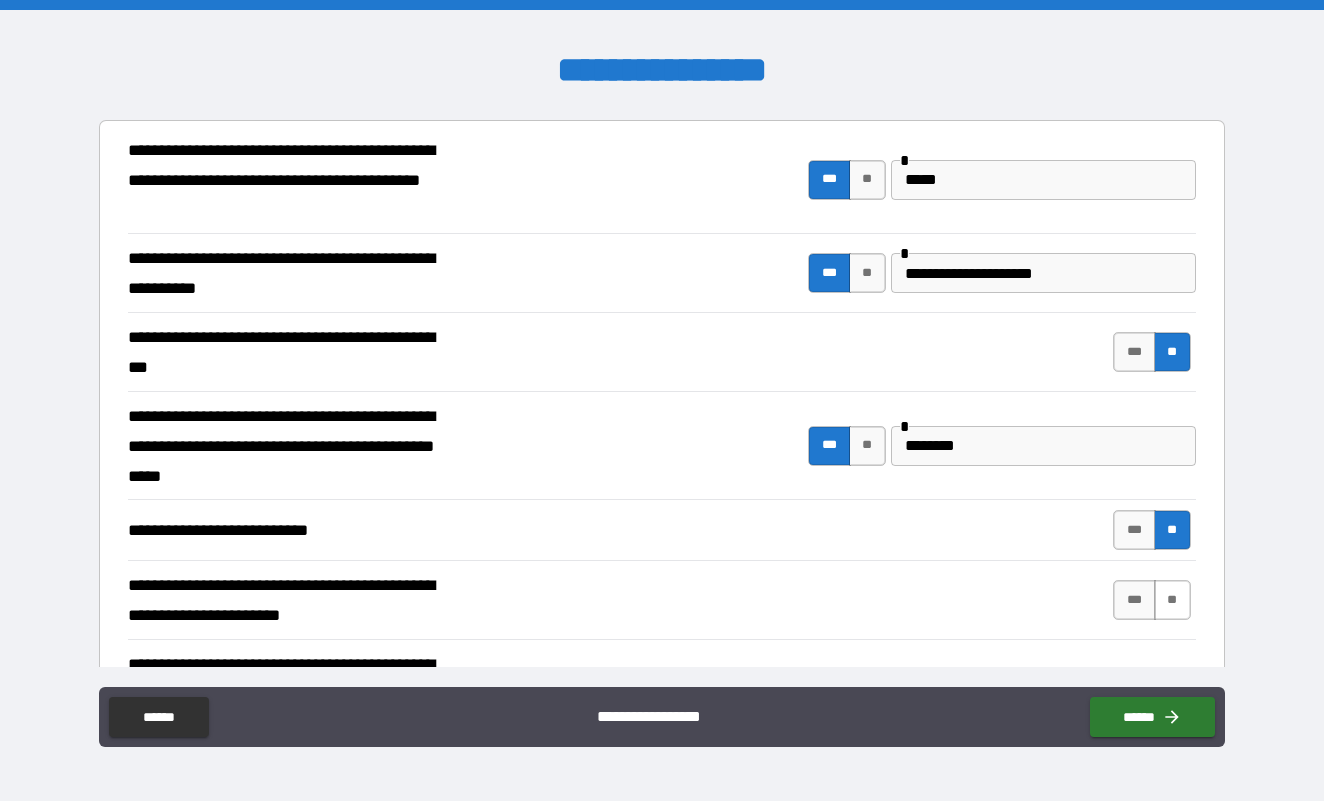 click on "**" at bounding box center [1172, 600] 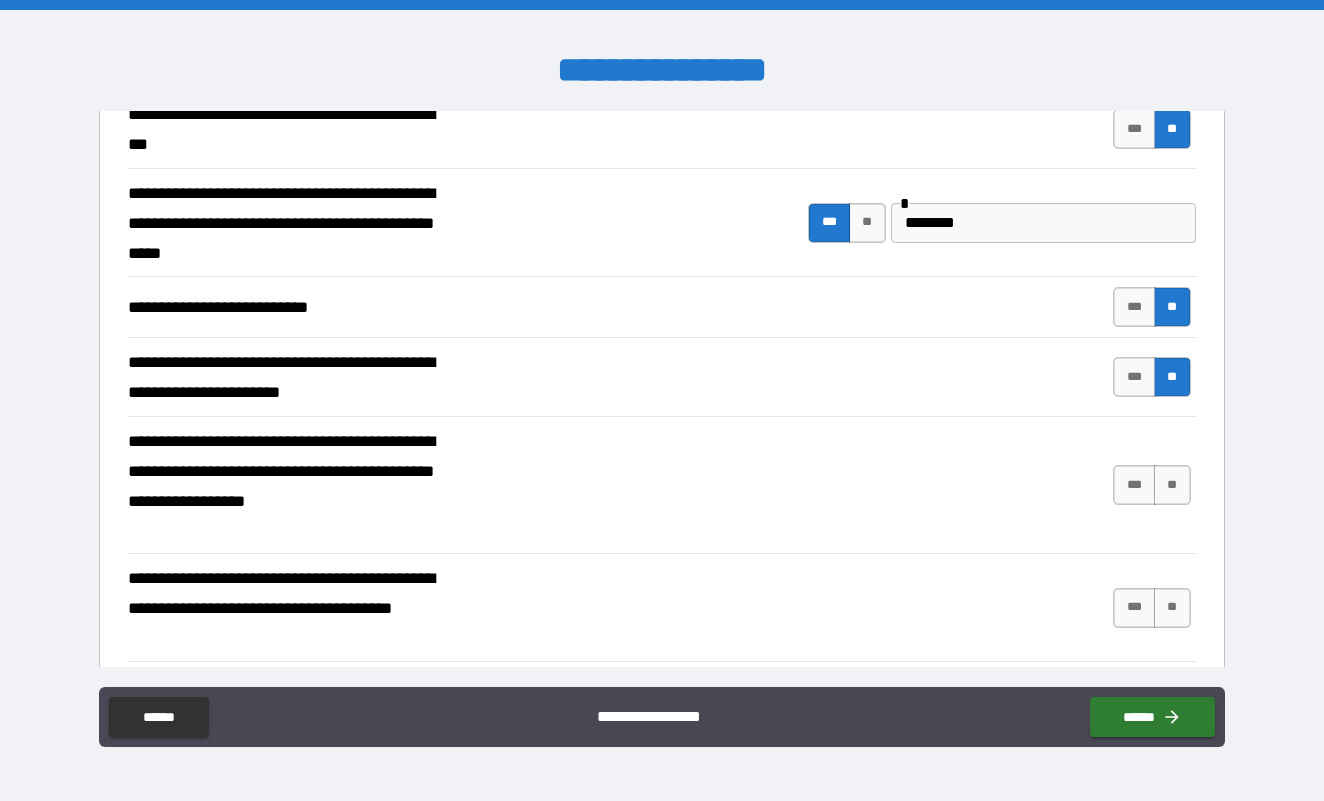 scroll, scrollTop: 631, scrollLeft: 0, axis: vertical 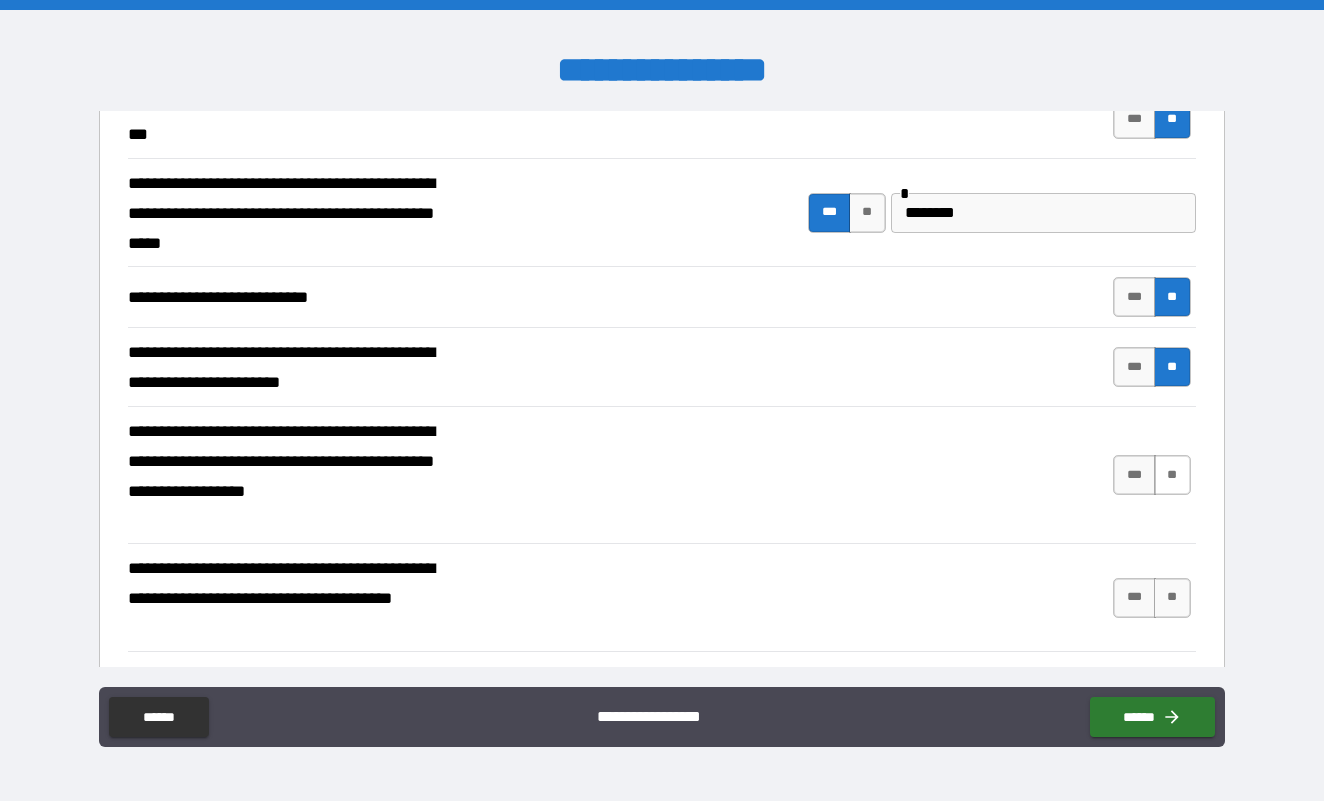 click on "**" at bounding box center (1172, 475) 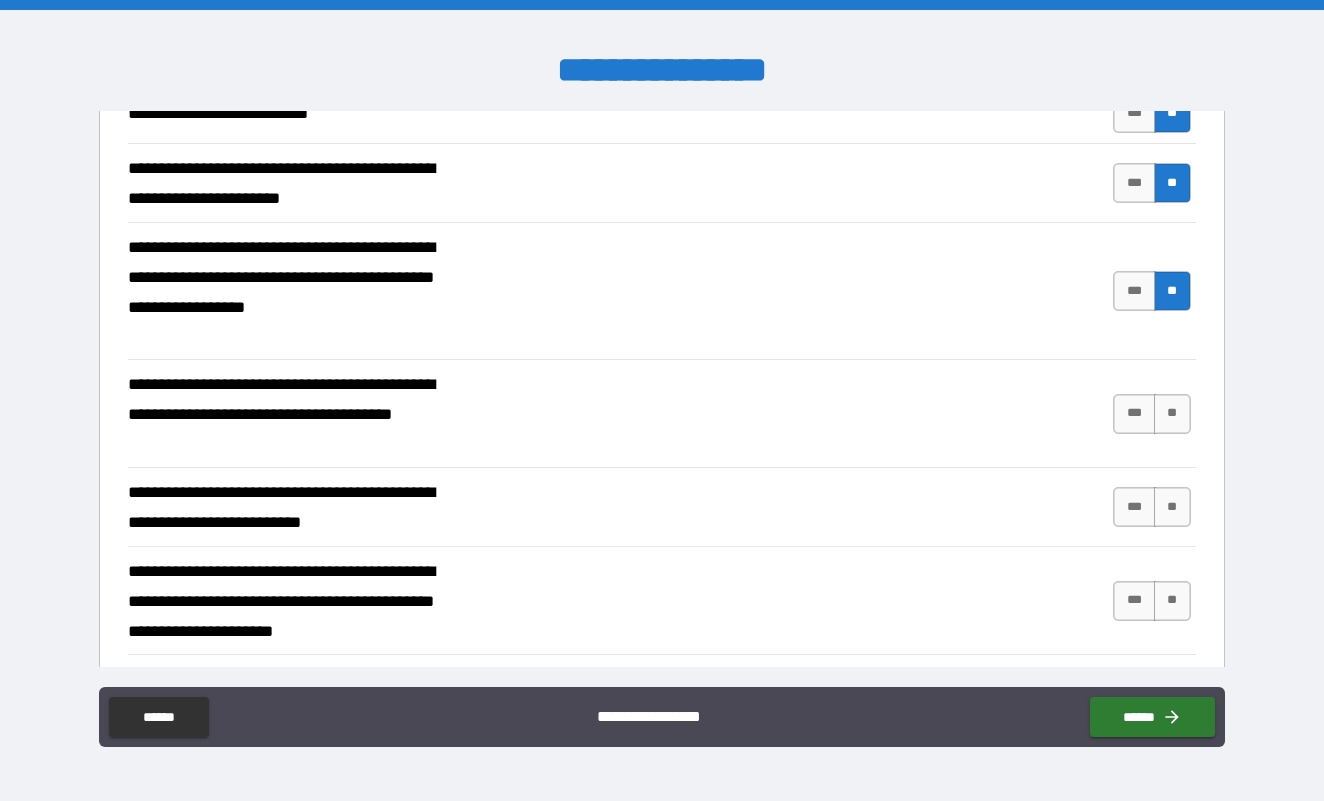 scroll, scrollTop: 826, scrollLeft: 0, axis: vertical 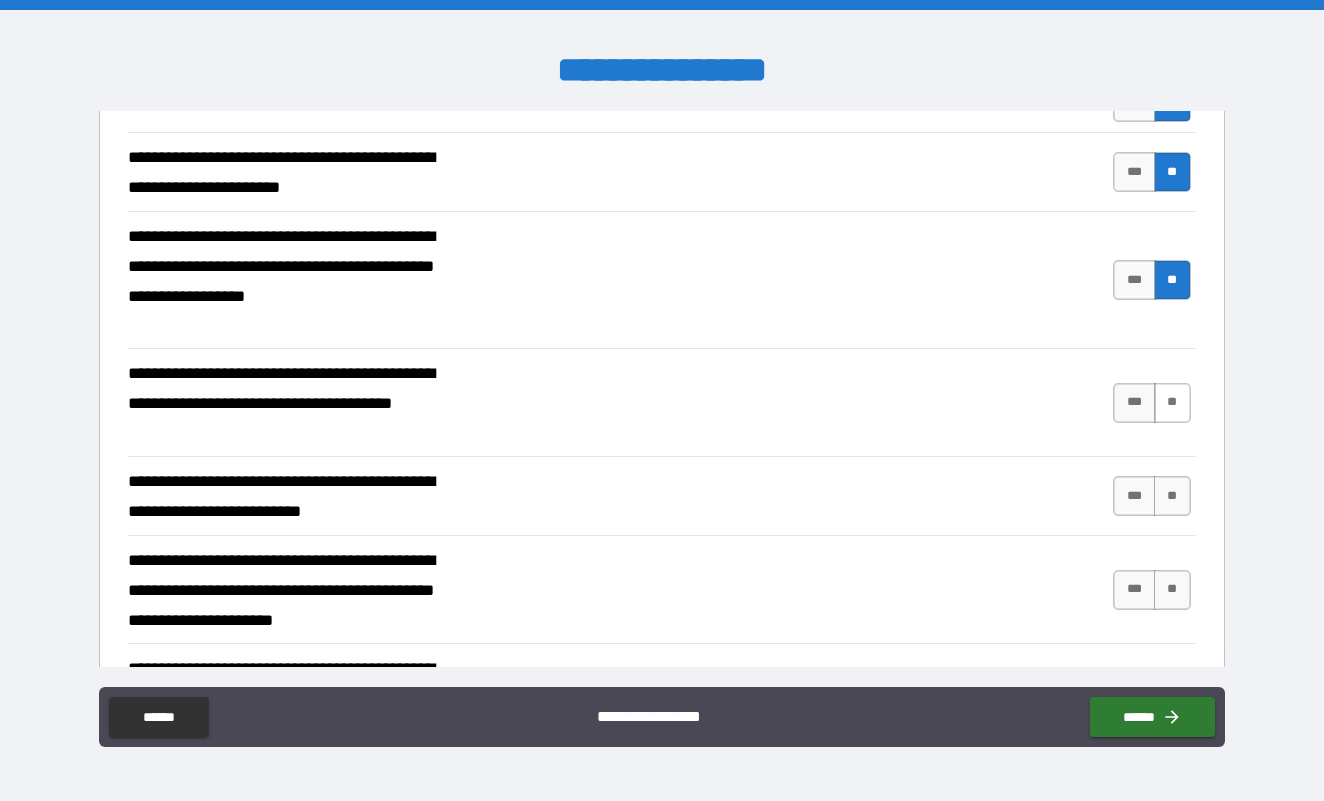 click on "**" at bounding box center (1172, 403) 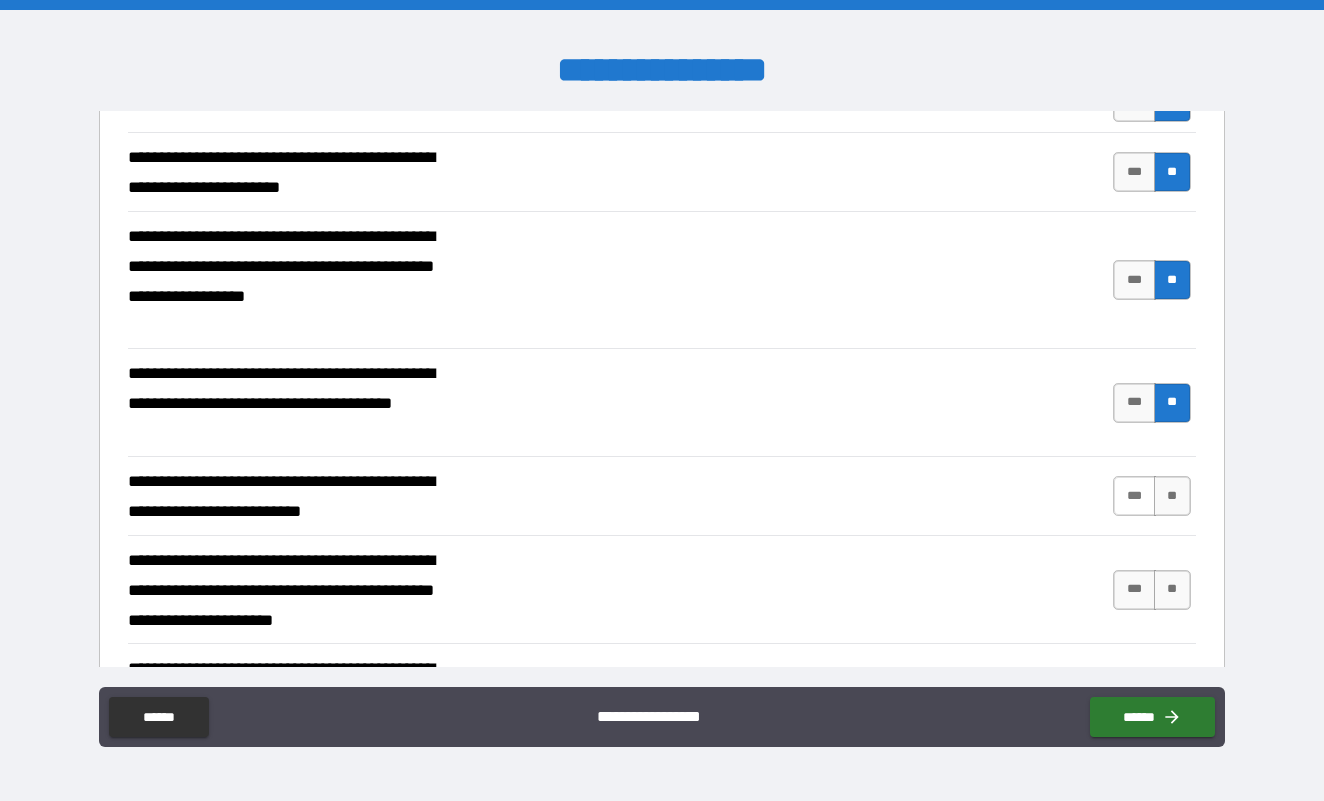 click on "***" at bounding box center [1134, 496] 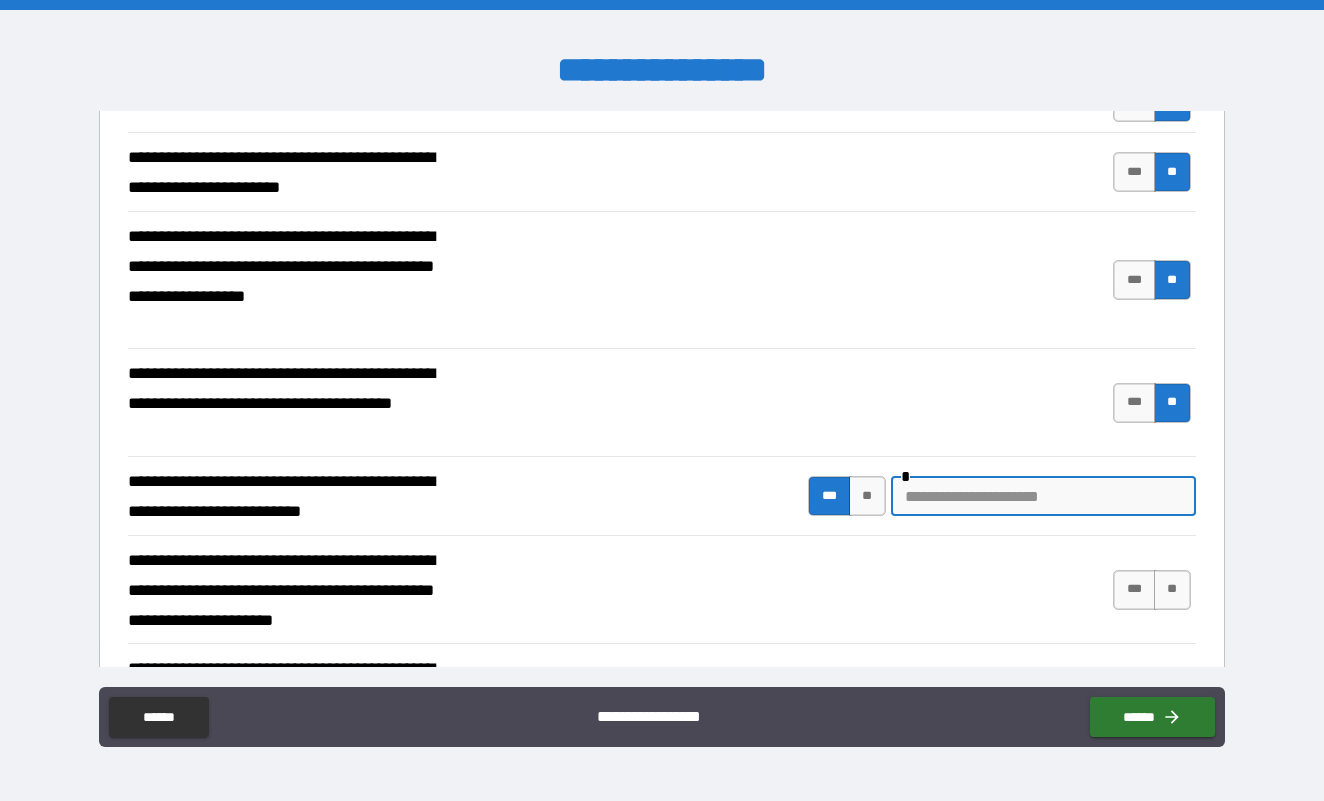 click at bounding box center (1043, 496) 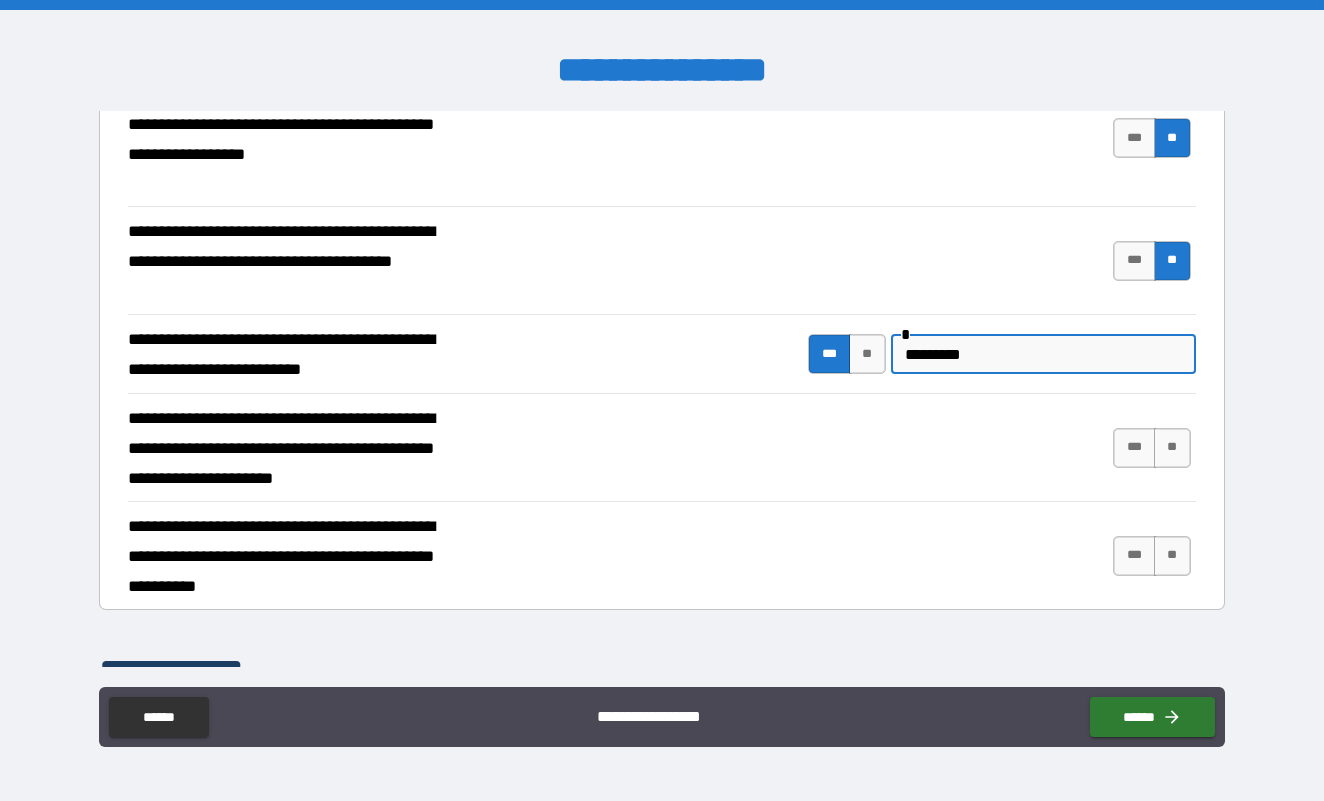 scroll, scrollTop: 998, scrollLeft: 0, axis: vertical 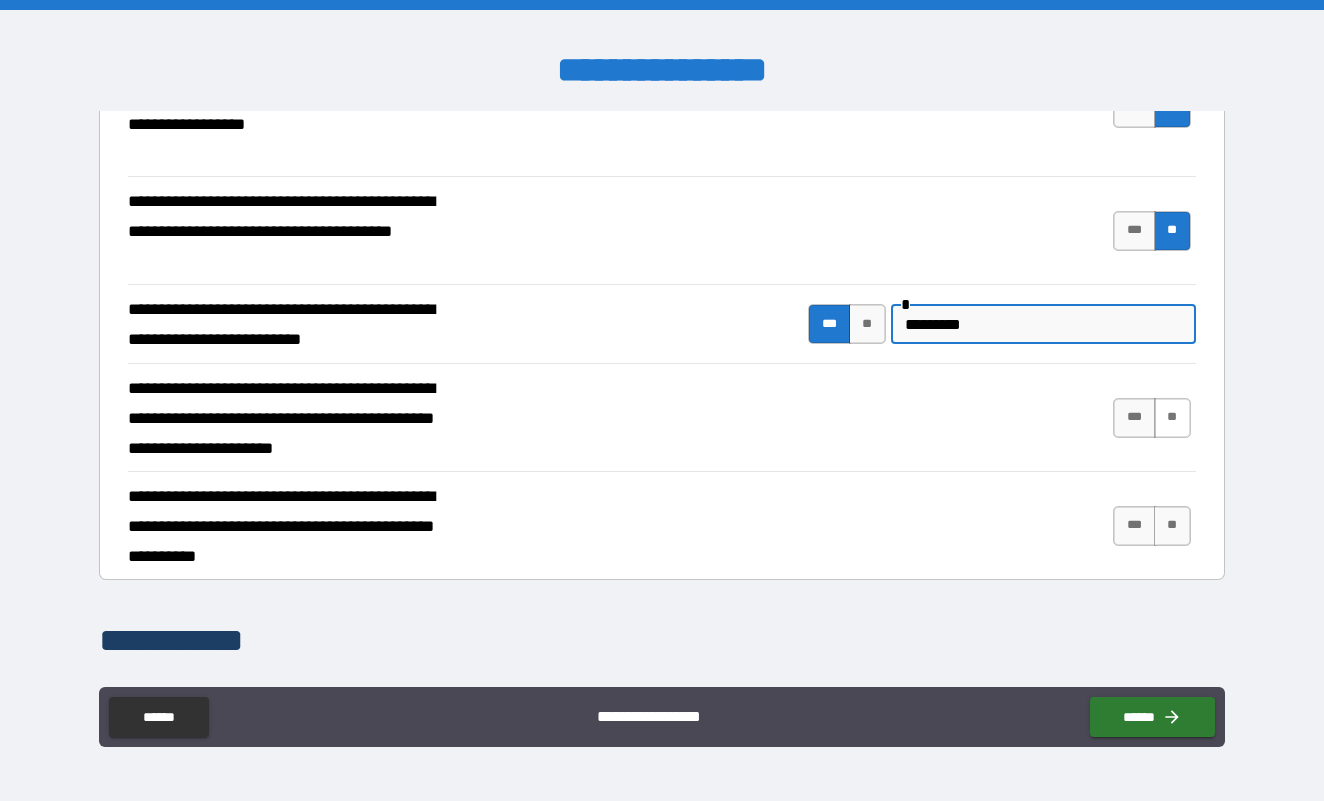 type on "********" 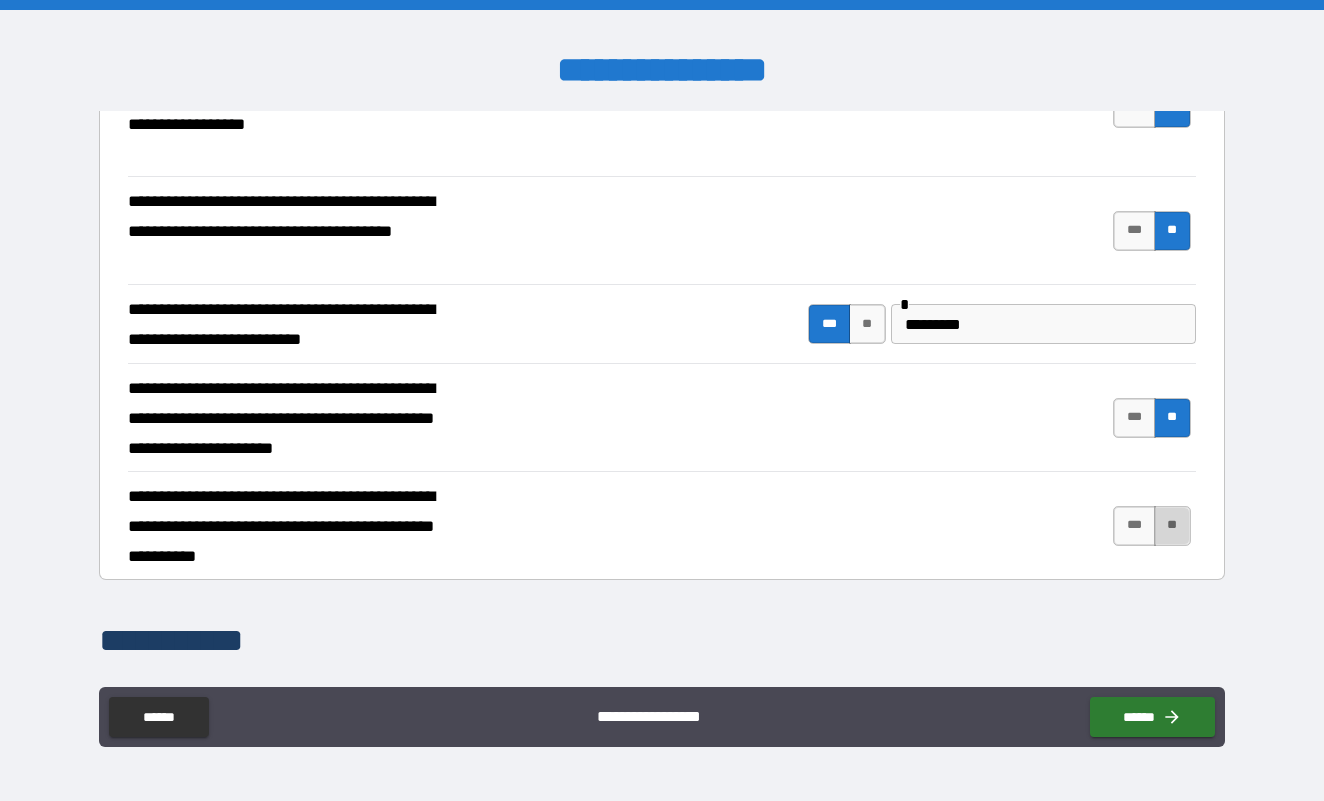click on "**" at bounding box center (1172, 526) 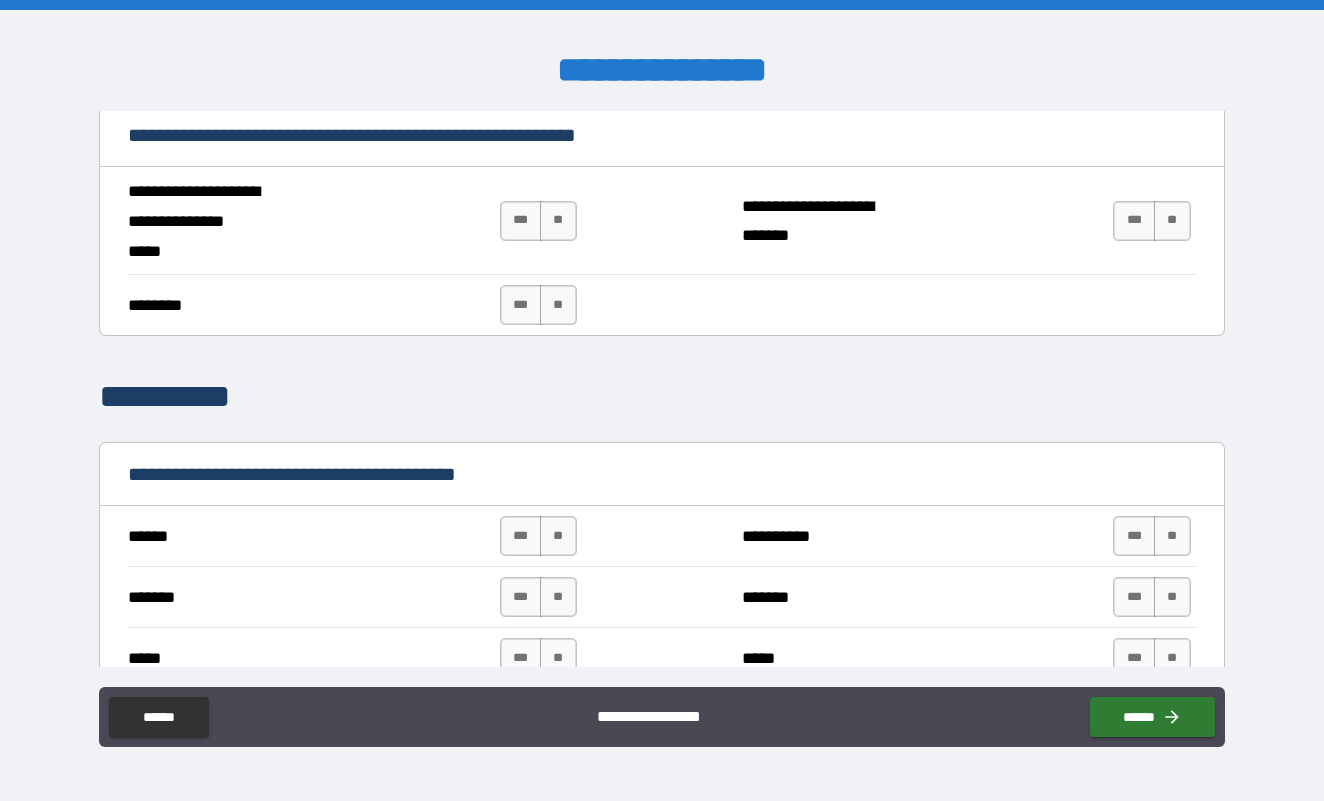 scroll, scrollTop: 1611, scrollLeft: 0, axis: vertical 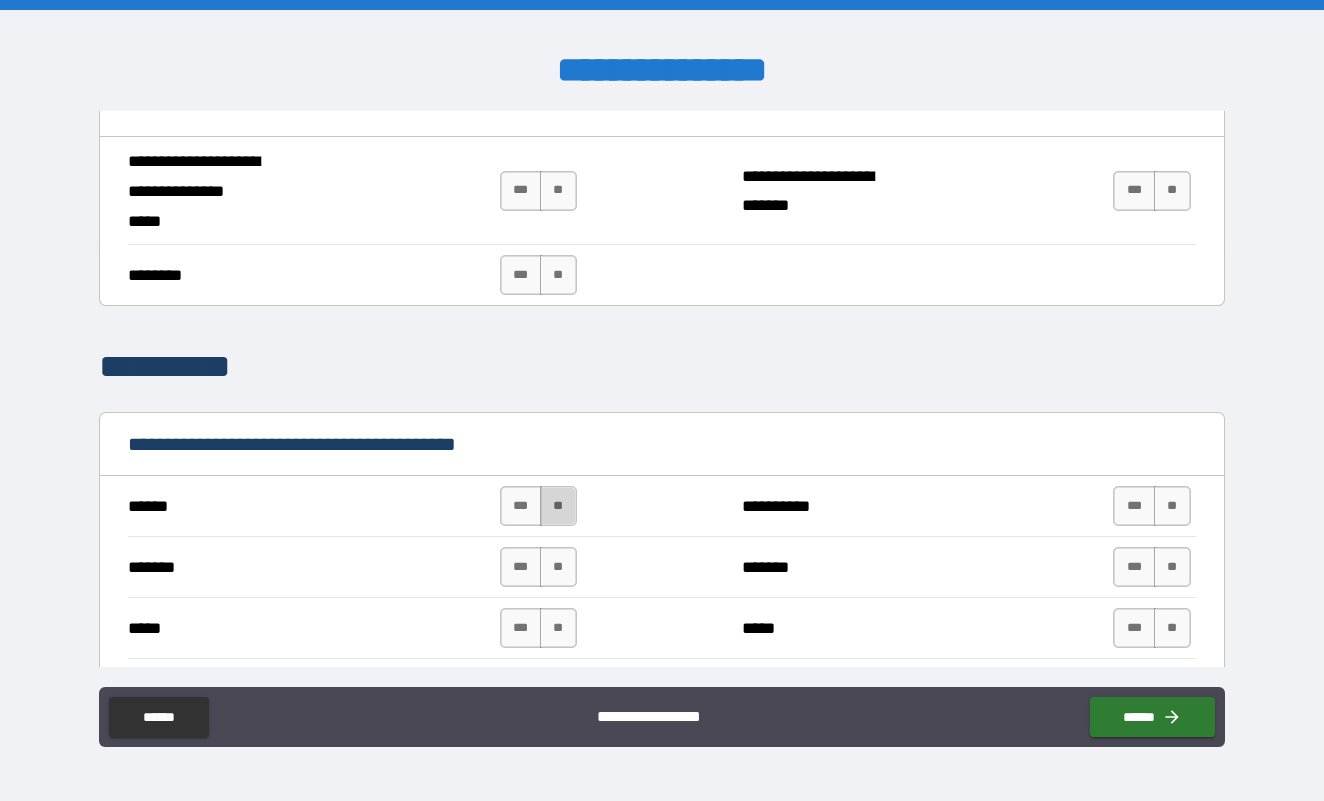 click on "**" at bounding box center [558, 506] 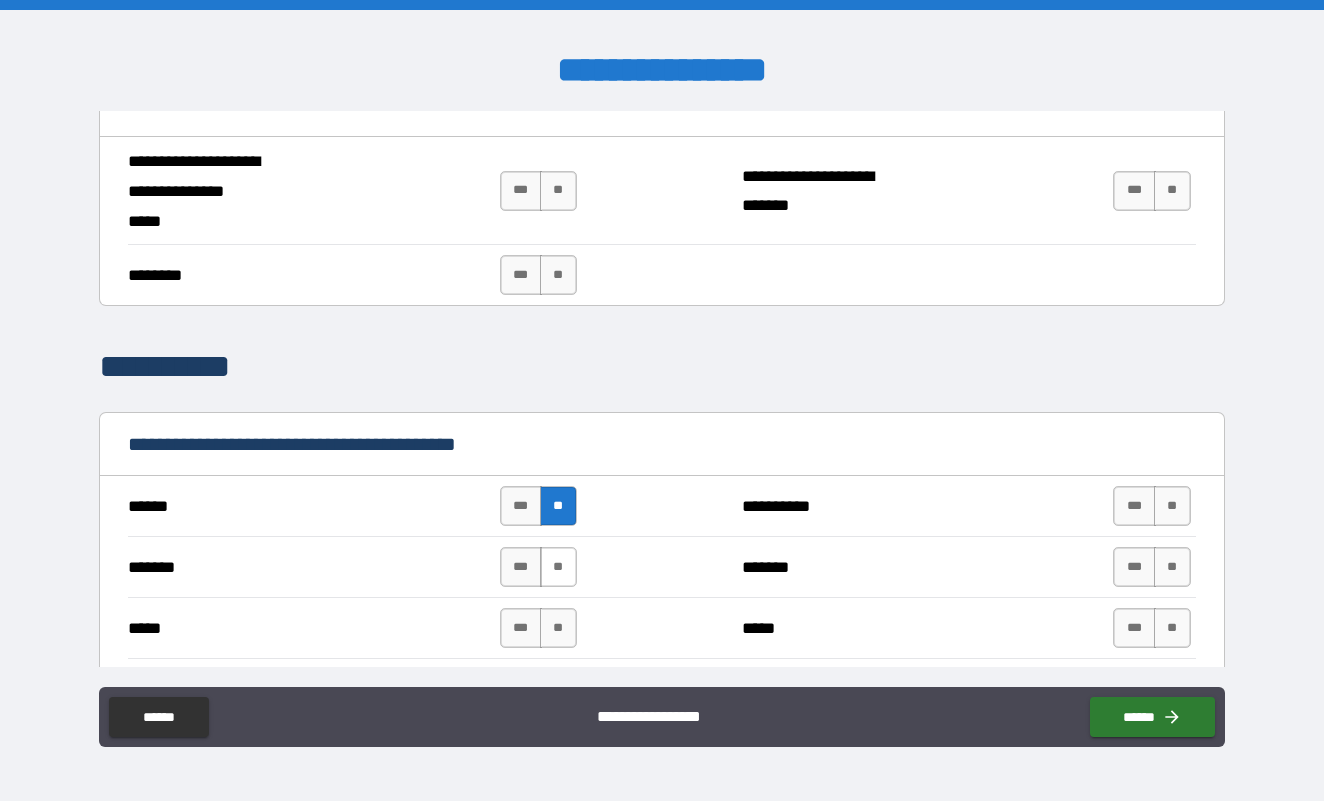 click on "**" at bounding box center [558, 567] 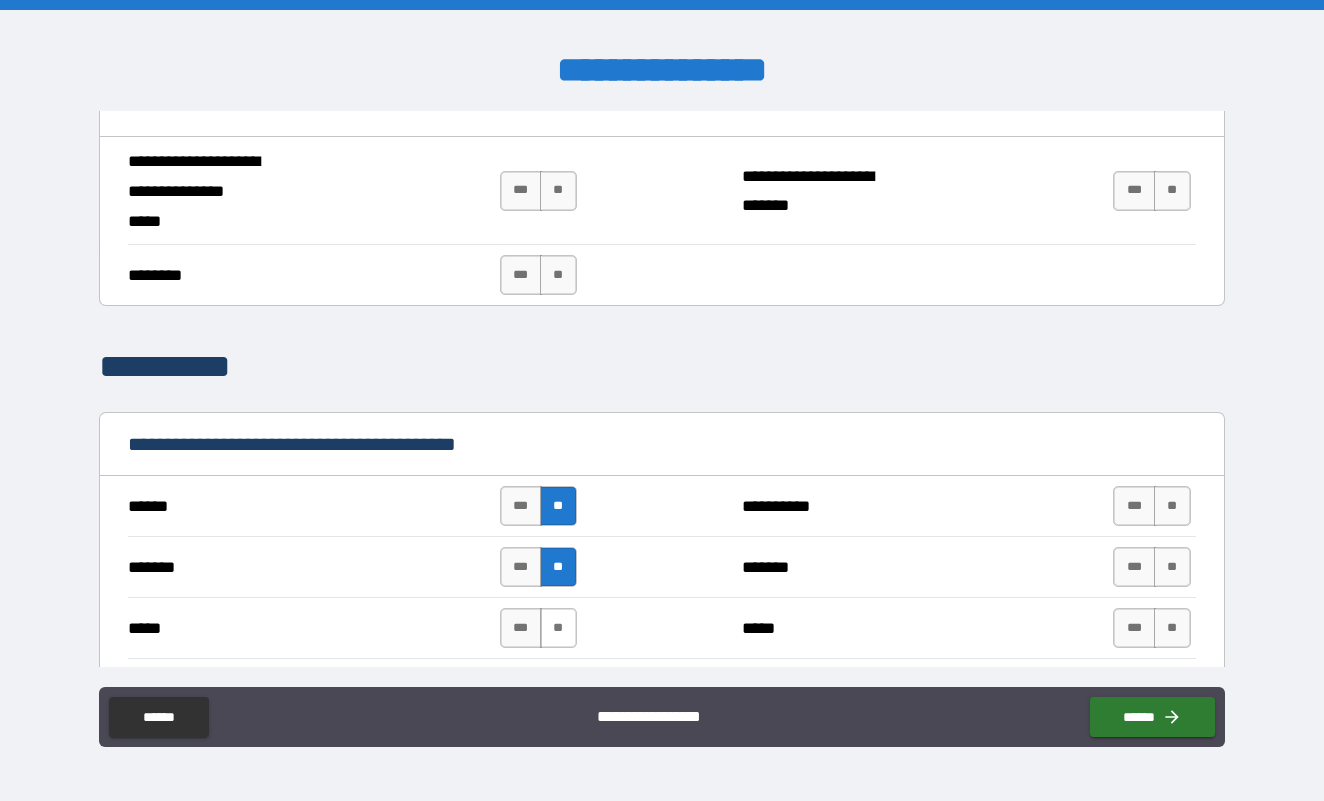 click on "**" at bounding box center [558, 628] 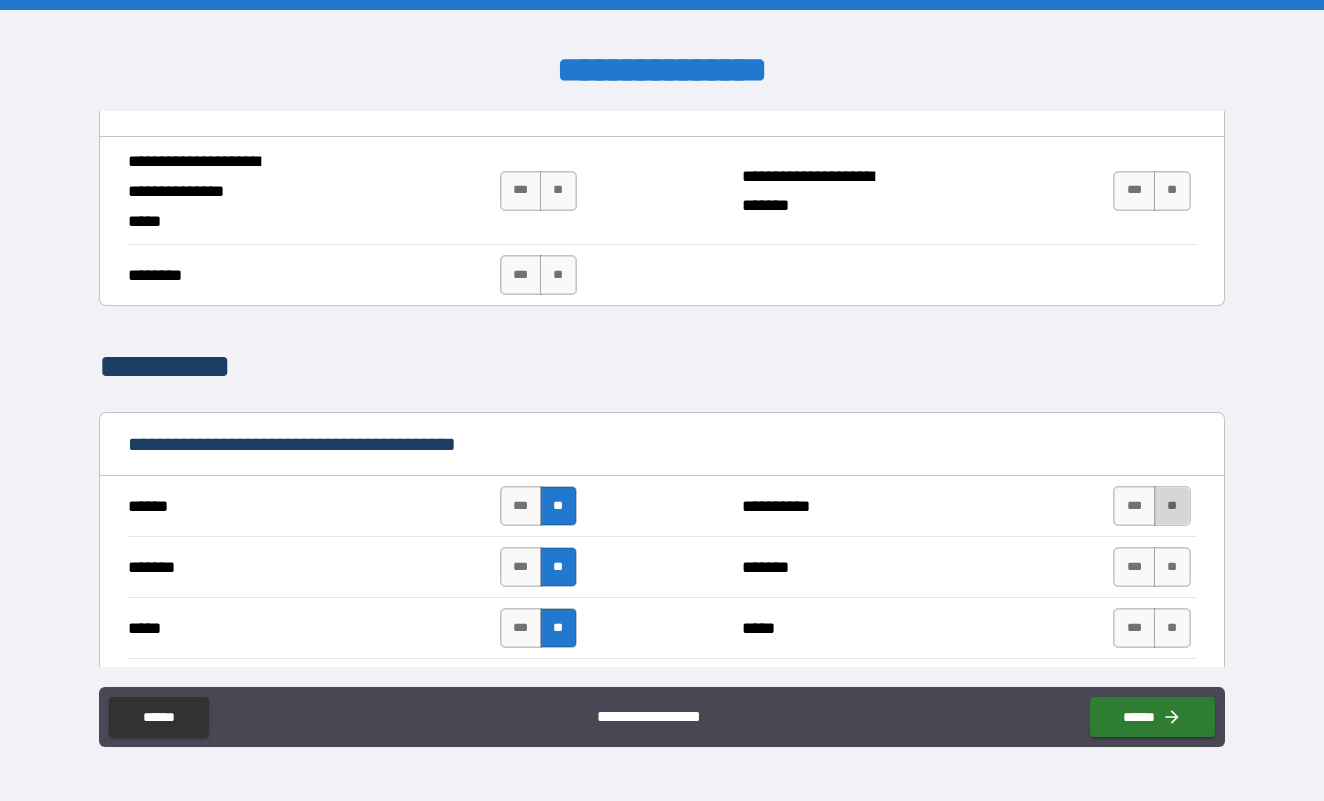 click on "**" at bounding box center (1172, 506) 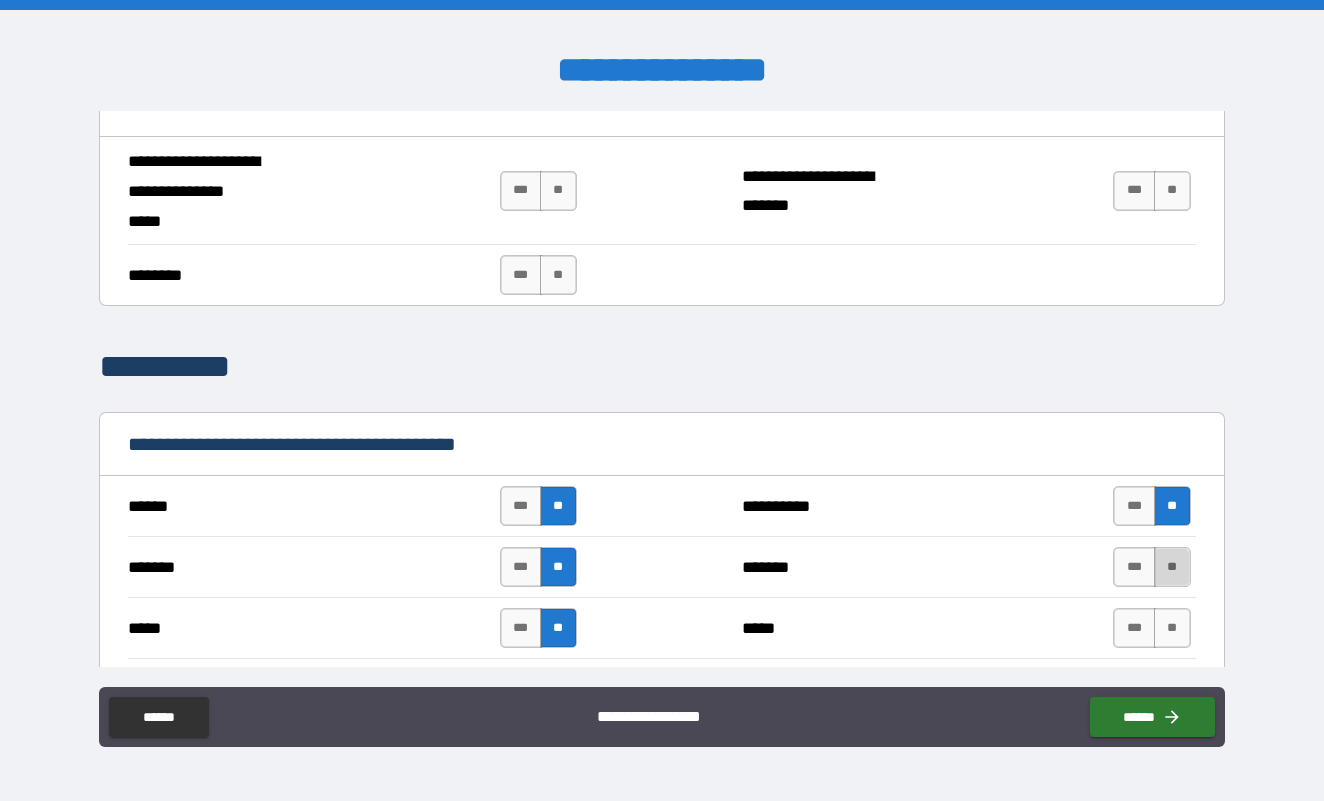 click on "**" at bounding box center [1172, 567] 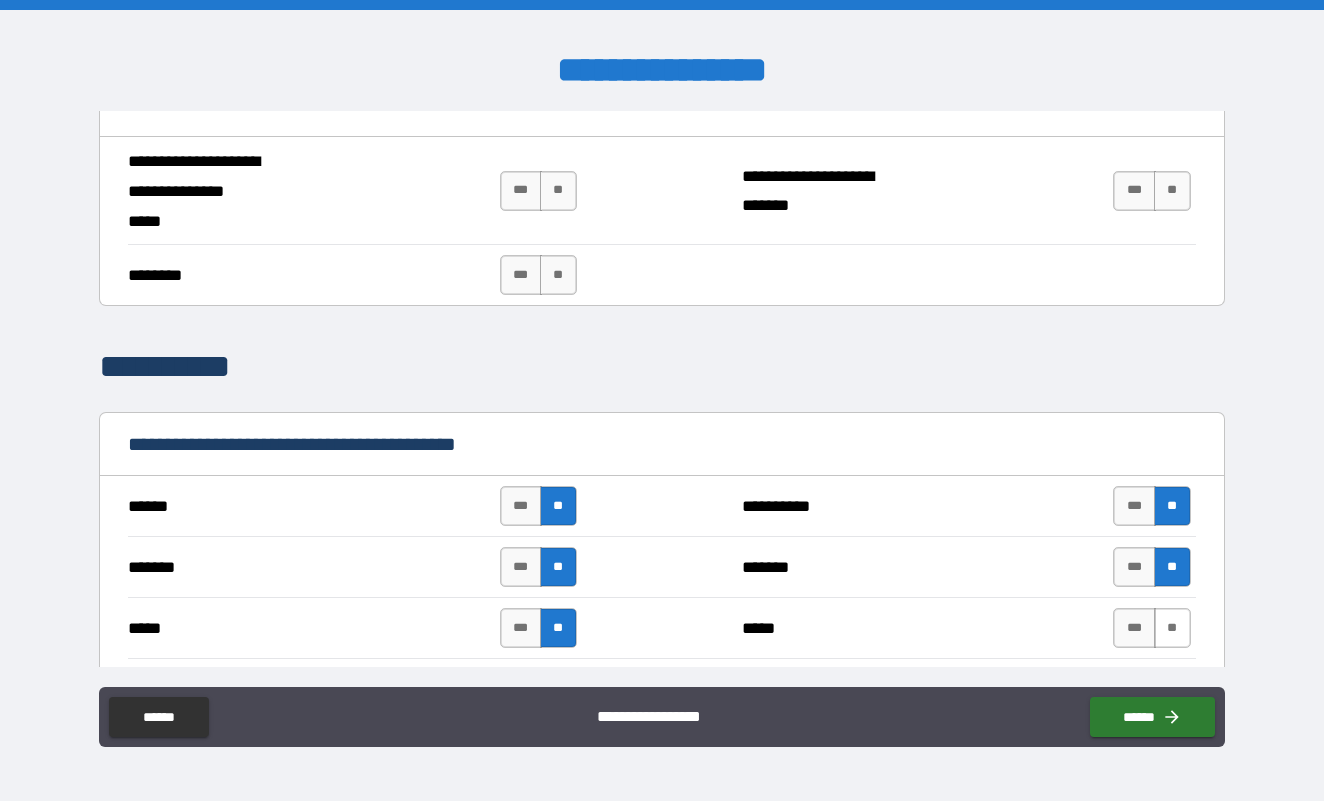 click on "**" at bounding box center [1172, 628] 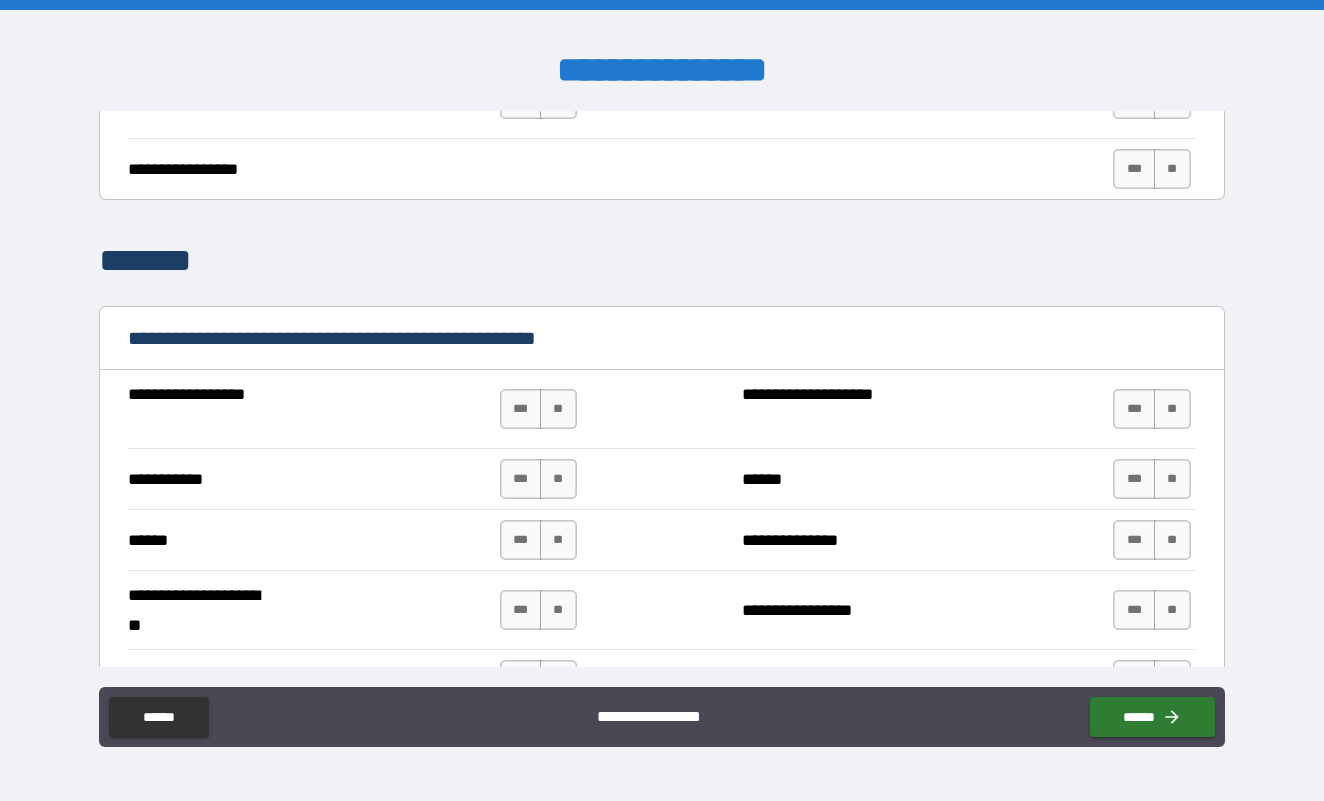 scroll, scrollTop: 2212, scrollLeft: 0, axis: vertical 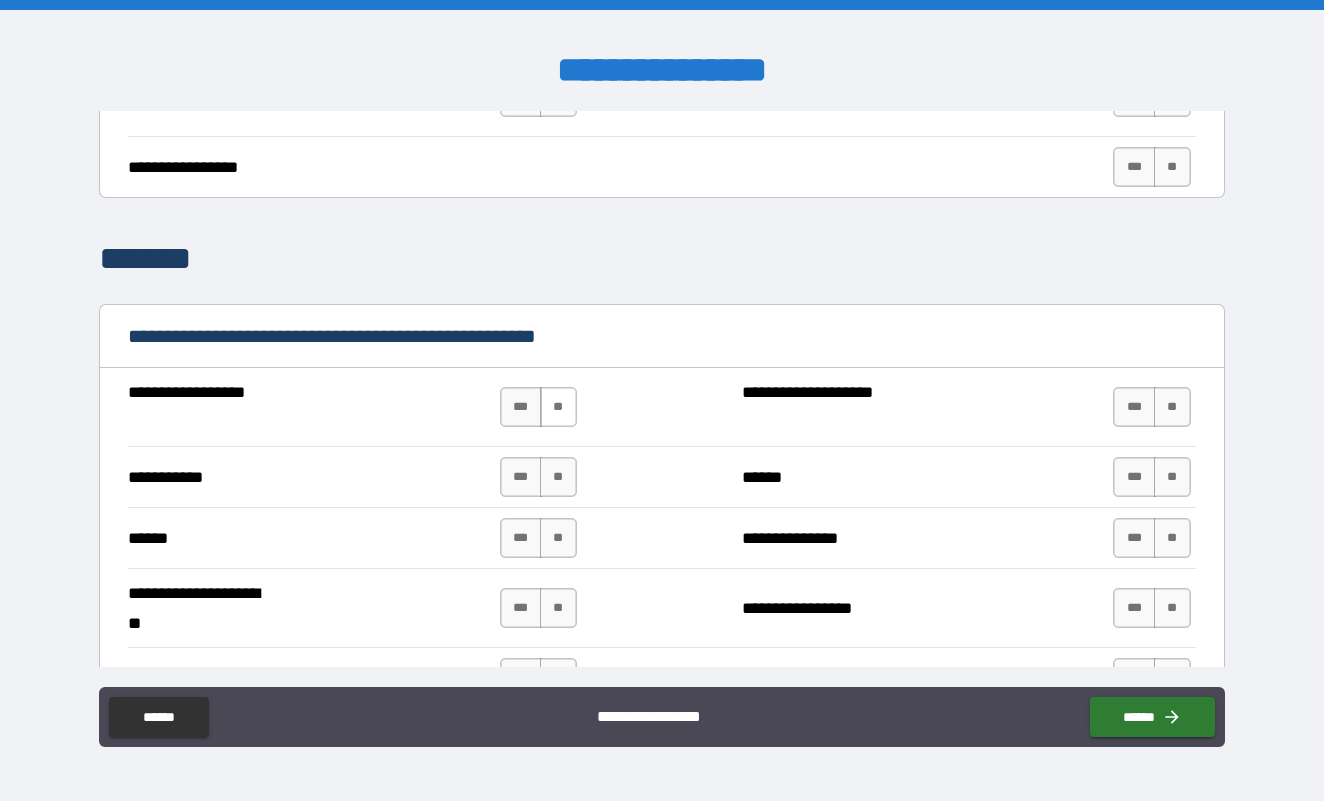 click on "**" at bounding box center (558, 407) 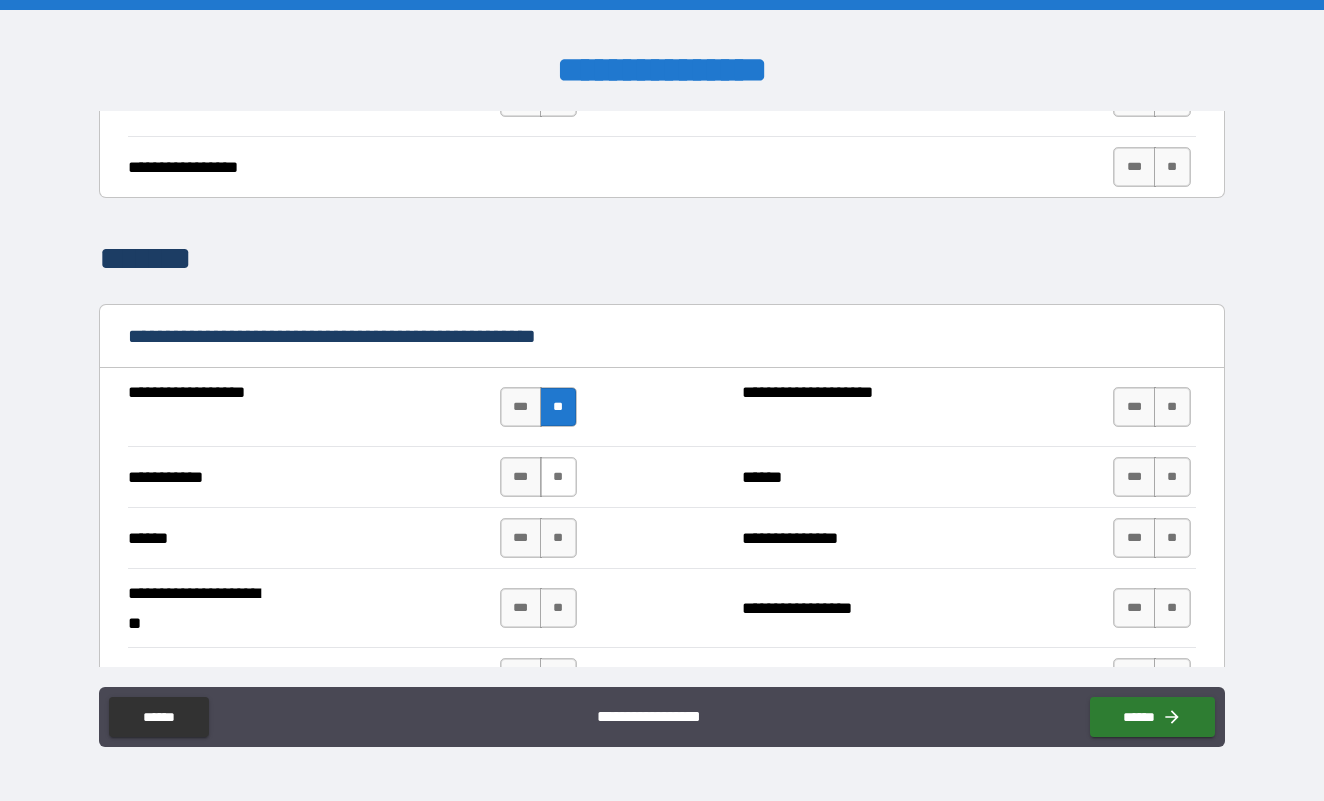 click on "**" at bounding box center (558, 477) 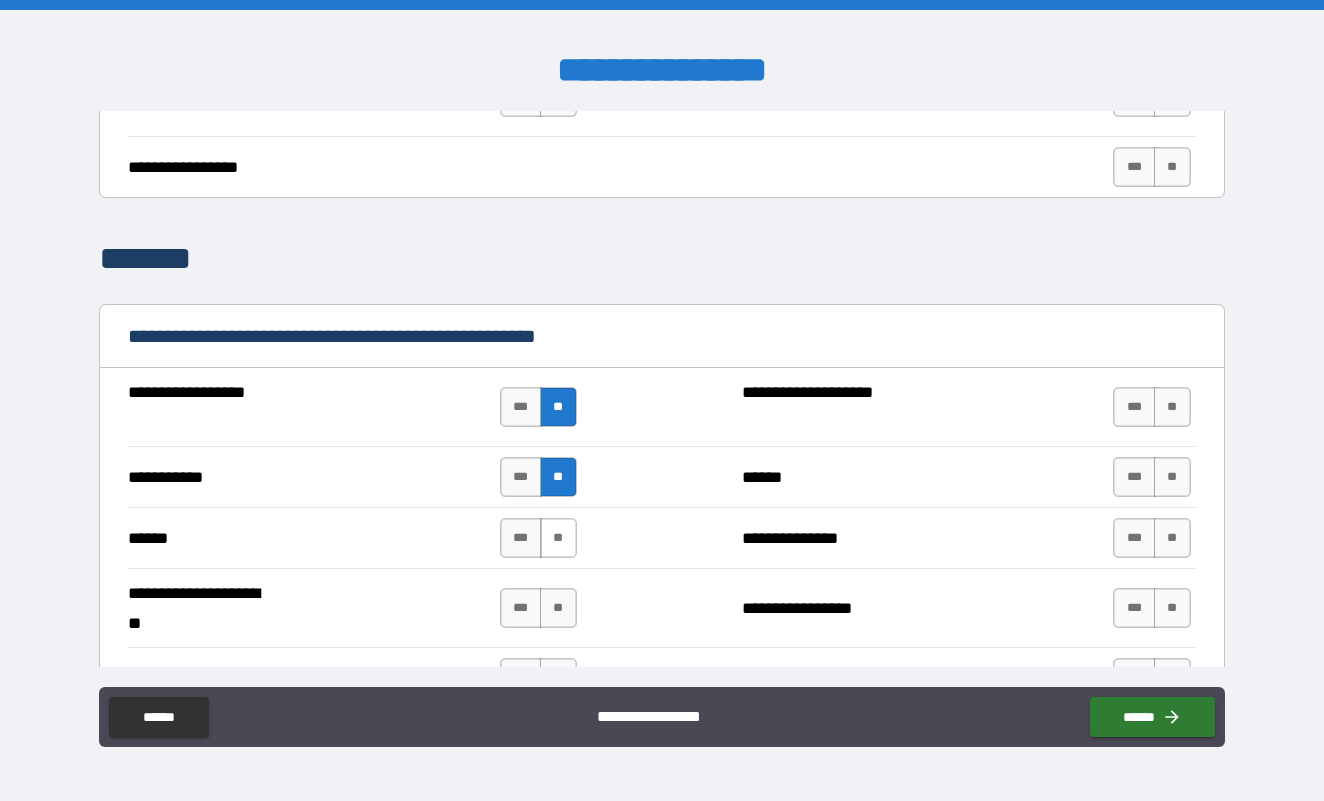 click on "**" at bounding box center [558, 538] 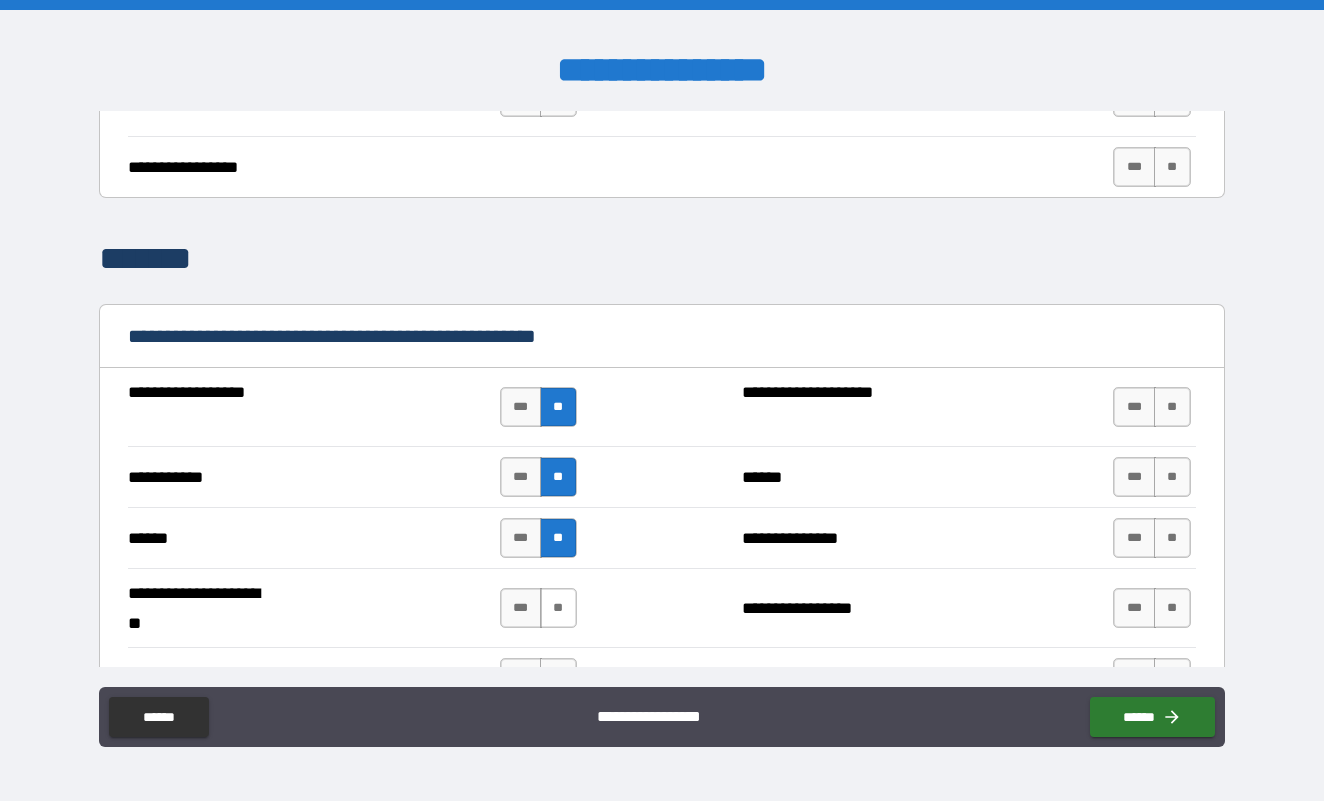 click on "**" at bounding box center [558, 608] 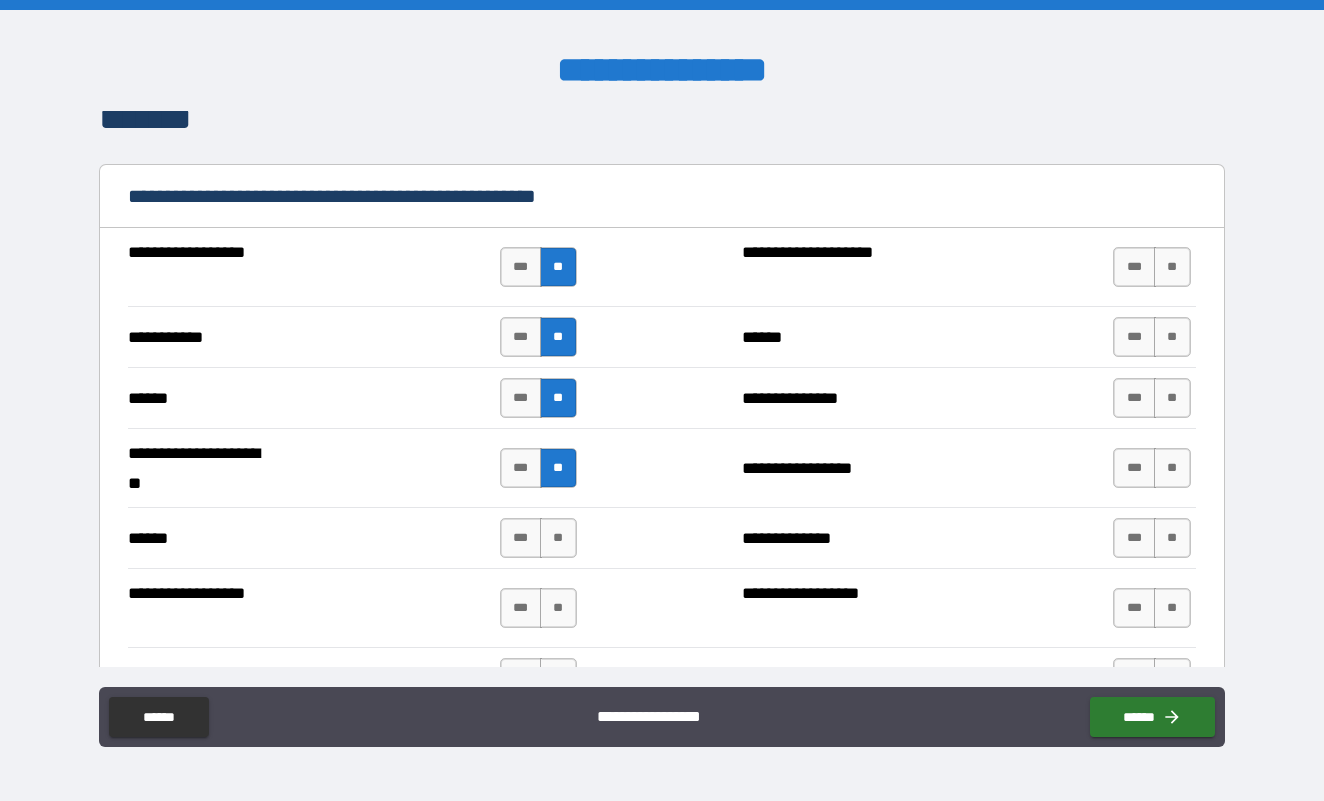 scroll, scrollTop: 2358, scrollLeft: 0, axis: vertical 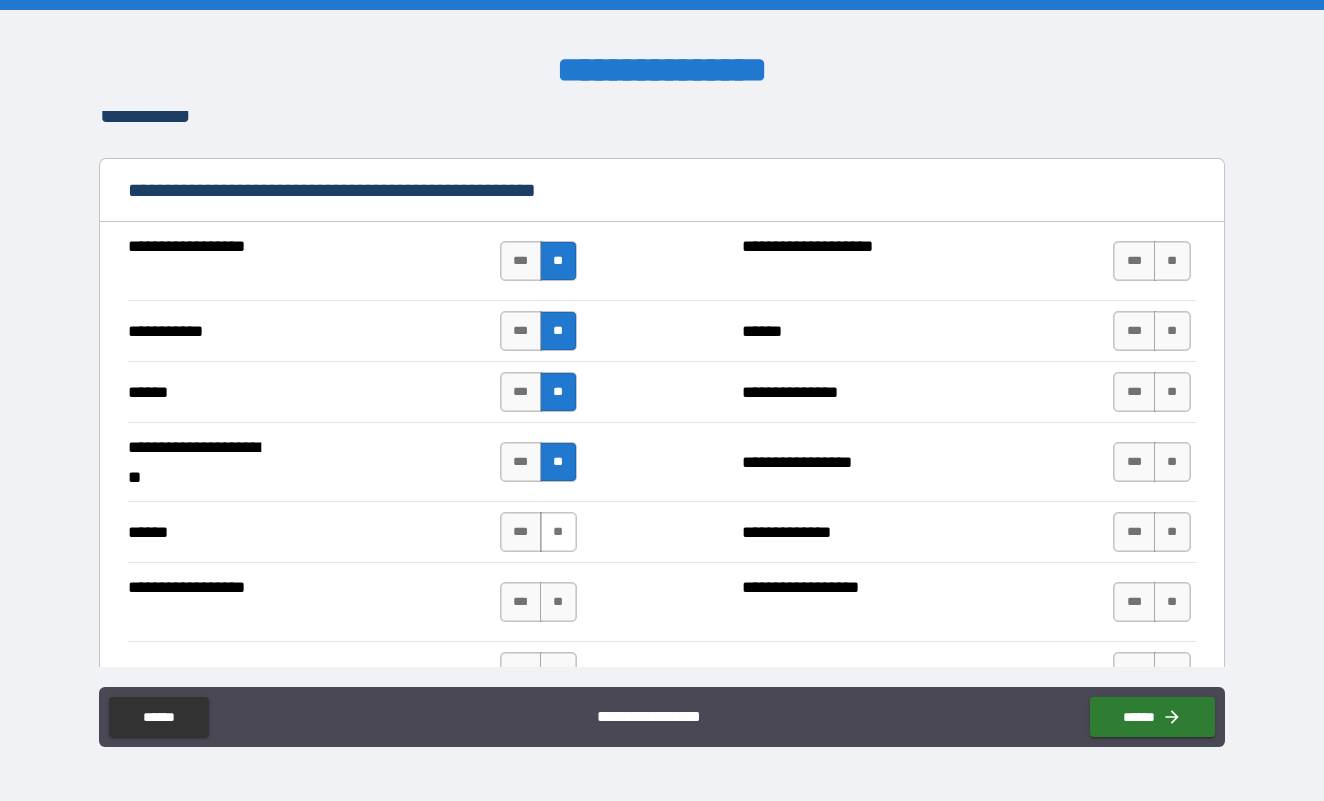 click on "**" at bounding box center [558, 532] 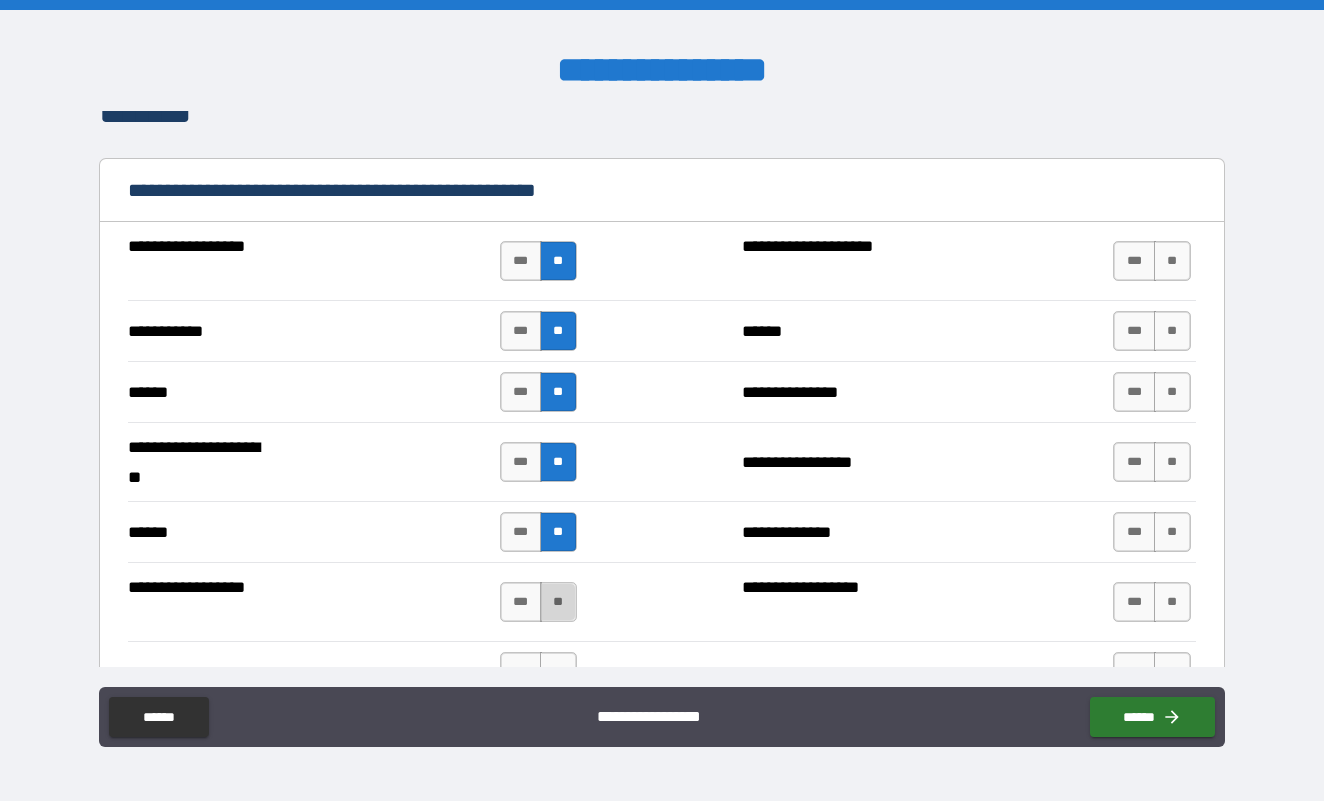click on "**" at bounding box center [558, 602] 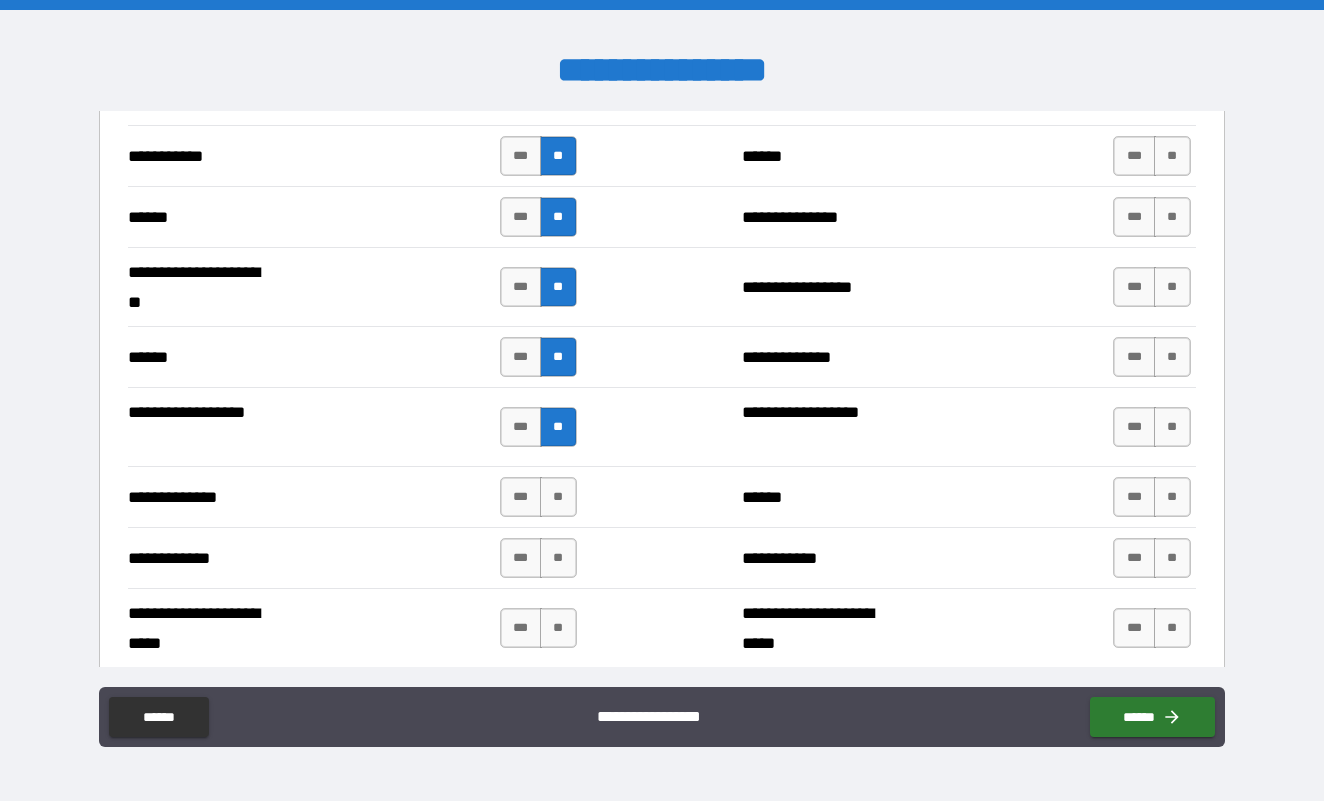 scroll, scrollTop: 2536, scrollLeft: 0, axis: vertical 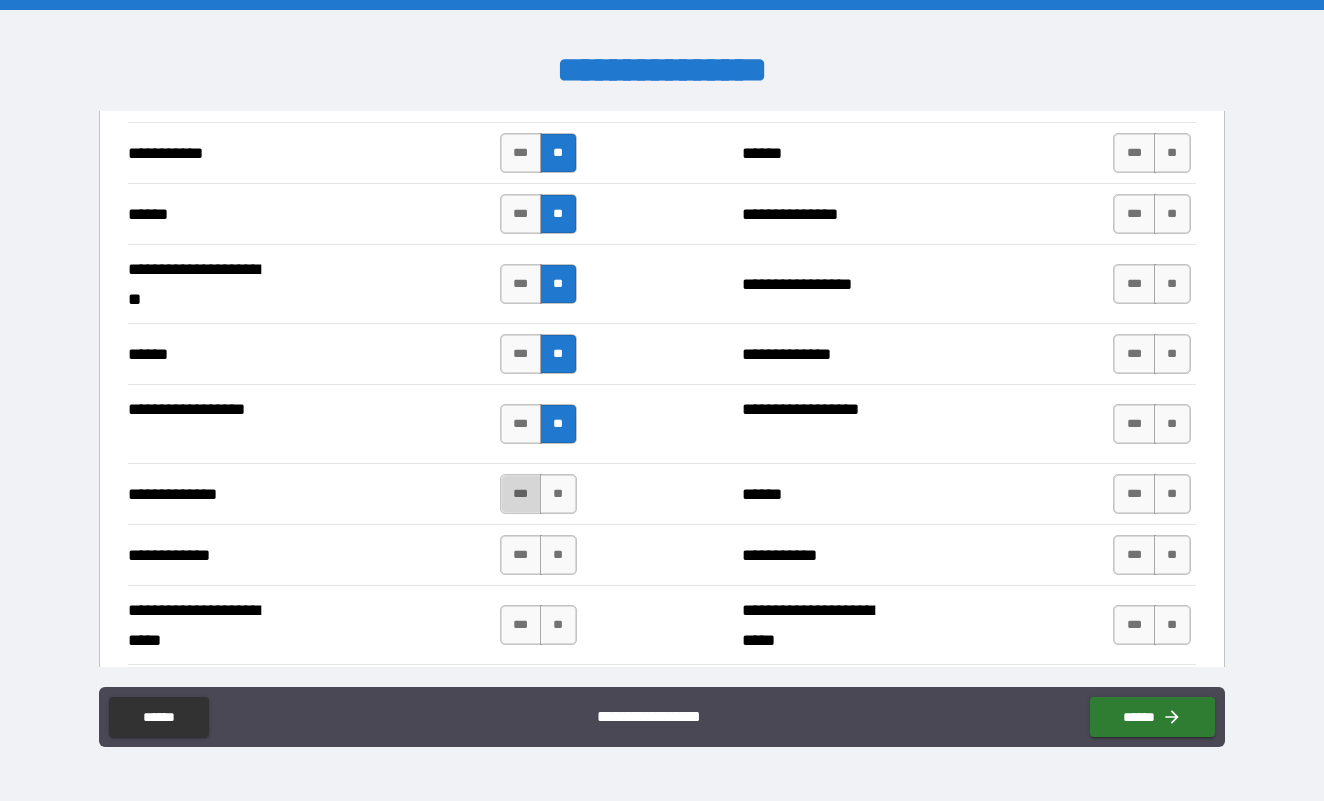 click on "***" at bounding box center (521, 494) 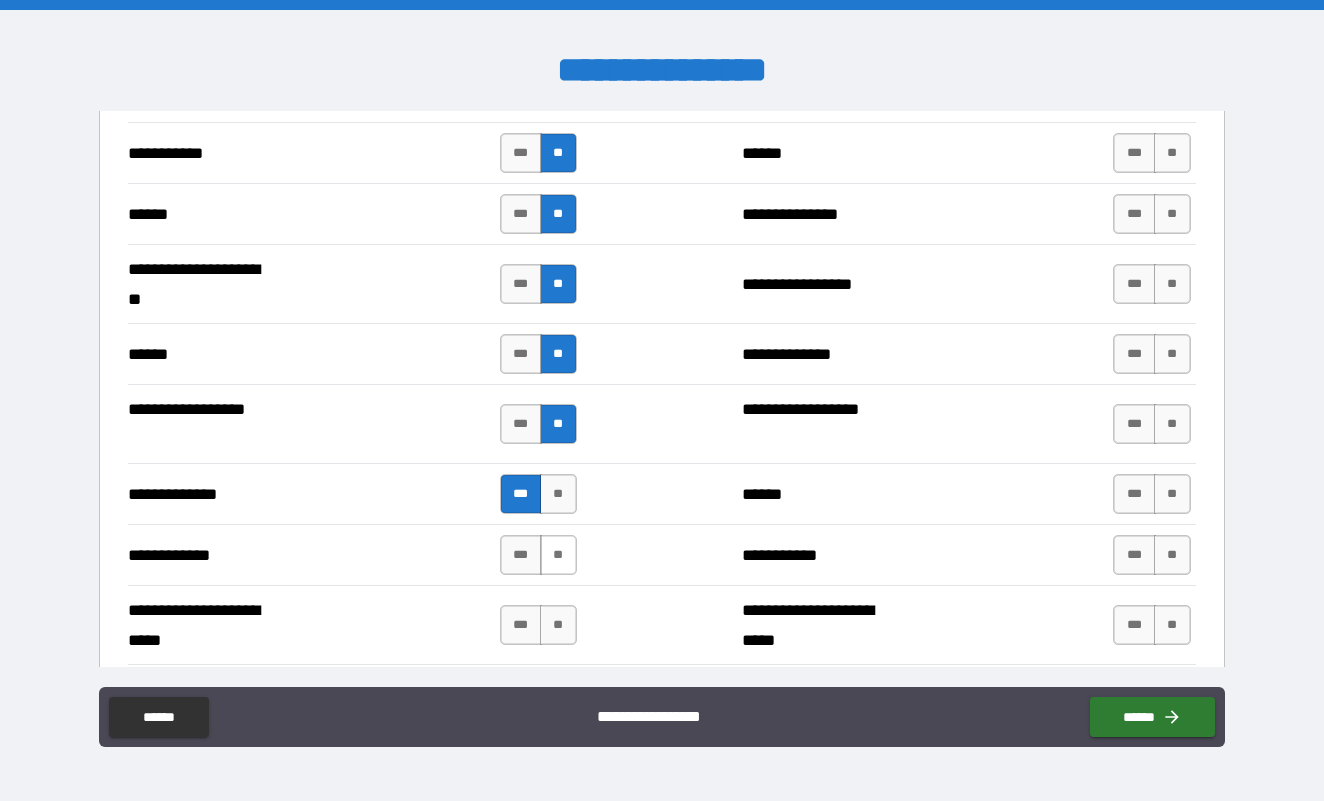 click on "**" at bounding box center (558, 555) 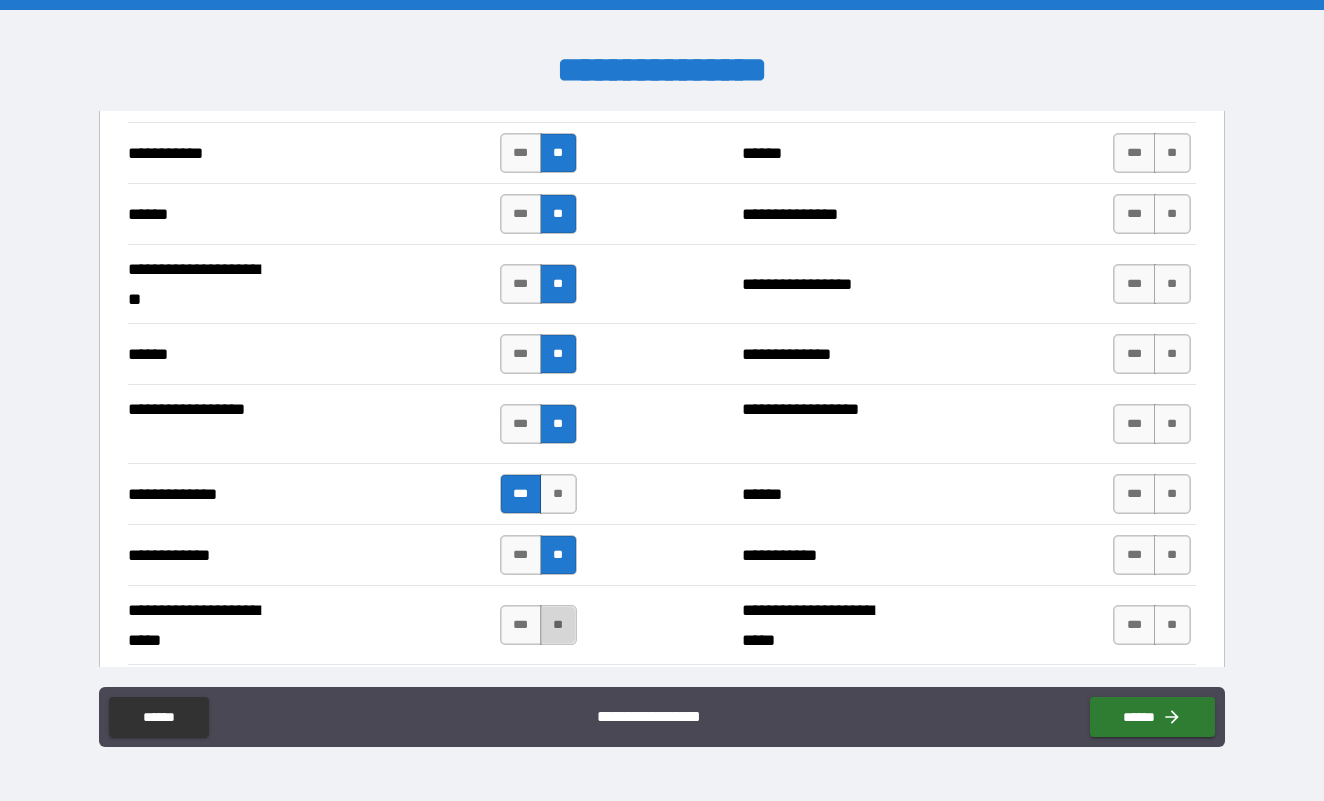 click on "**" at bounding box center [558, 625] 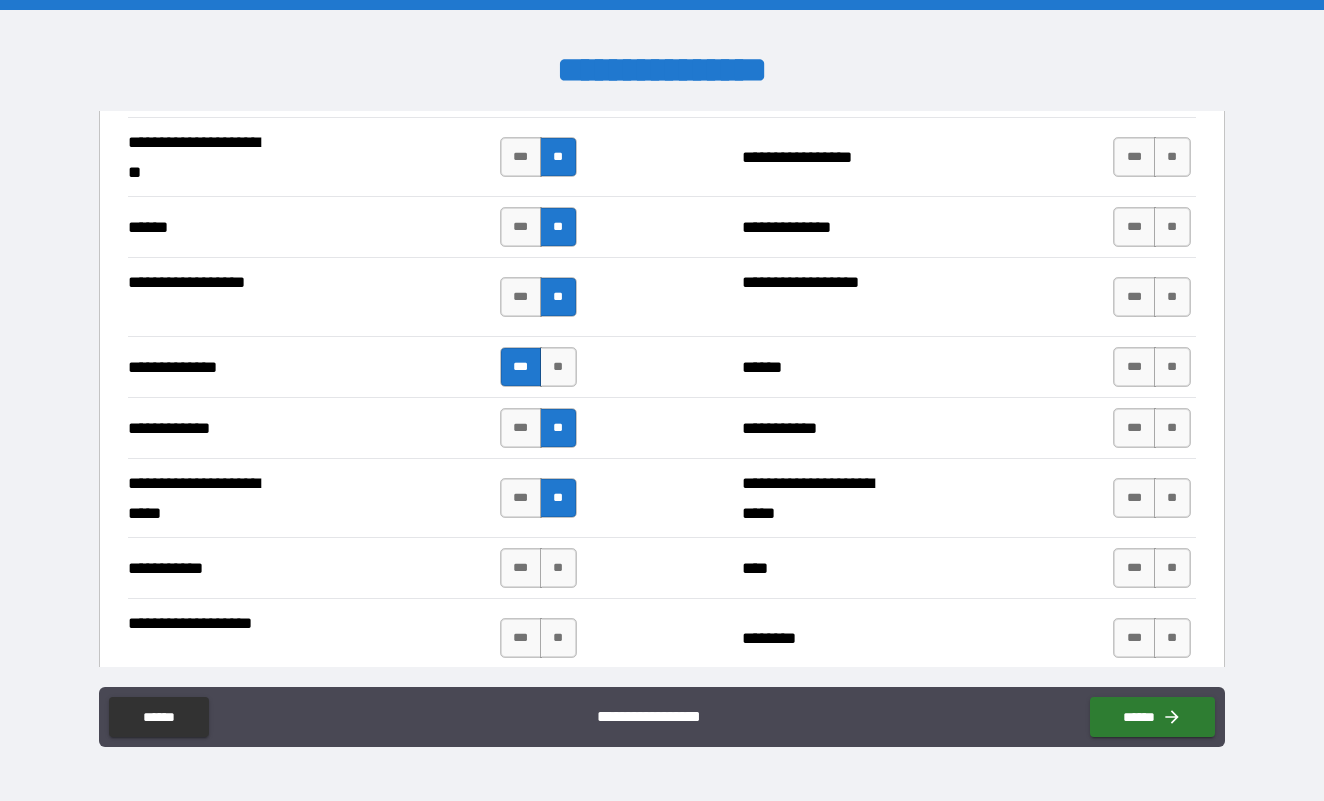 scroll, scrollTop: 2673, scrollLeft: 0, axis: vertical 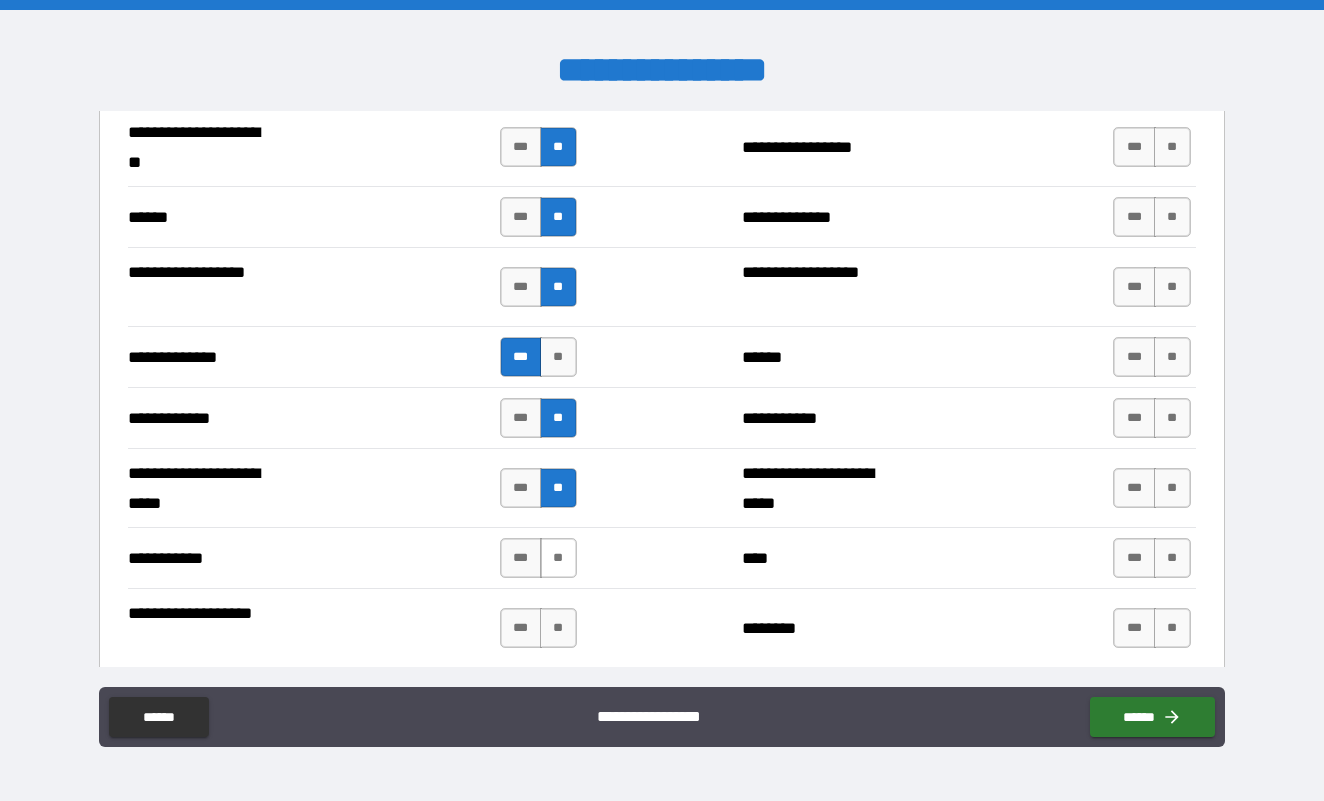 click on "**" at bounding box center (558, 558) 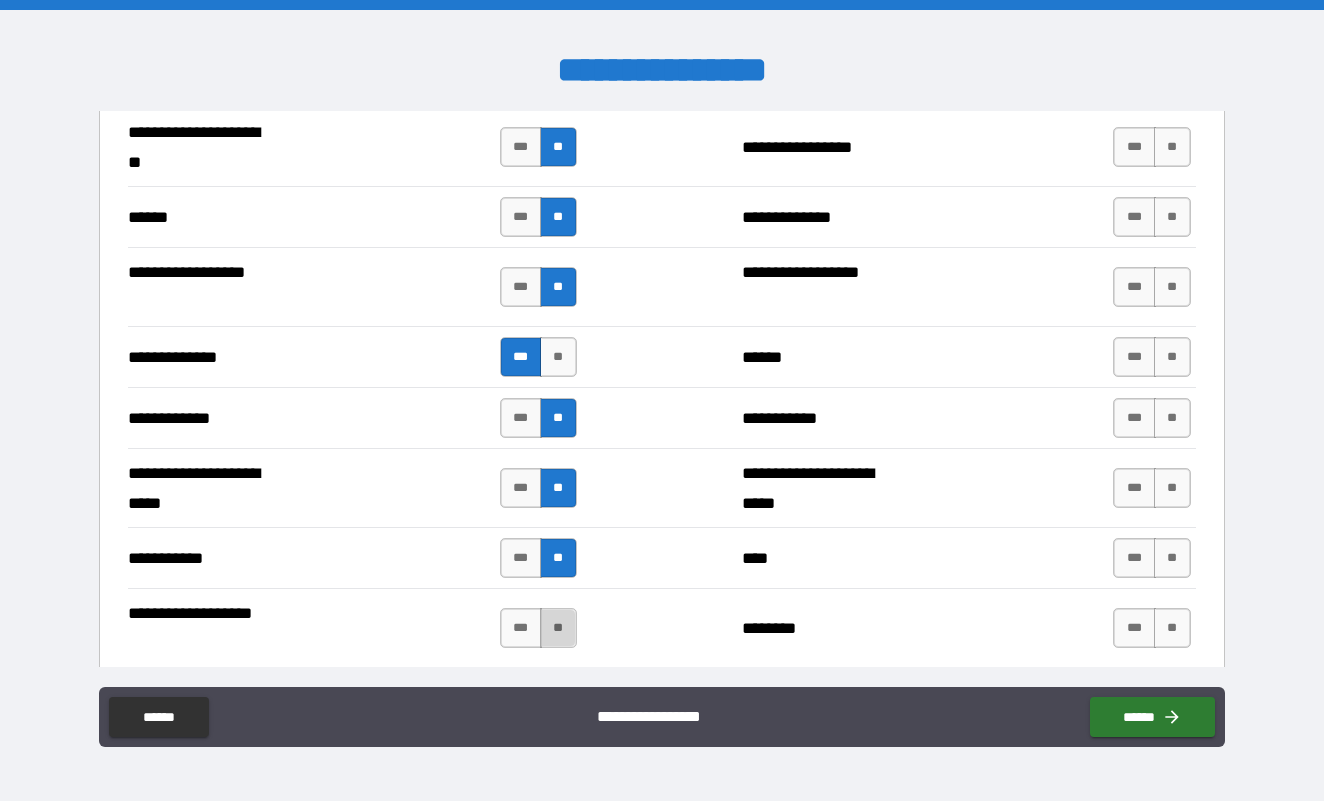 click on "**" at bounding box center [558, 628] 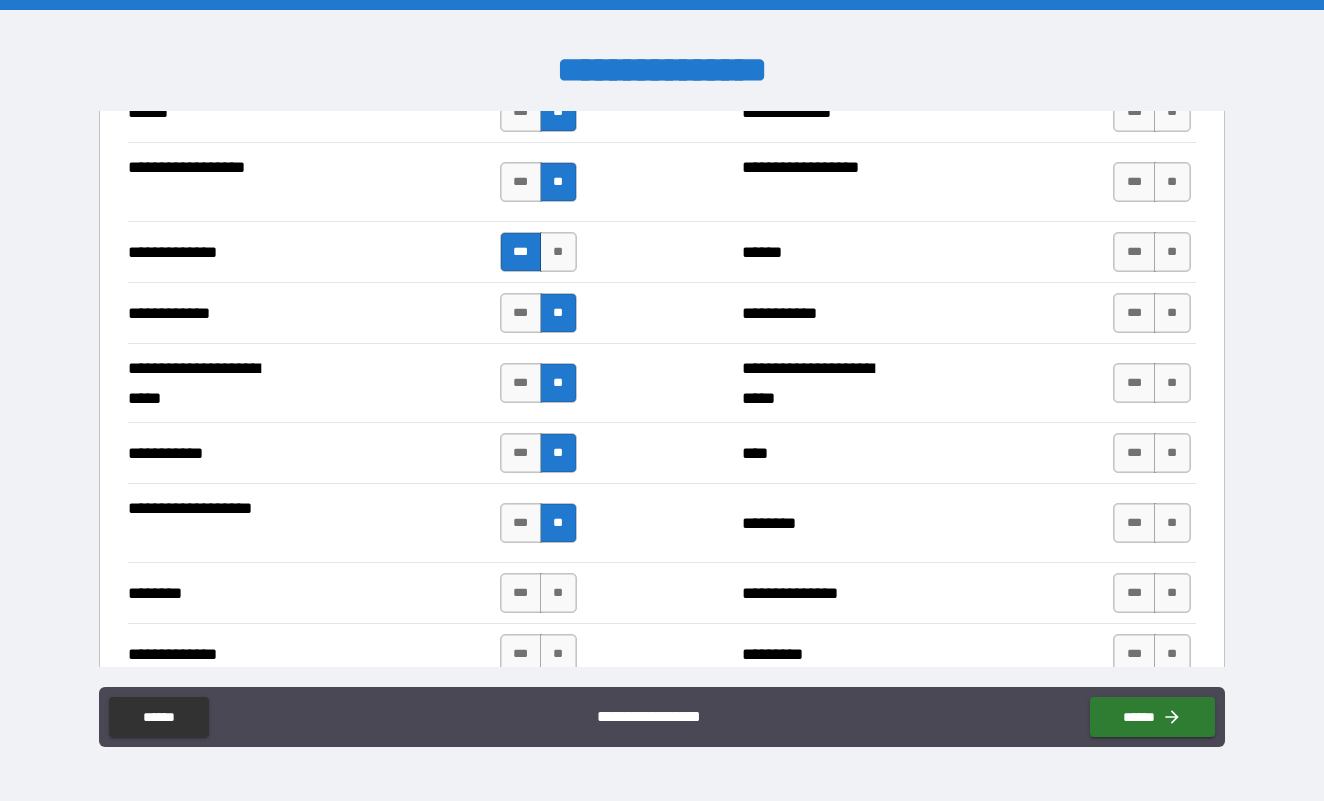 scroll, scrollTop: 2788, scrollLeft: 0, axis: vertical 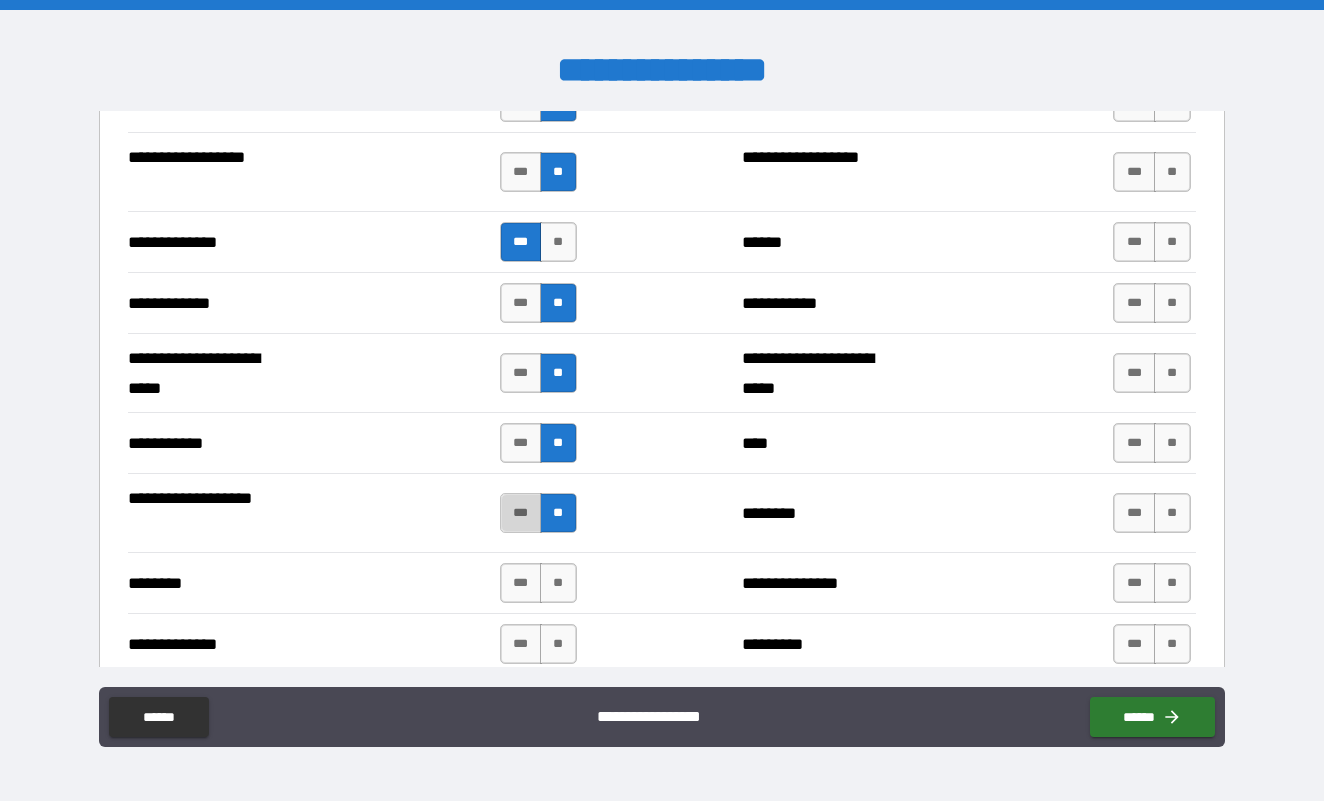 click on "***" at bounding box center (521, 513) 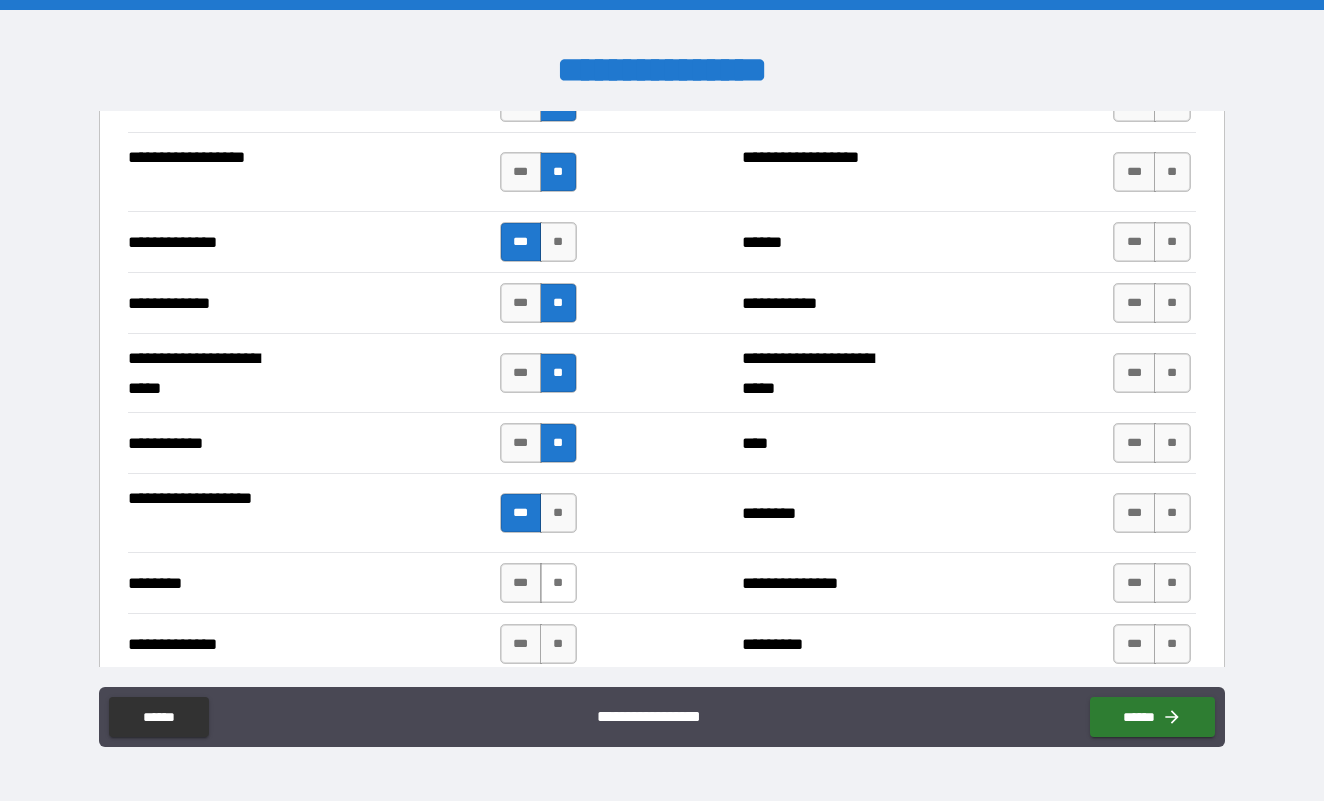 click on "**" at bounding box center [558, 583] 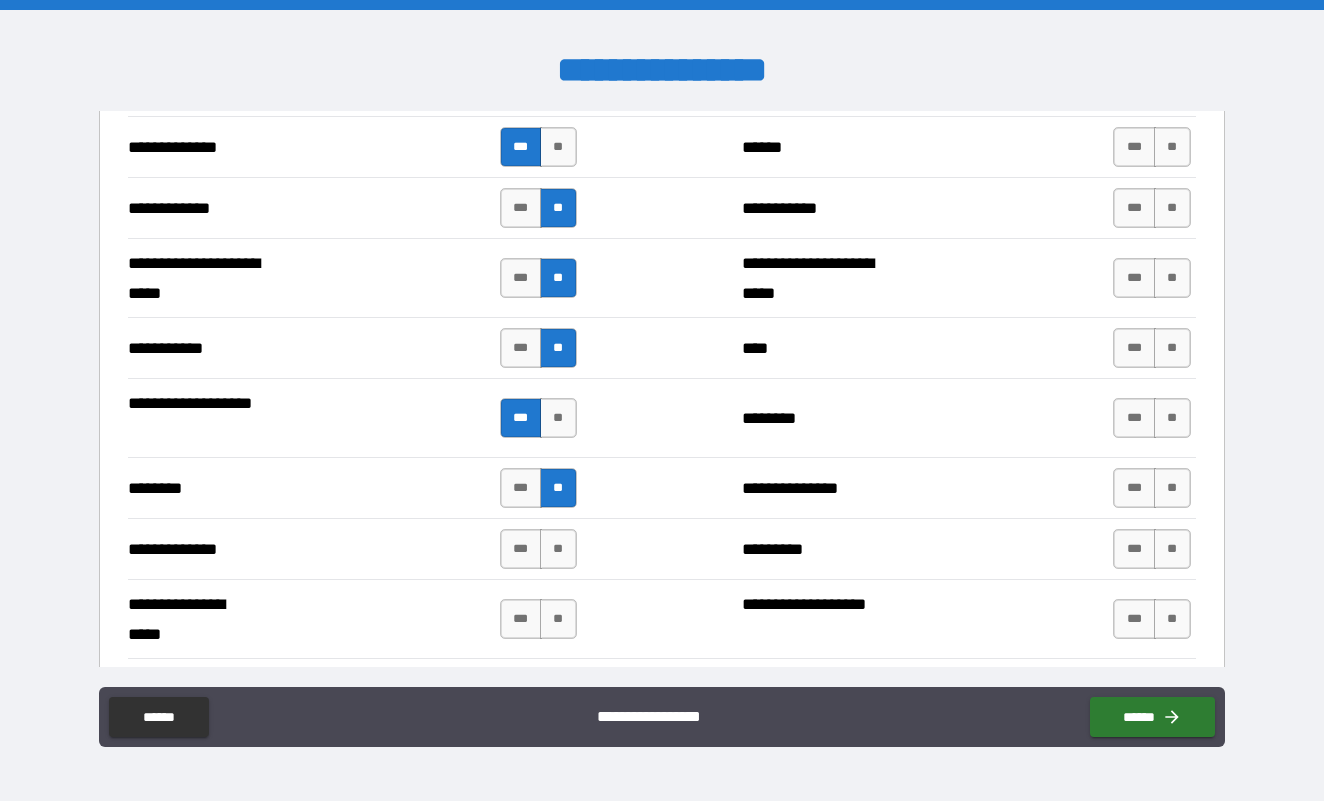 scroll, scrollTop: 2886, scrollLeft: 0, axis: vertical 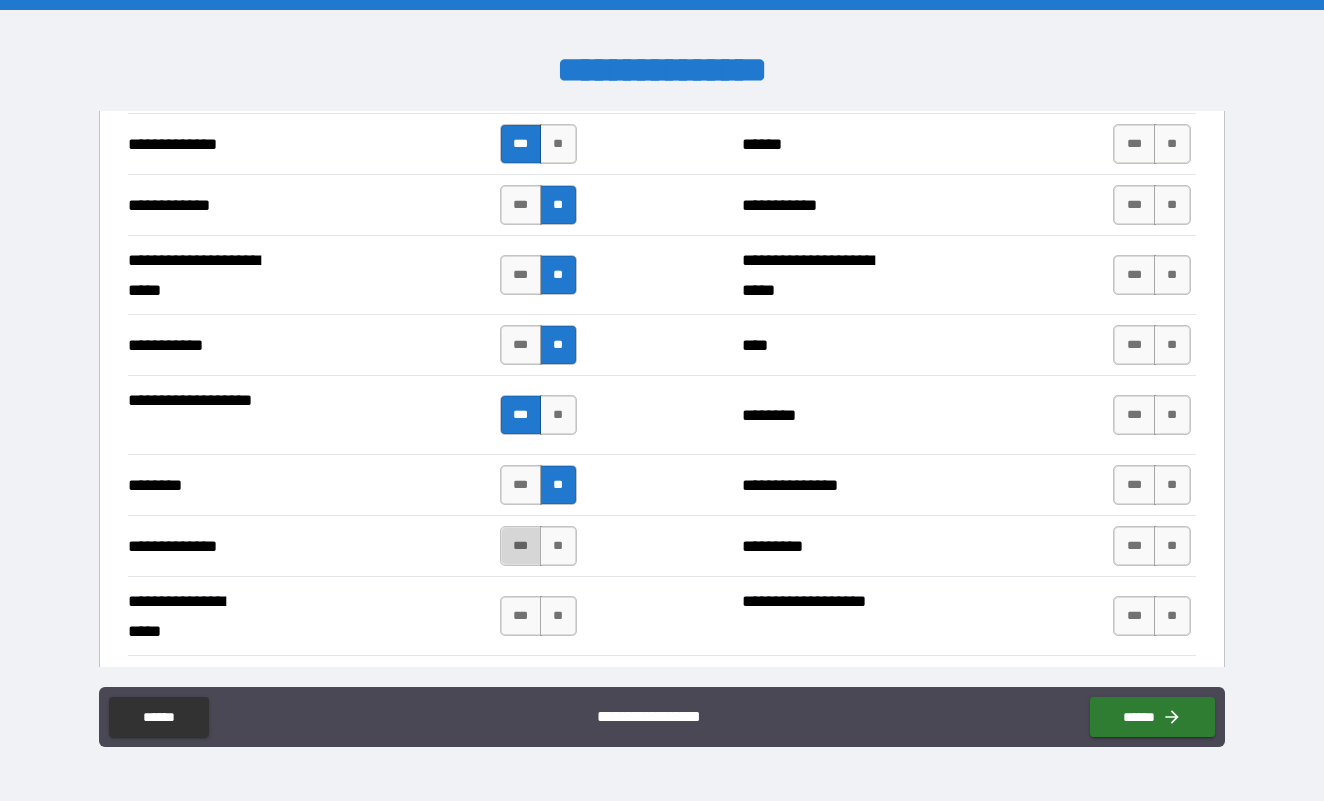 click on "***" at bounding box center [521, 546] 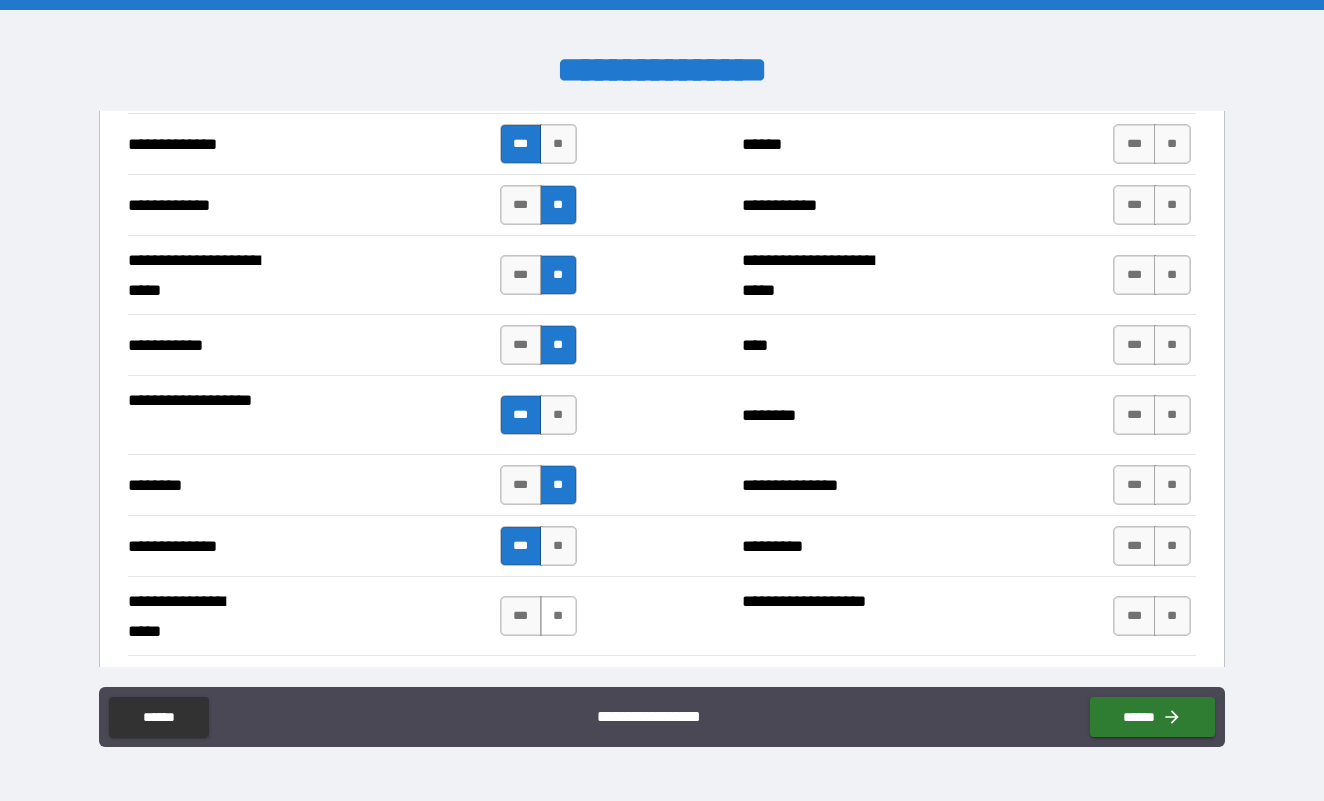 click on "**" at bounding box center [558, 616] 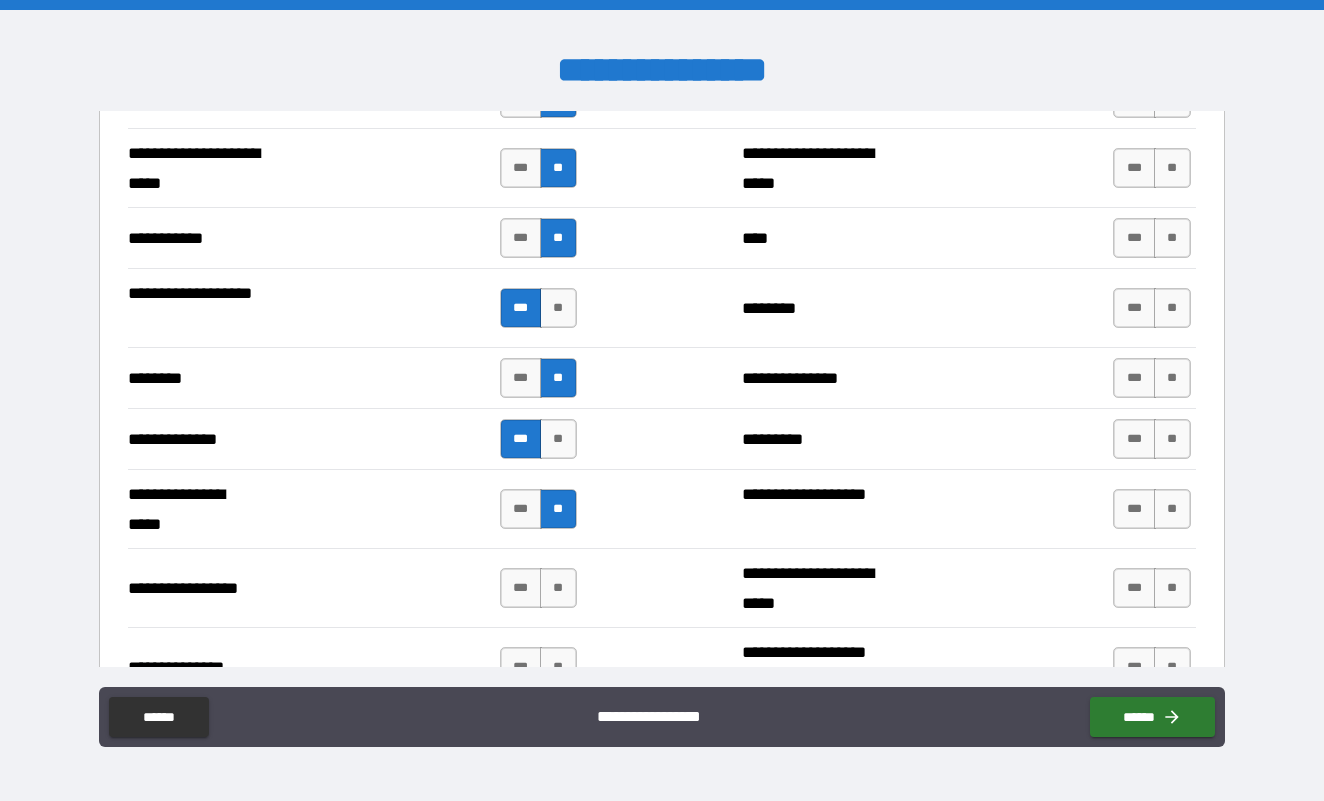 scroll, scrollTop: 3004, scrollLeft: 0, axis: vertical 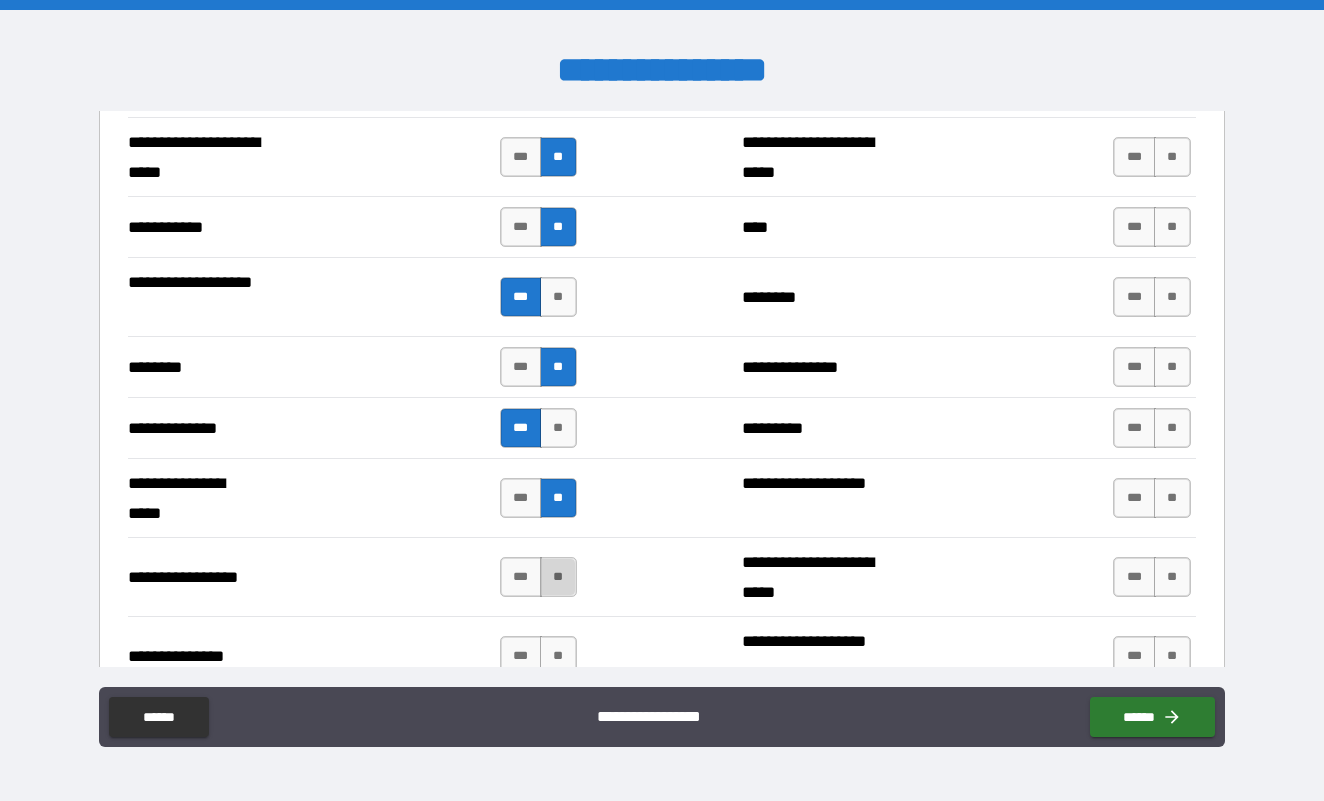click on "**" at bounding box center [558, 577] 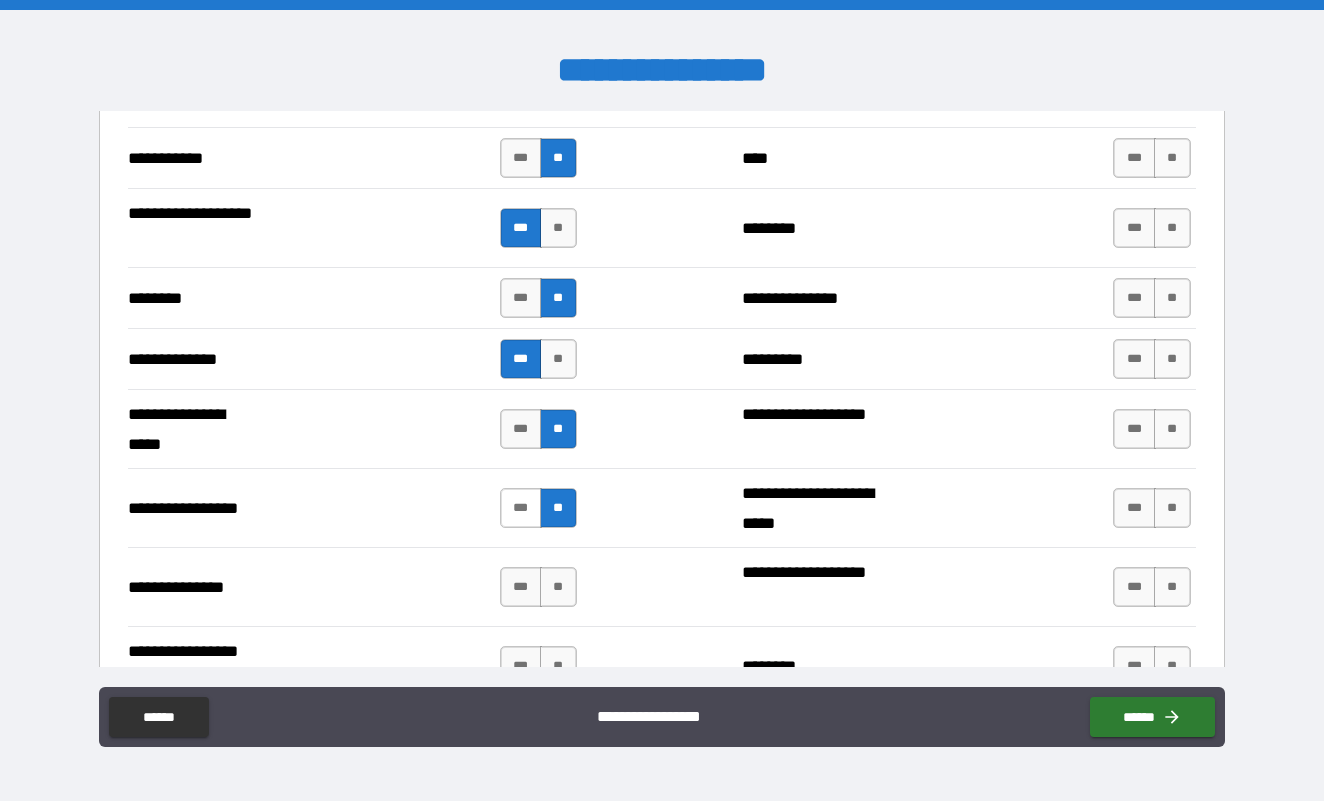 scroll, scrollTop: 3086, scrollLeft: 0, axis: vertical 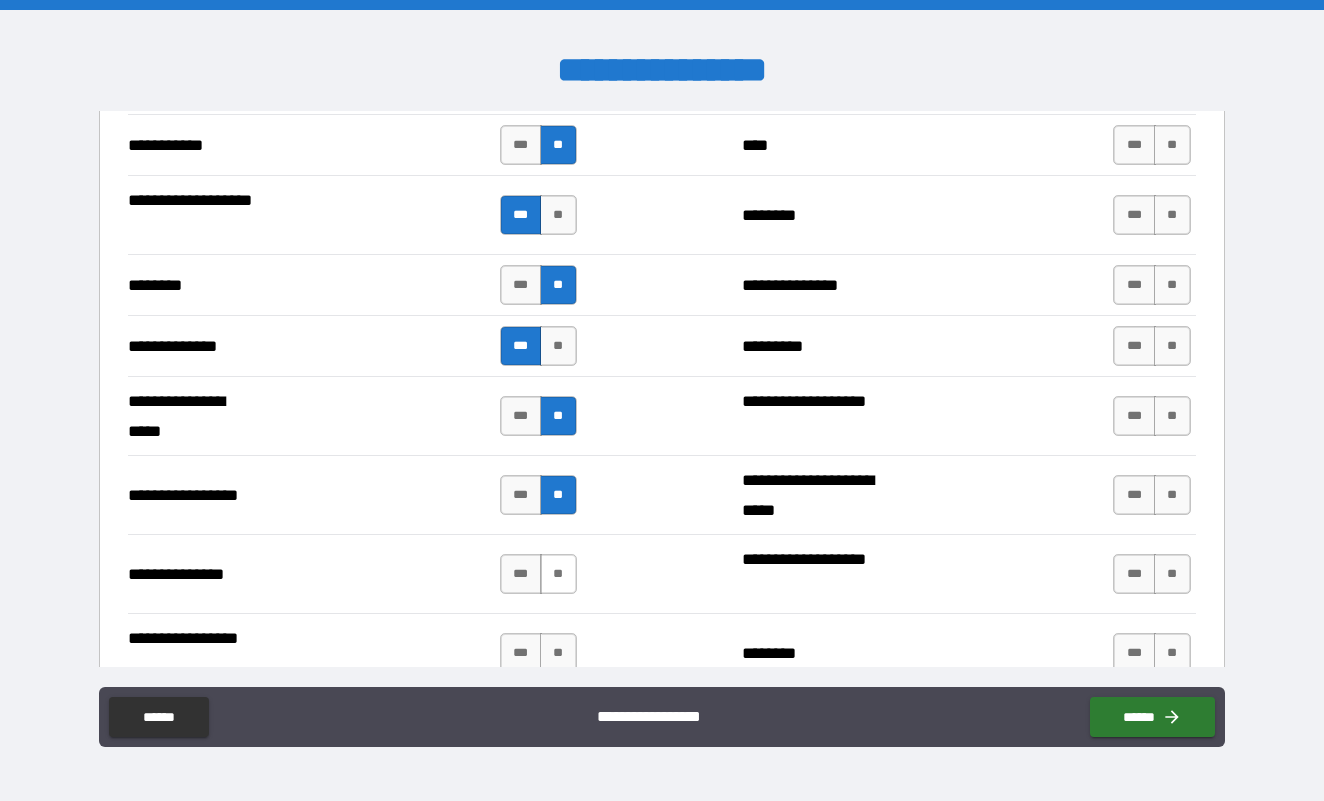 click on "**" at bounding box center [558, 574] 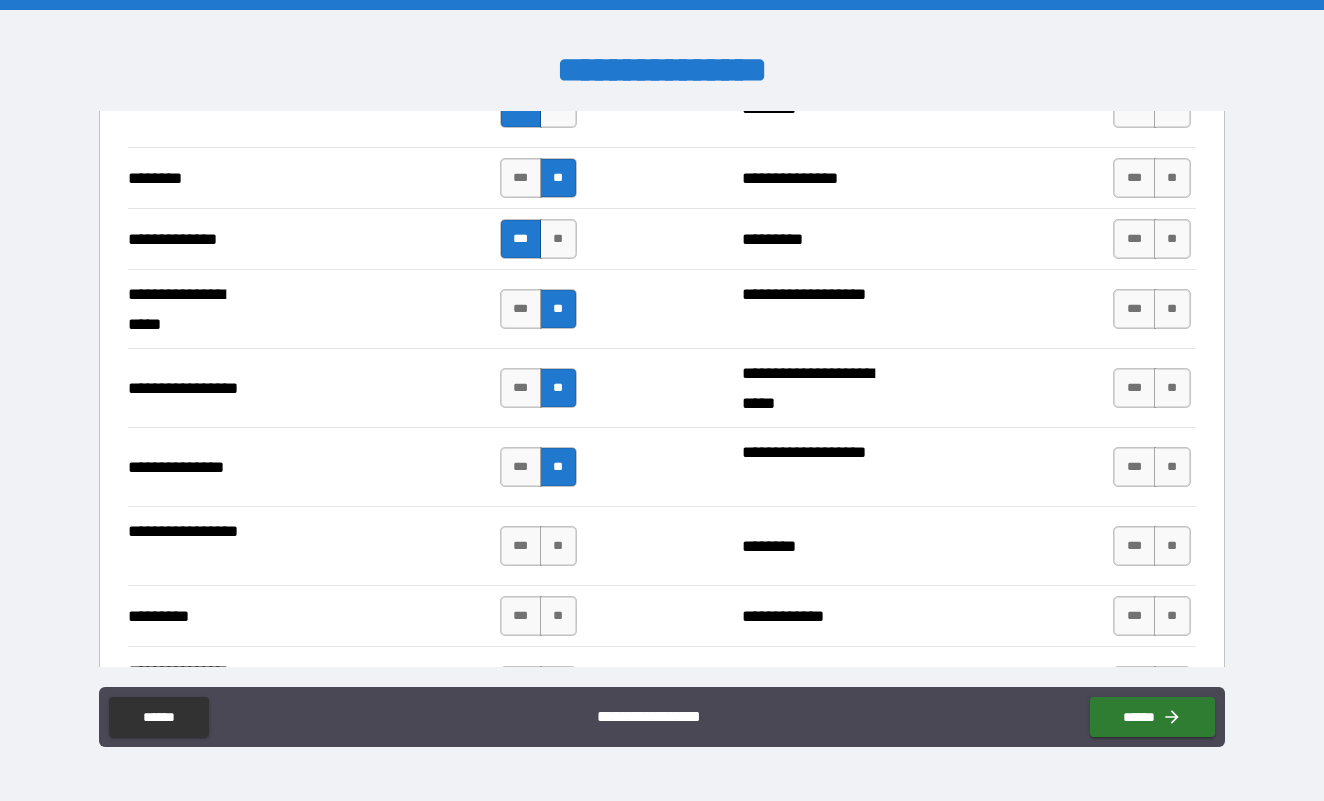 scroll, scrollTop: 3202, scrollLeft: 0, axis: vertical 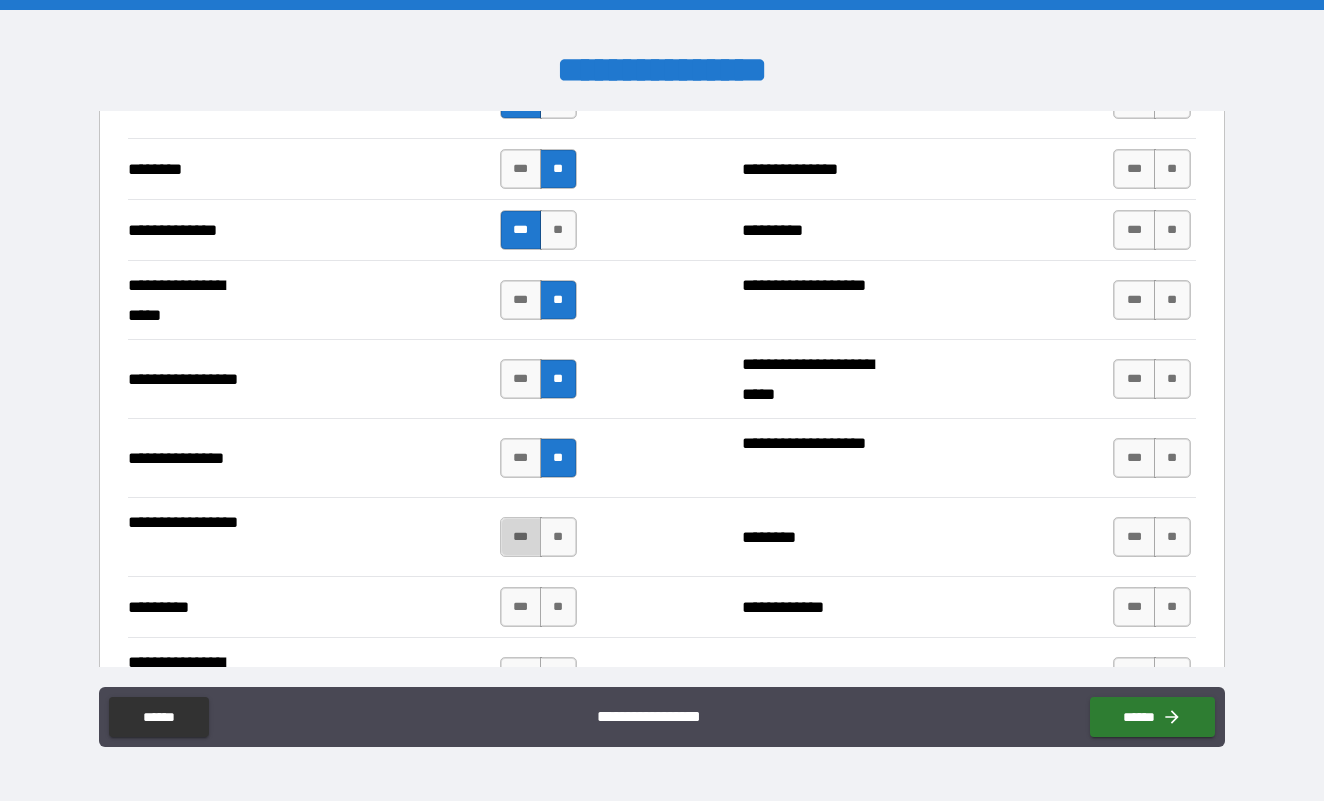 click on "***" at bounding box center [521, 537] 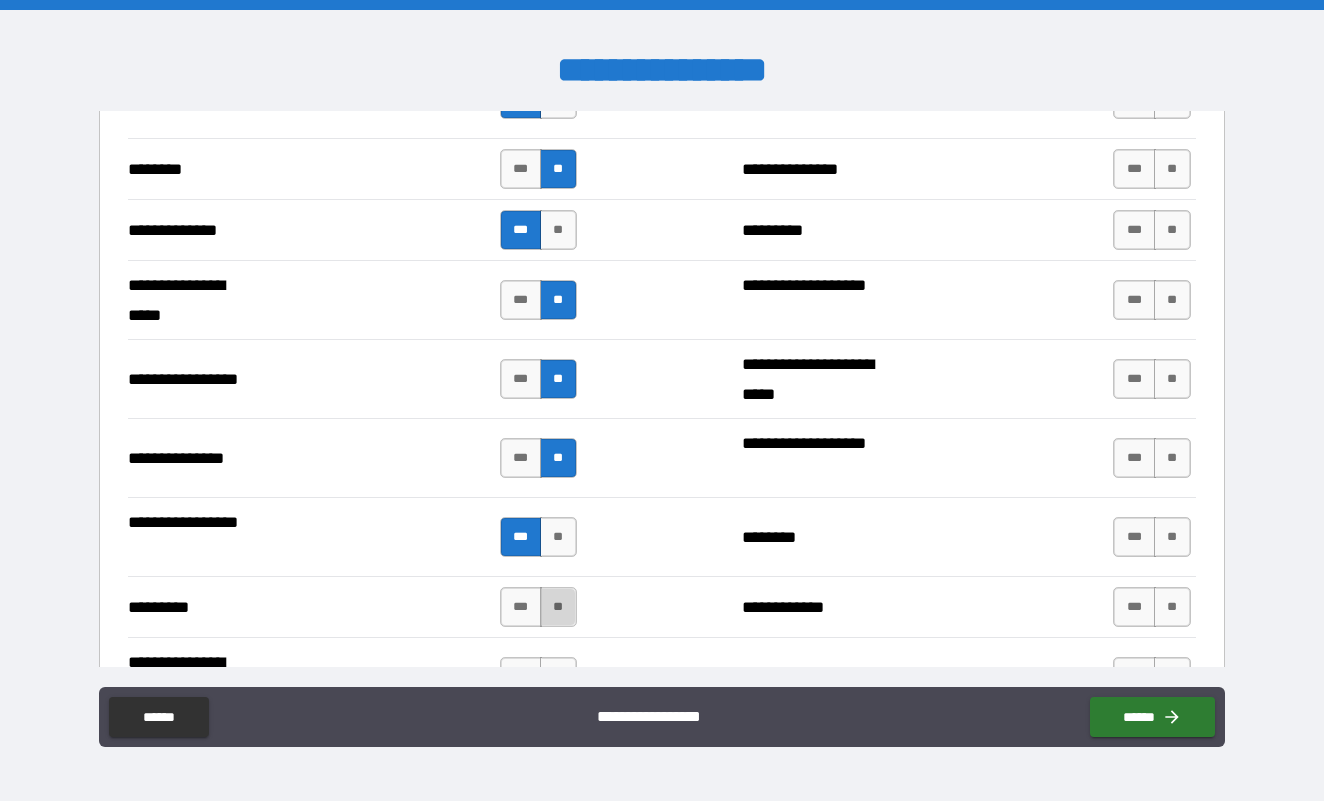 click on "**" at bounding box center [558, 607] 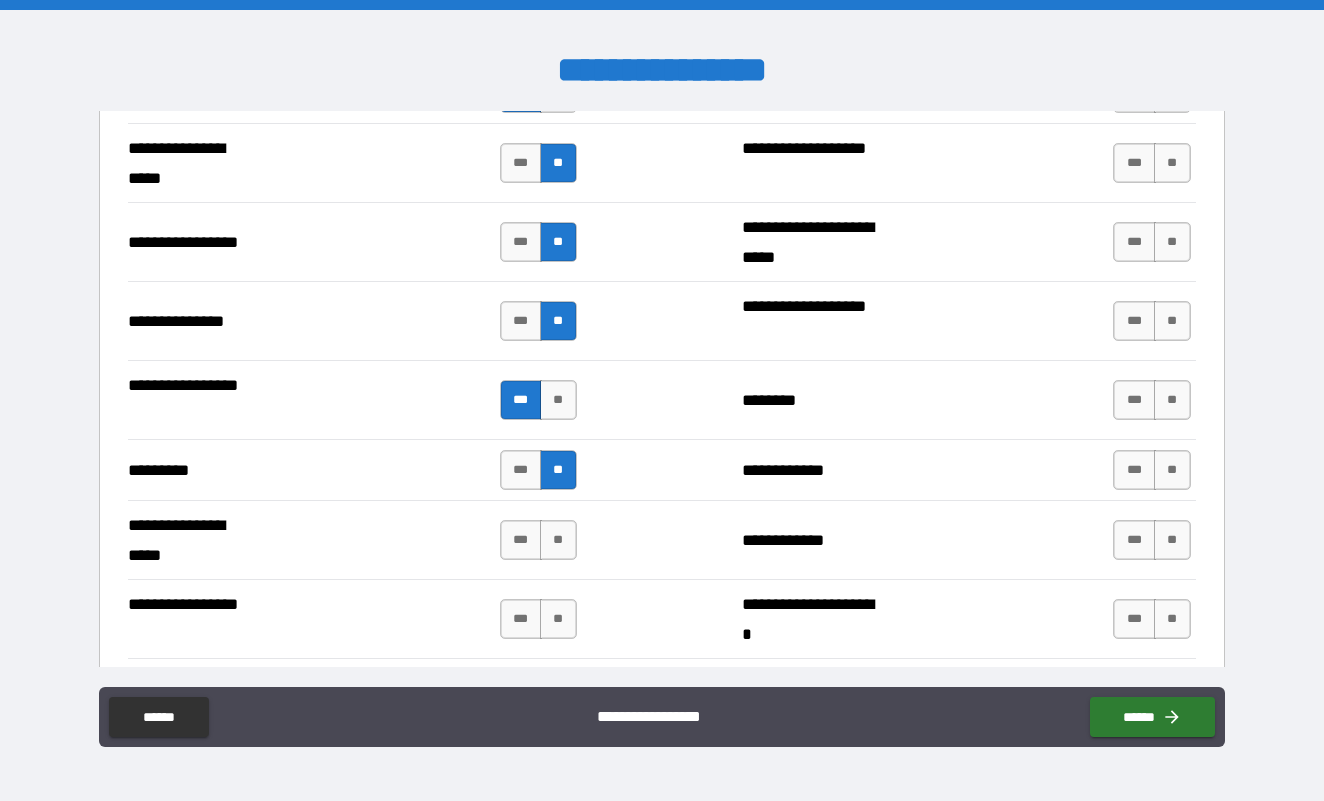 scroll, scrollTop: 3342, scrollLeft: 0, axis: vertical 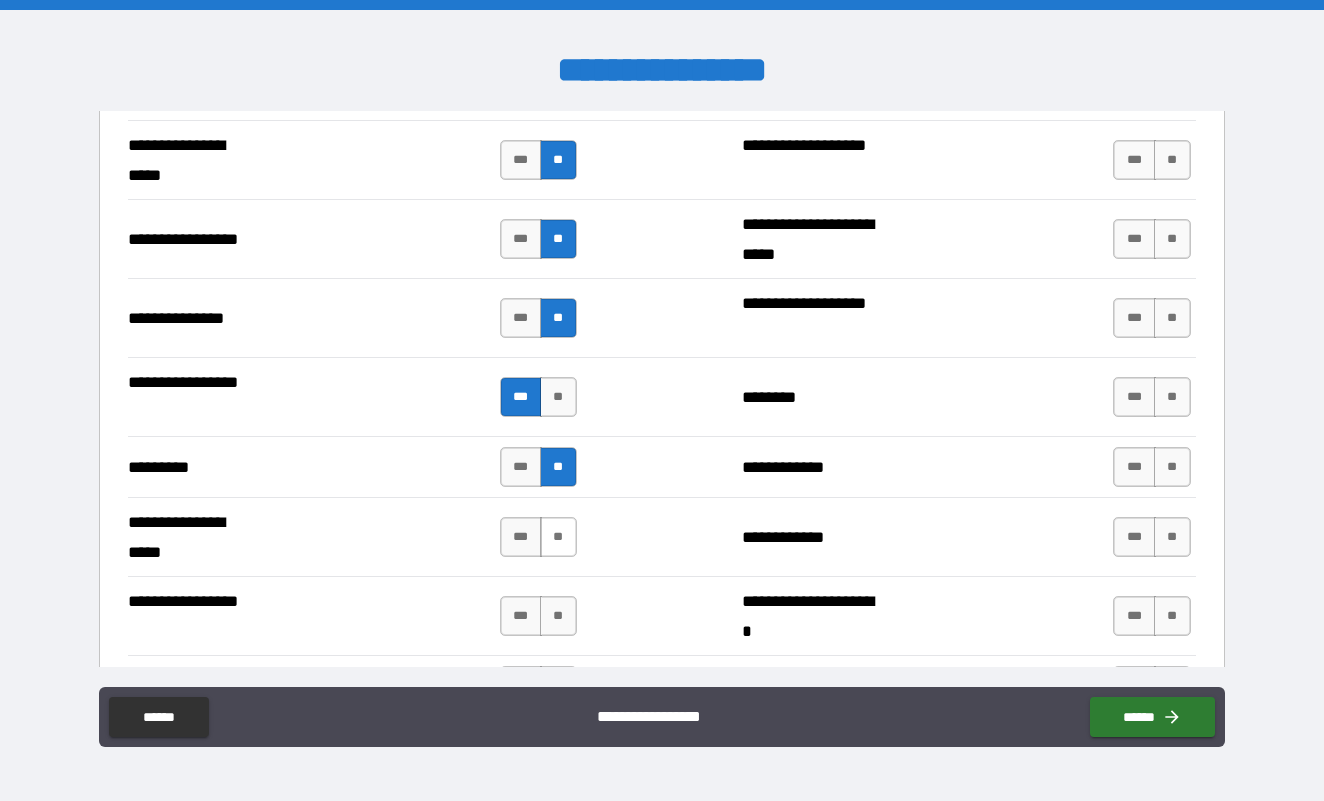 click on "**" at bounding box center [558, 537] 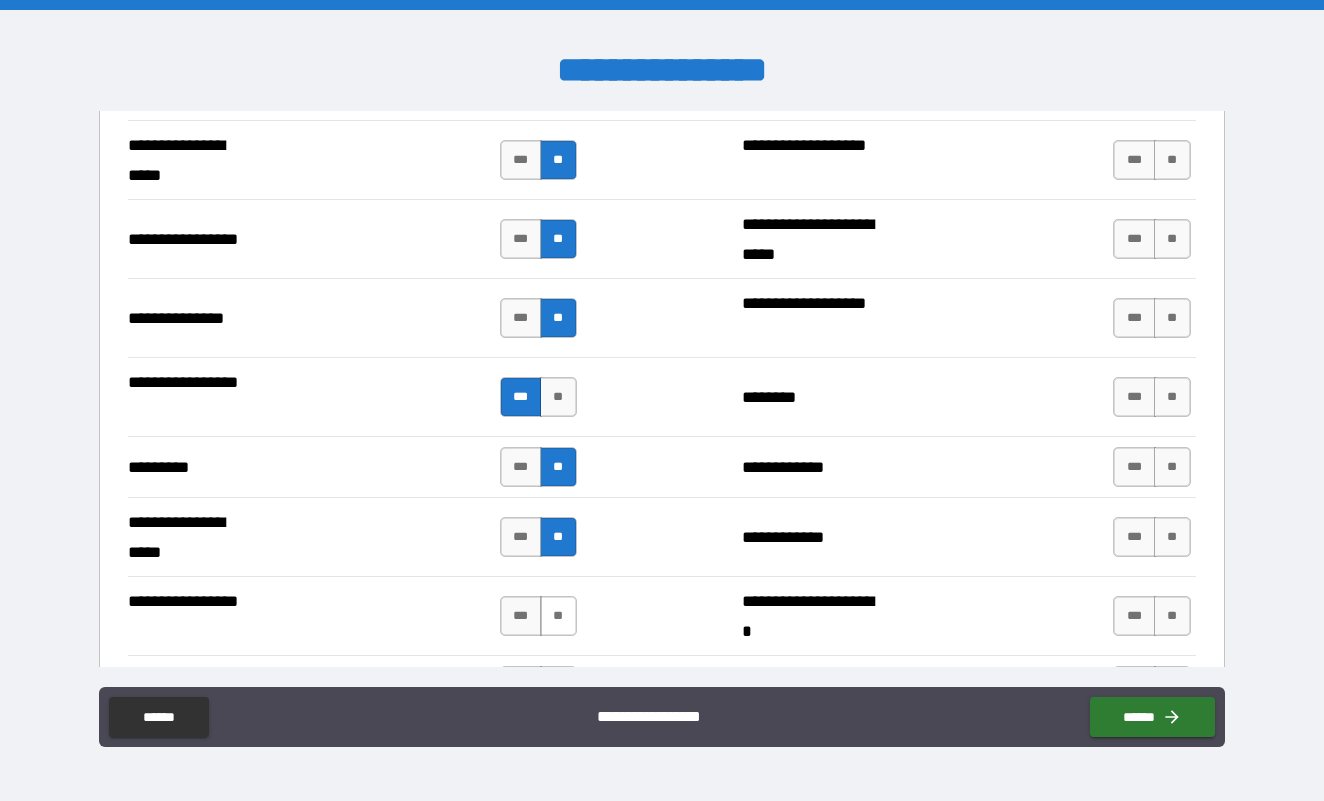 click on "**" at bounding box center (558, 616) 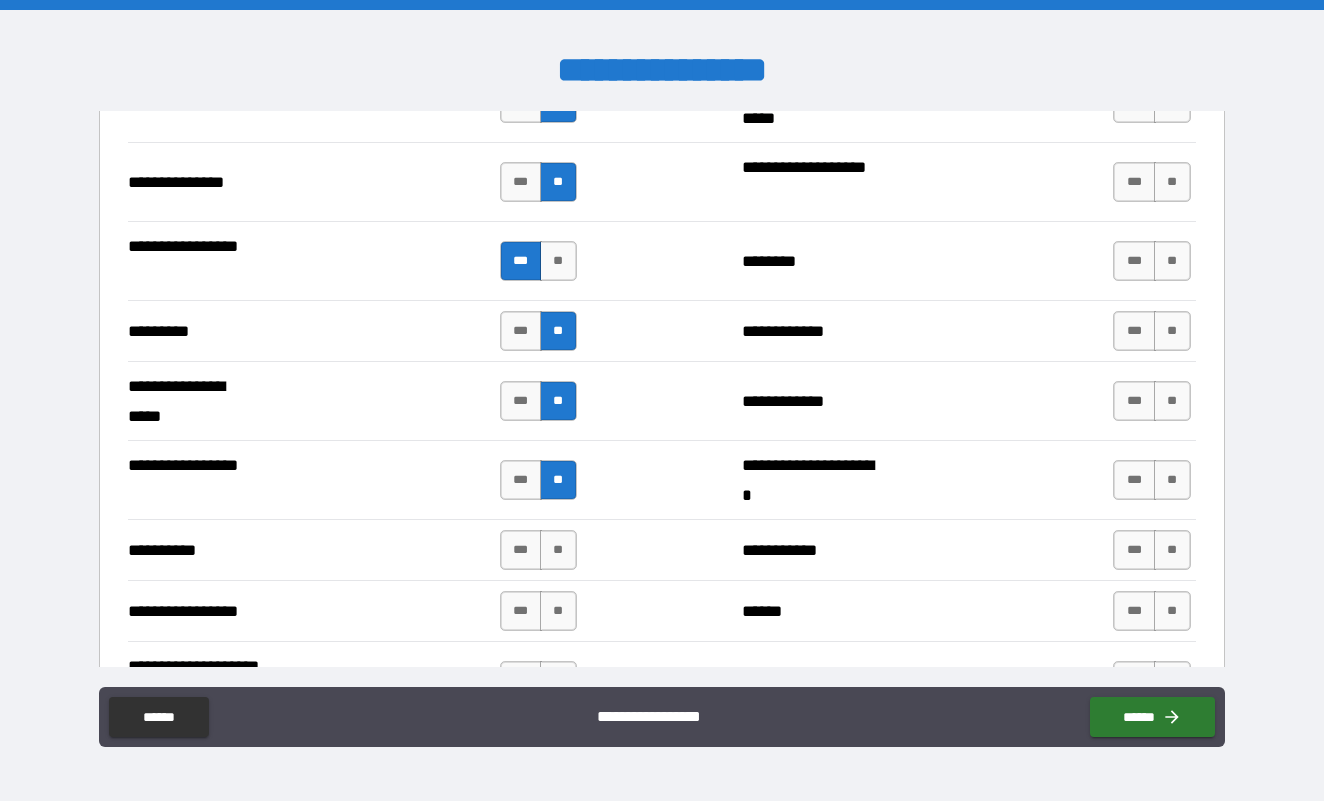 scroll, scrollTop: 3481, scrollLeft: 0, axis: vertical 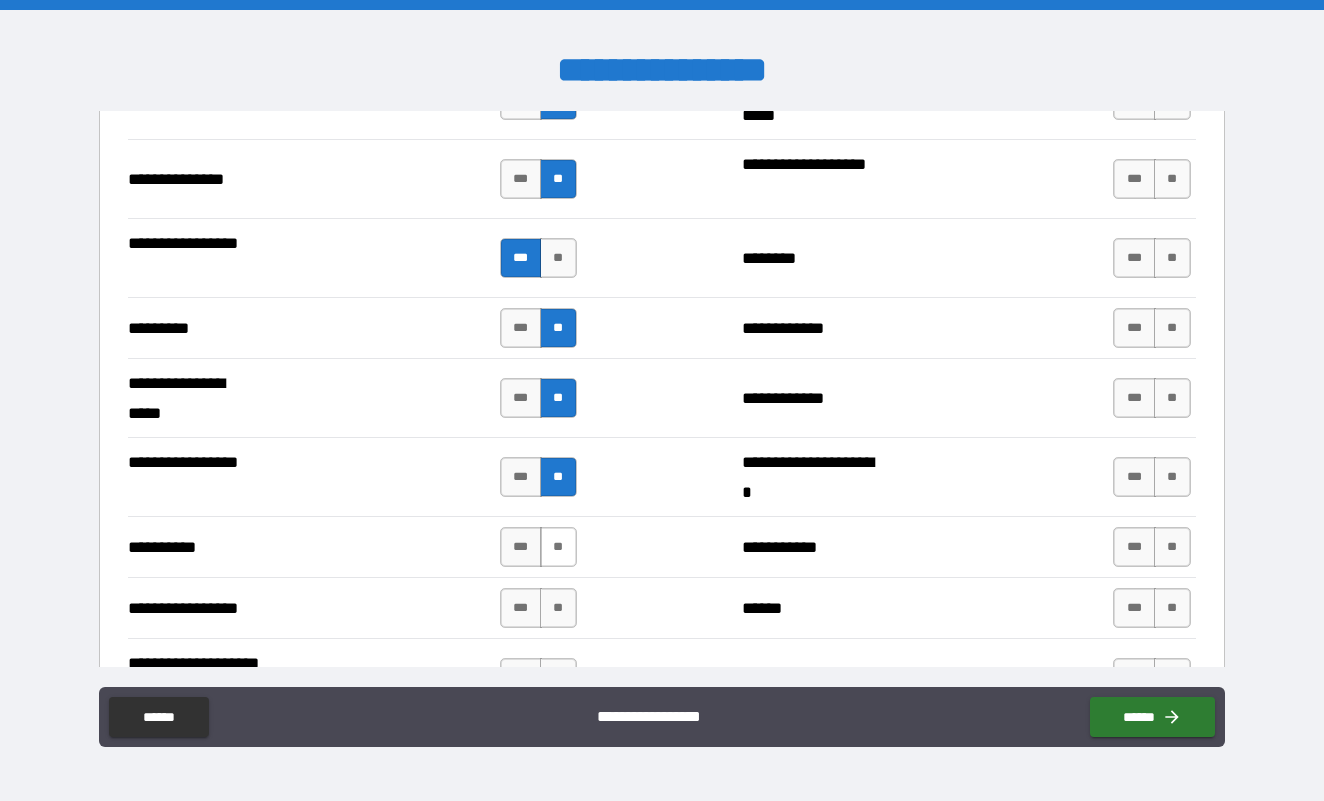click on "**" at bounding box center [558, 547] 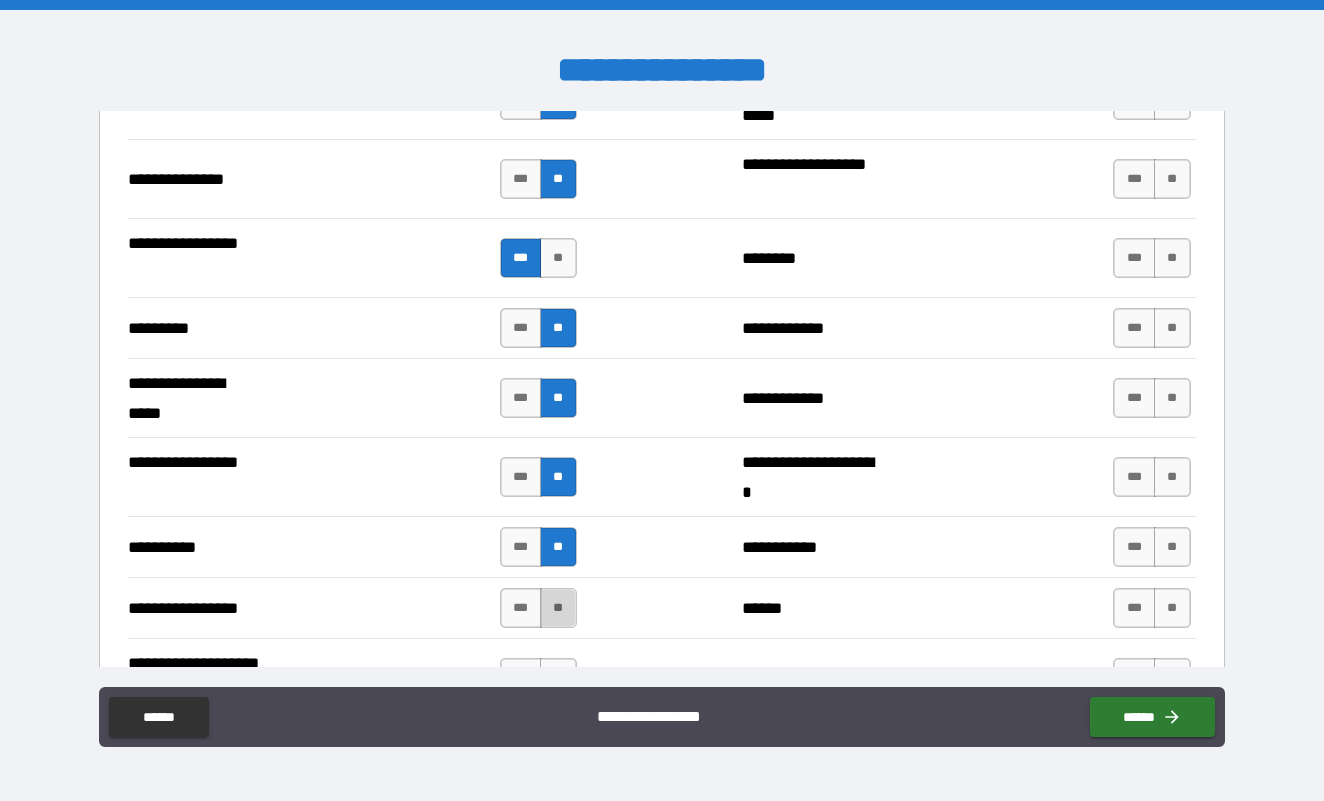 click on "**" at bounding box center [558, 608] 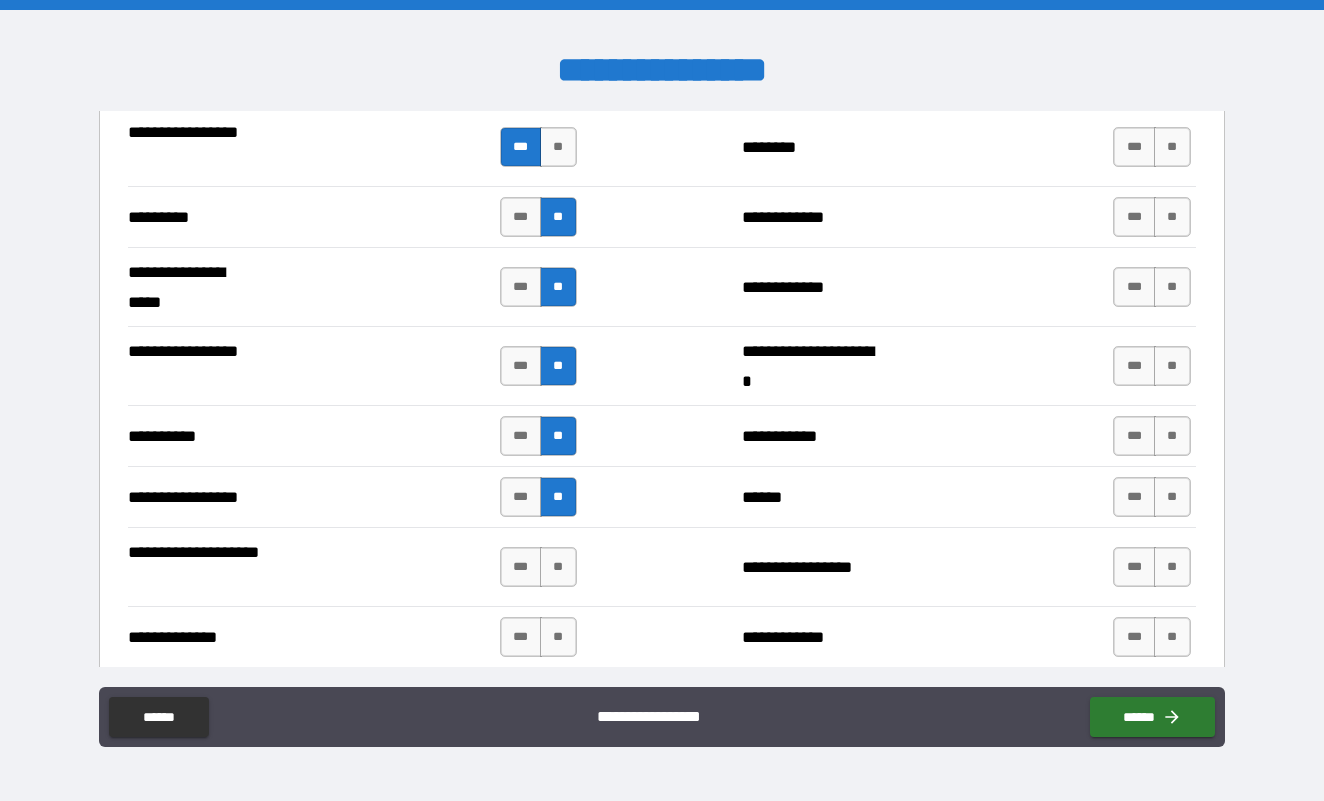 scroll, scrollTop: 3597, scrollLeft: 0, axis: vertical 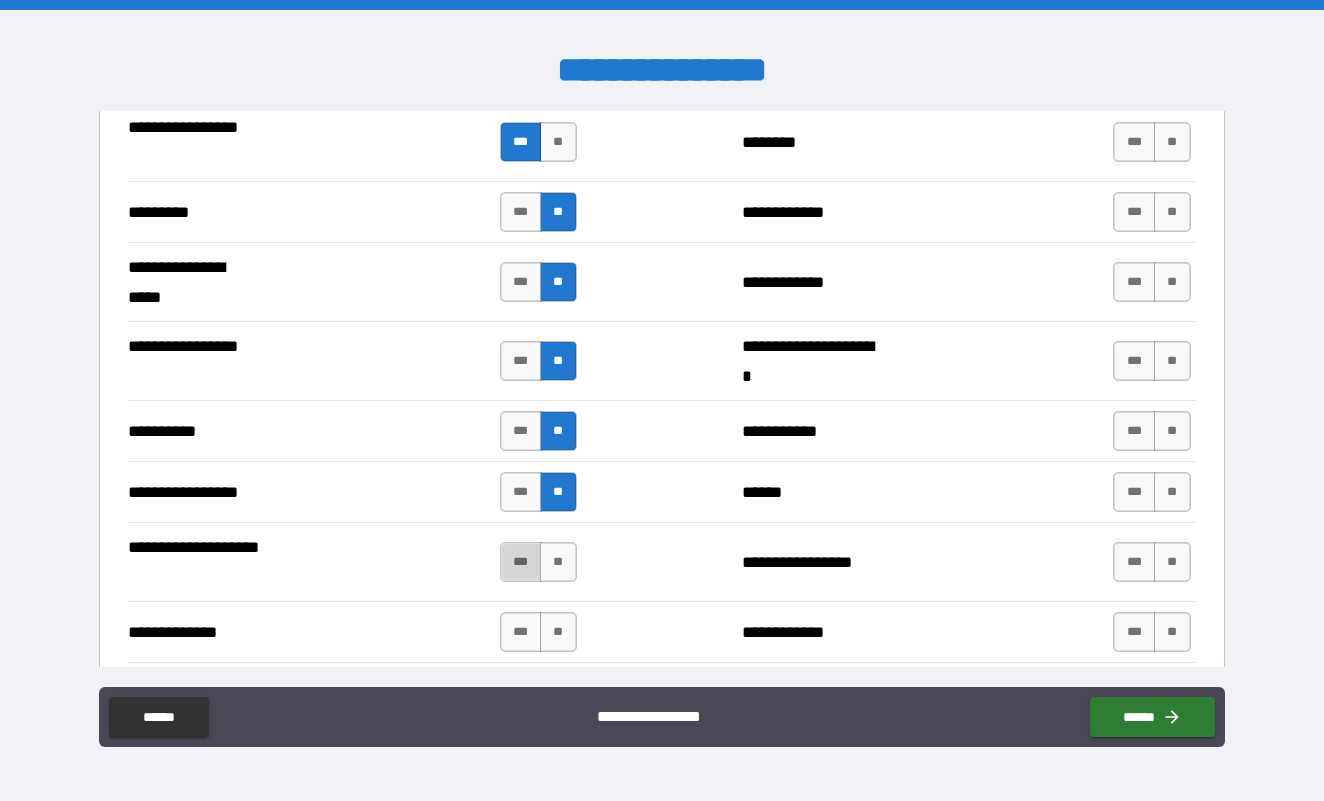 click on "***" at bounding box center (521, 562) 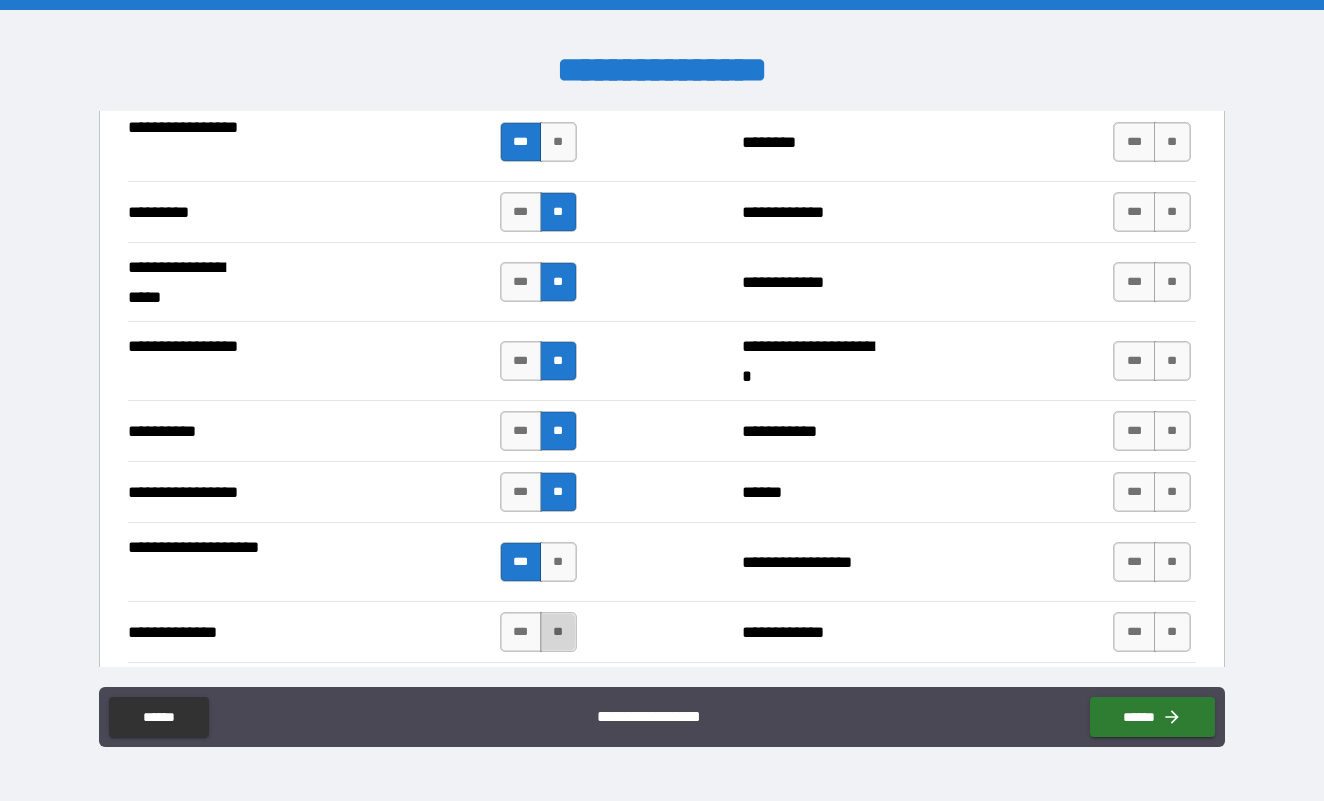 click on "**" at bounding box center [558, 632] 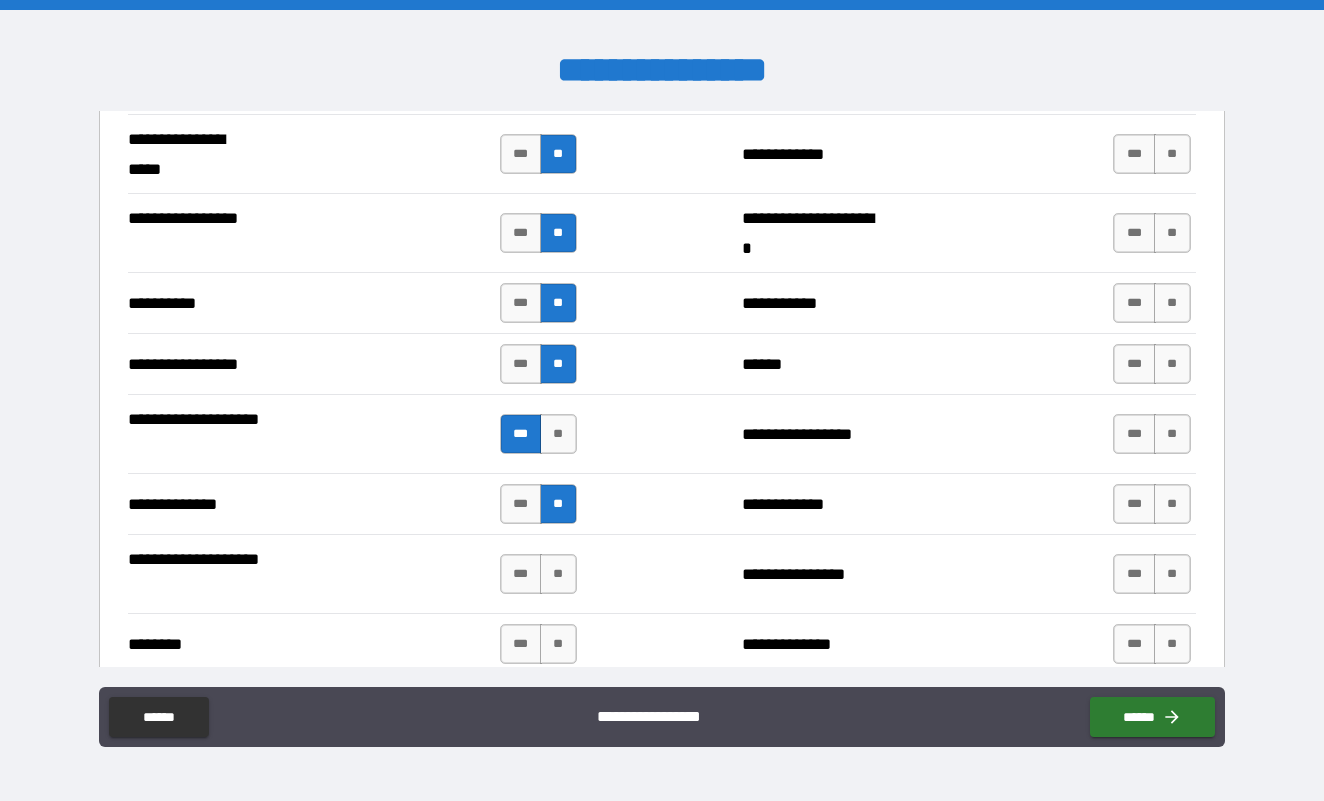 scroll, scrollTop: 3731, scrollLeft: 0, axis: vertical 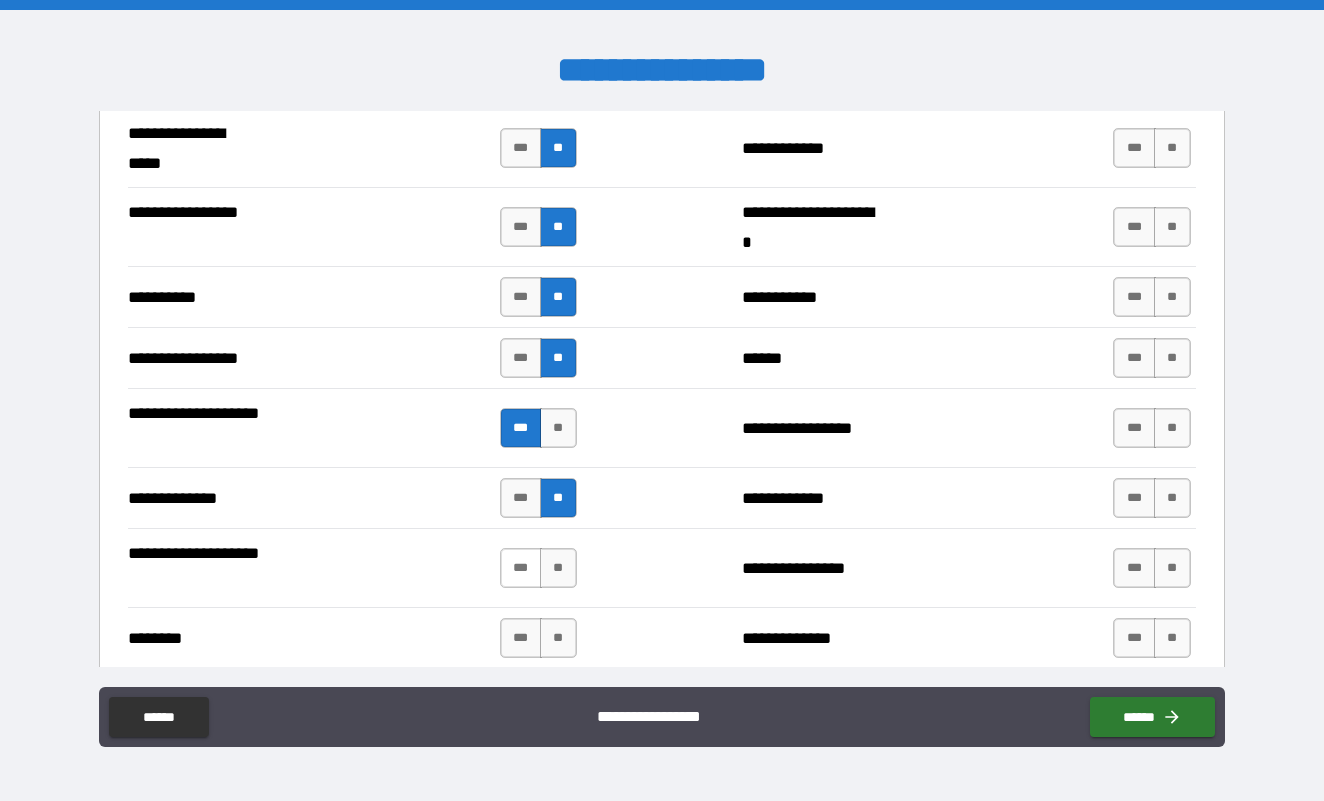 click on "***" at bounding box center (521, 568) 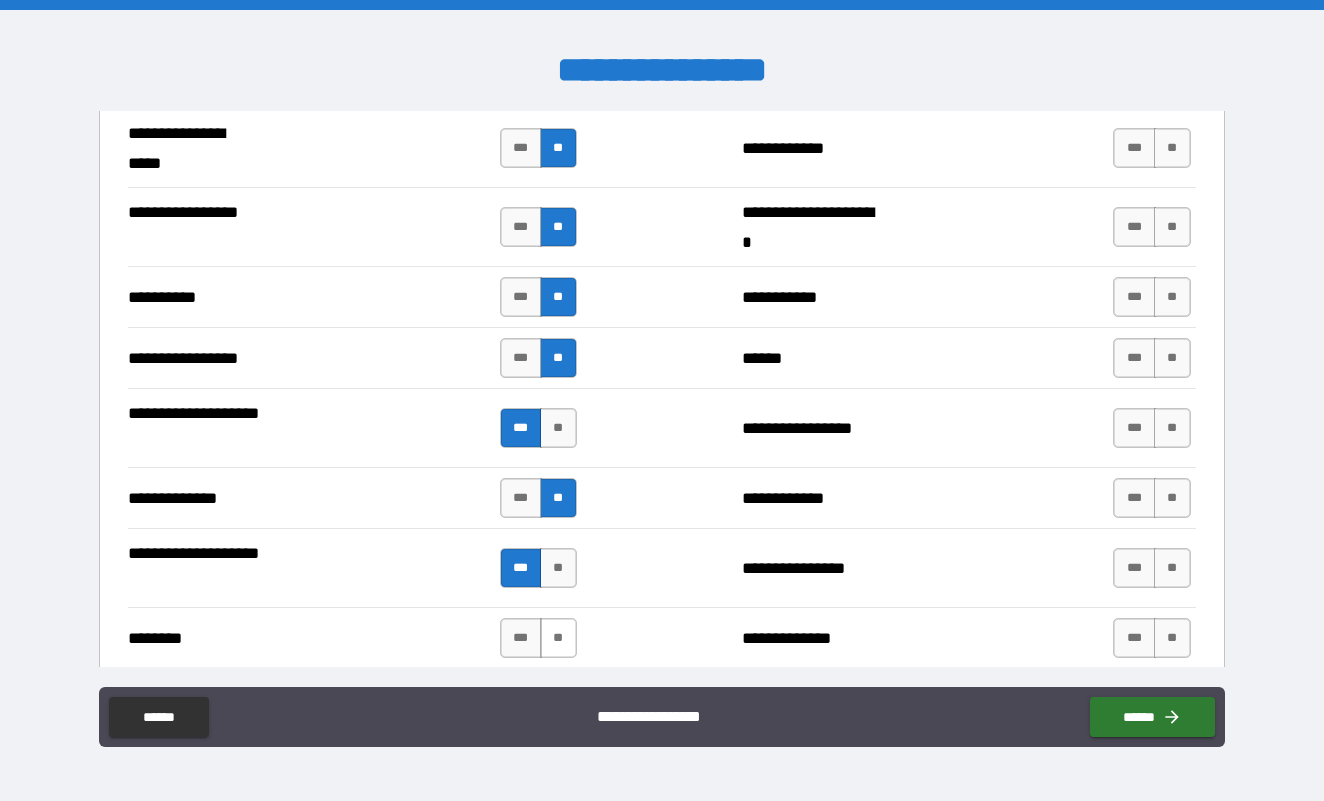 click on "**" at bounding box center [558, 638] 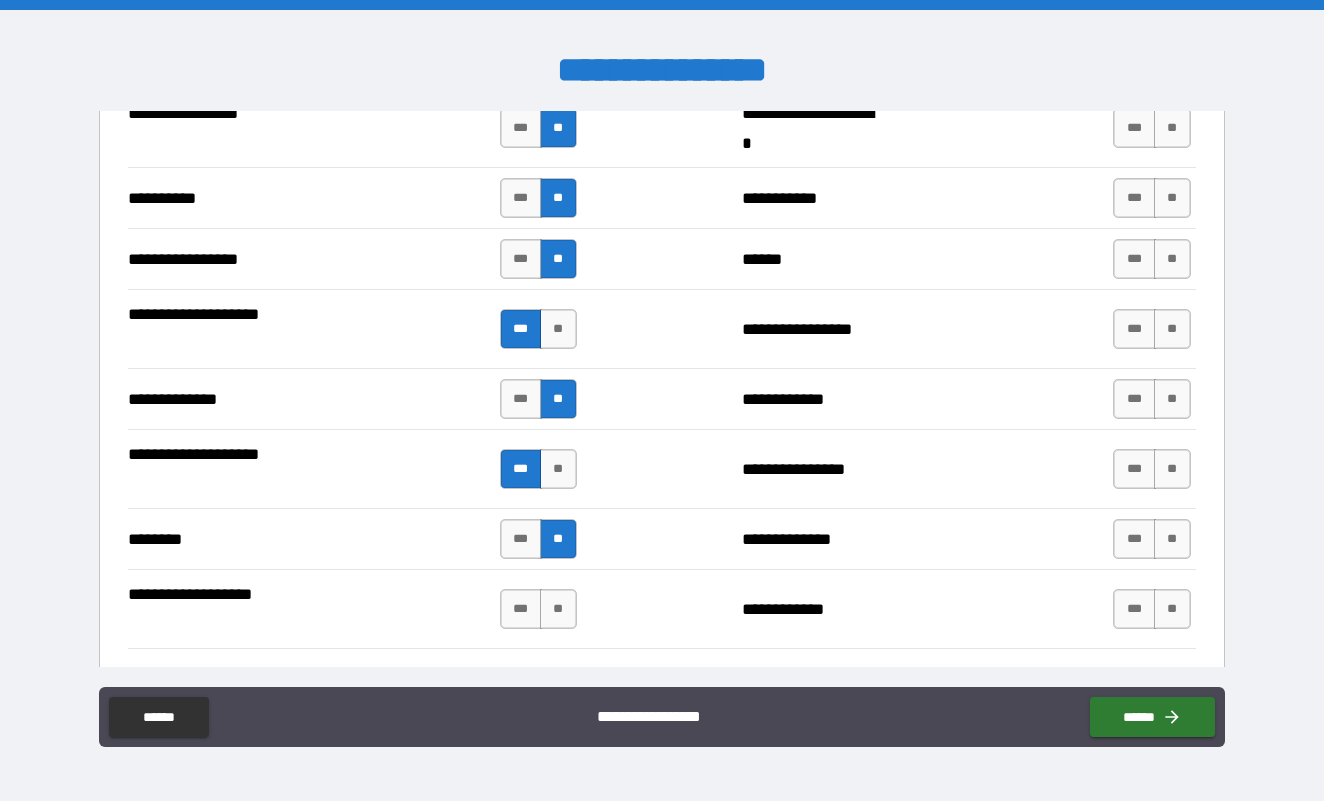 scroll, scrollTop: 3848, scrollLeft: 0, axis: vertical 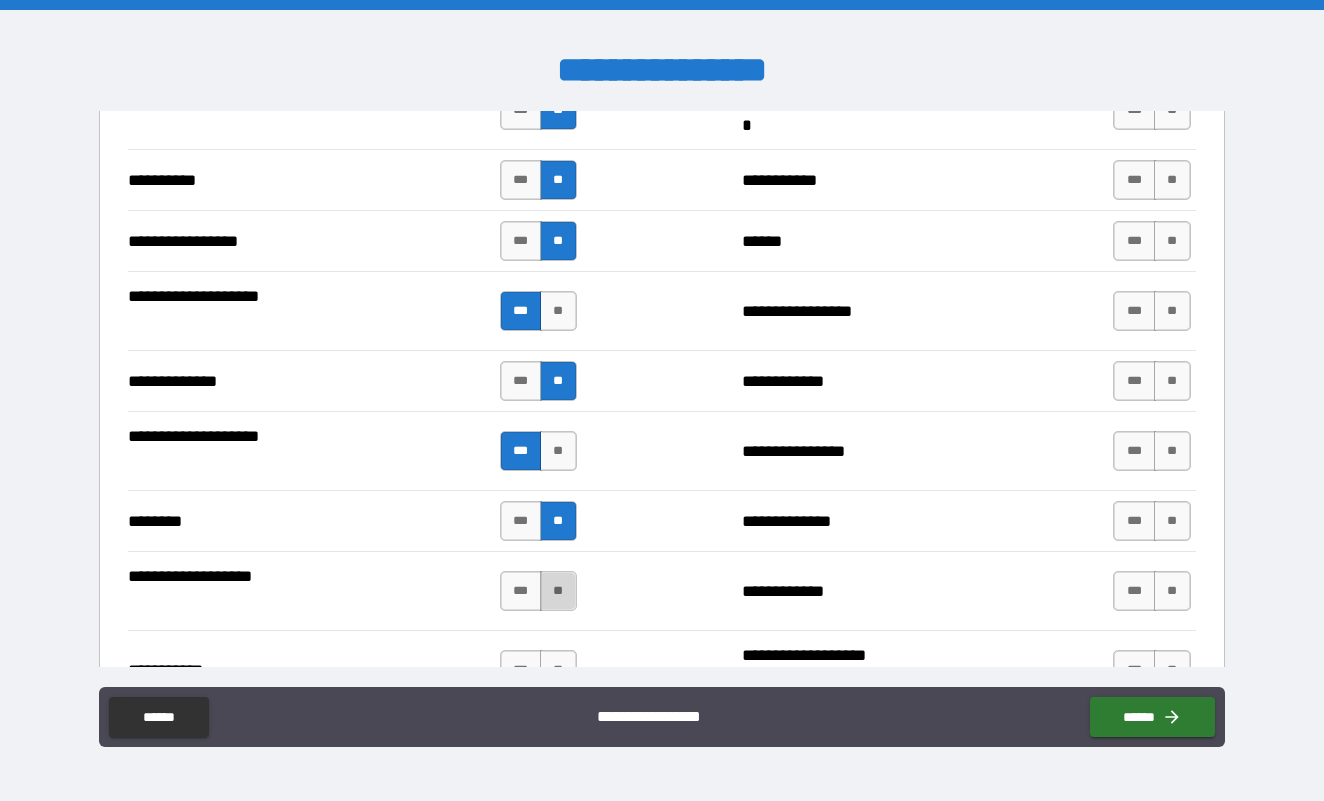 click on "**" at bounding box center (558, 591) 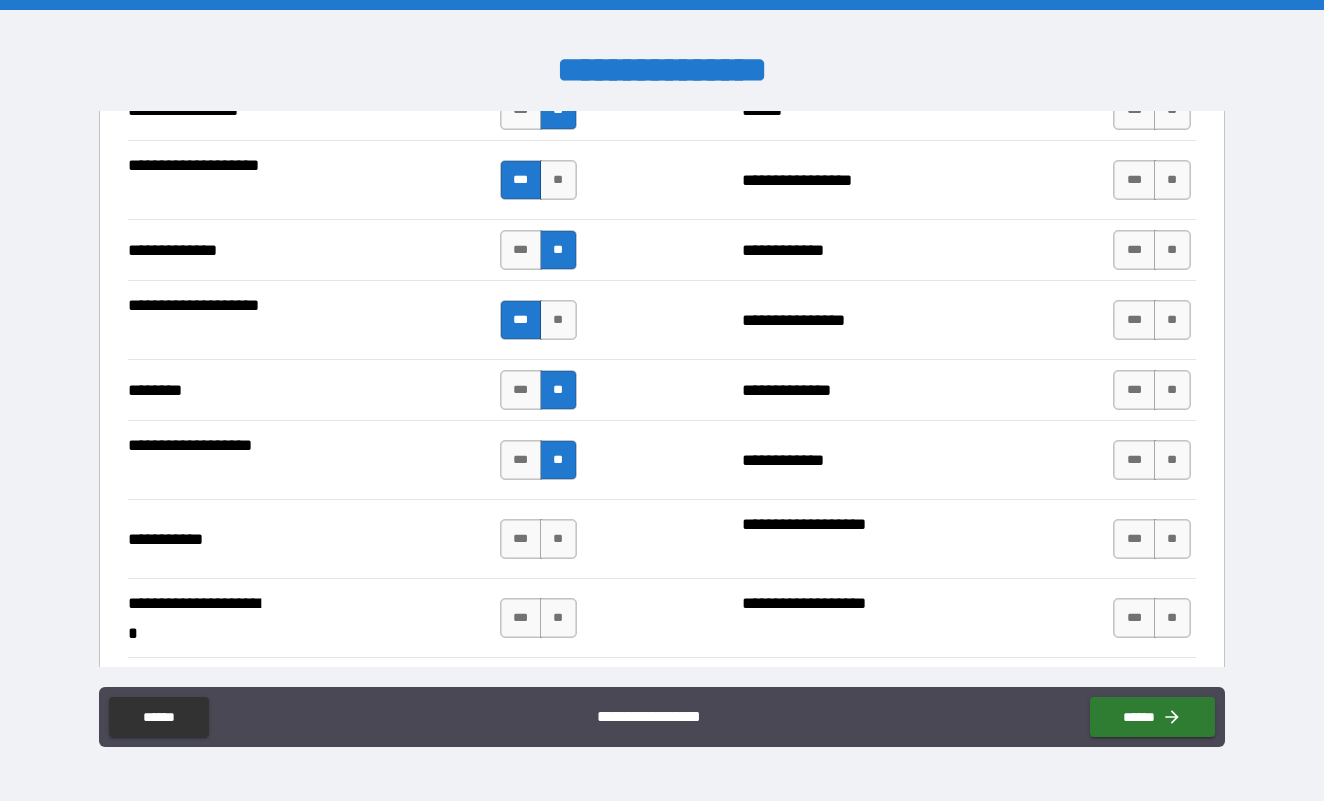 scroll, scrollTop: 3988, scrollLeft: 0, axis: vertical 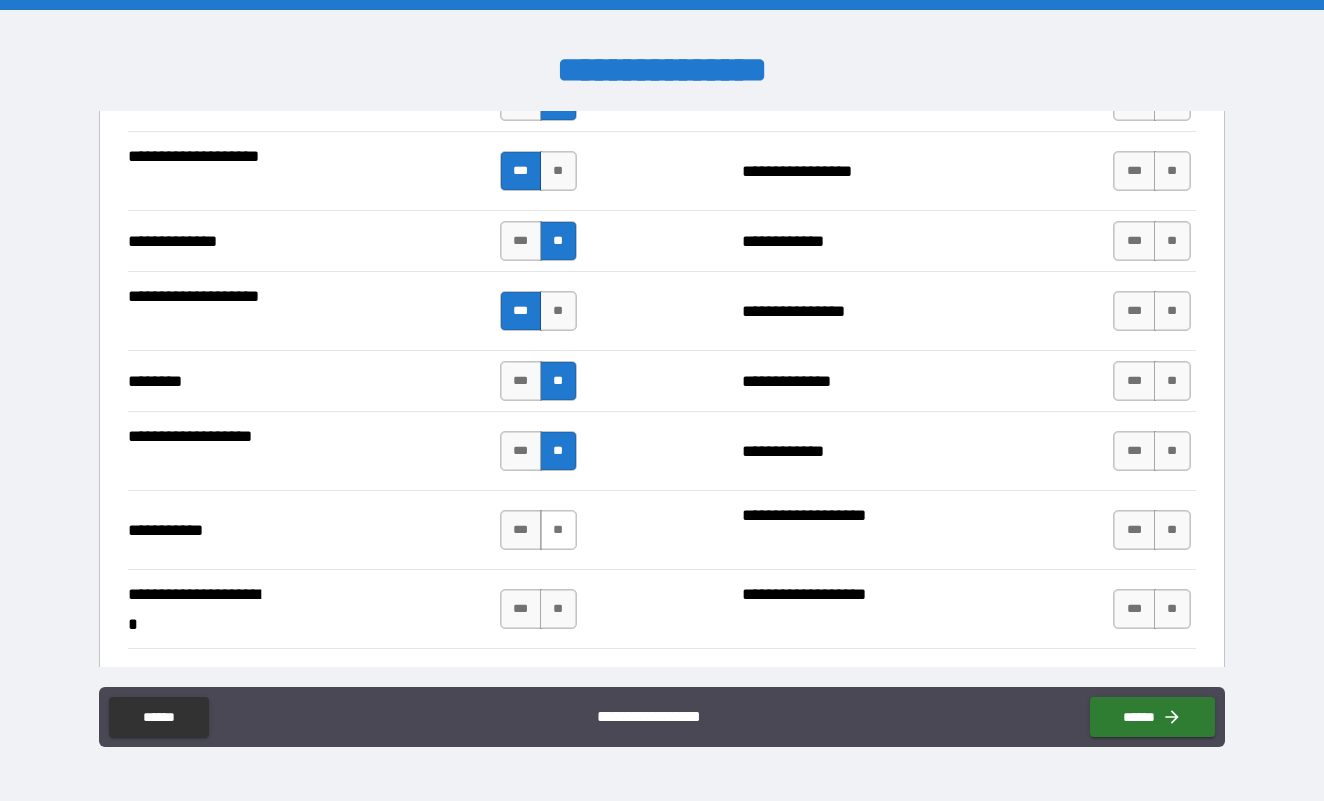 click on "**" at bounding box center [558, 530] 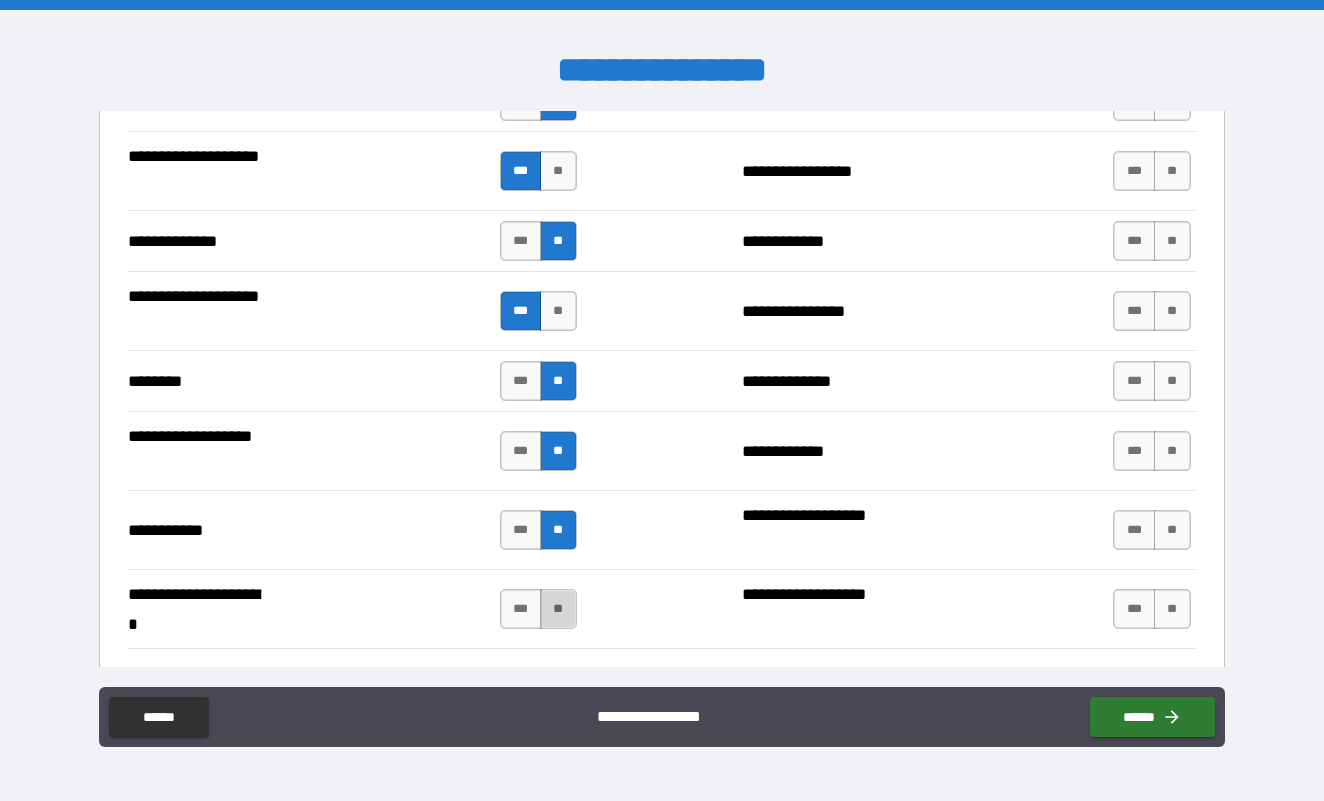 click on "**" at bounding box center [558, 609] 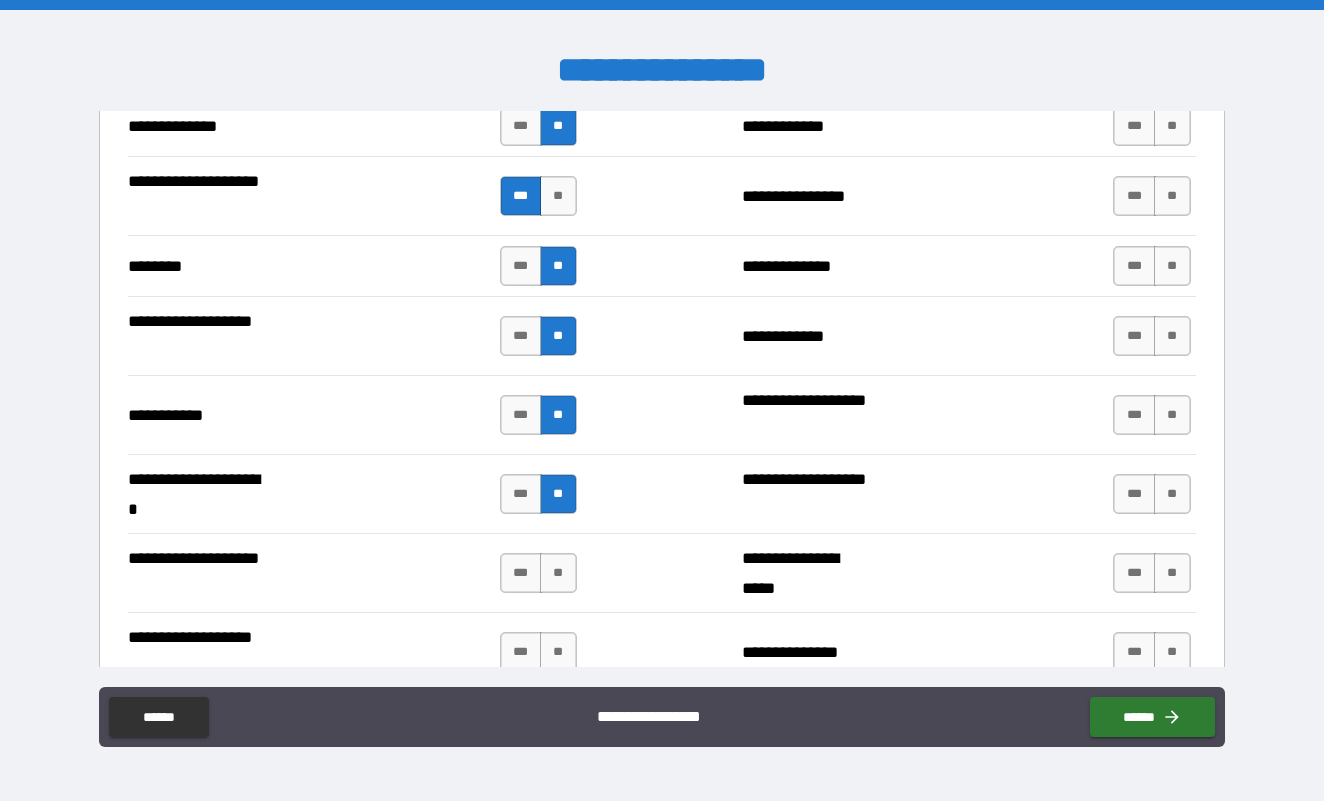 scroll, scrollTop: 4128, scrollLeft: 0, axis: vertical 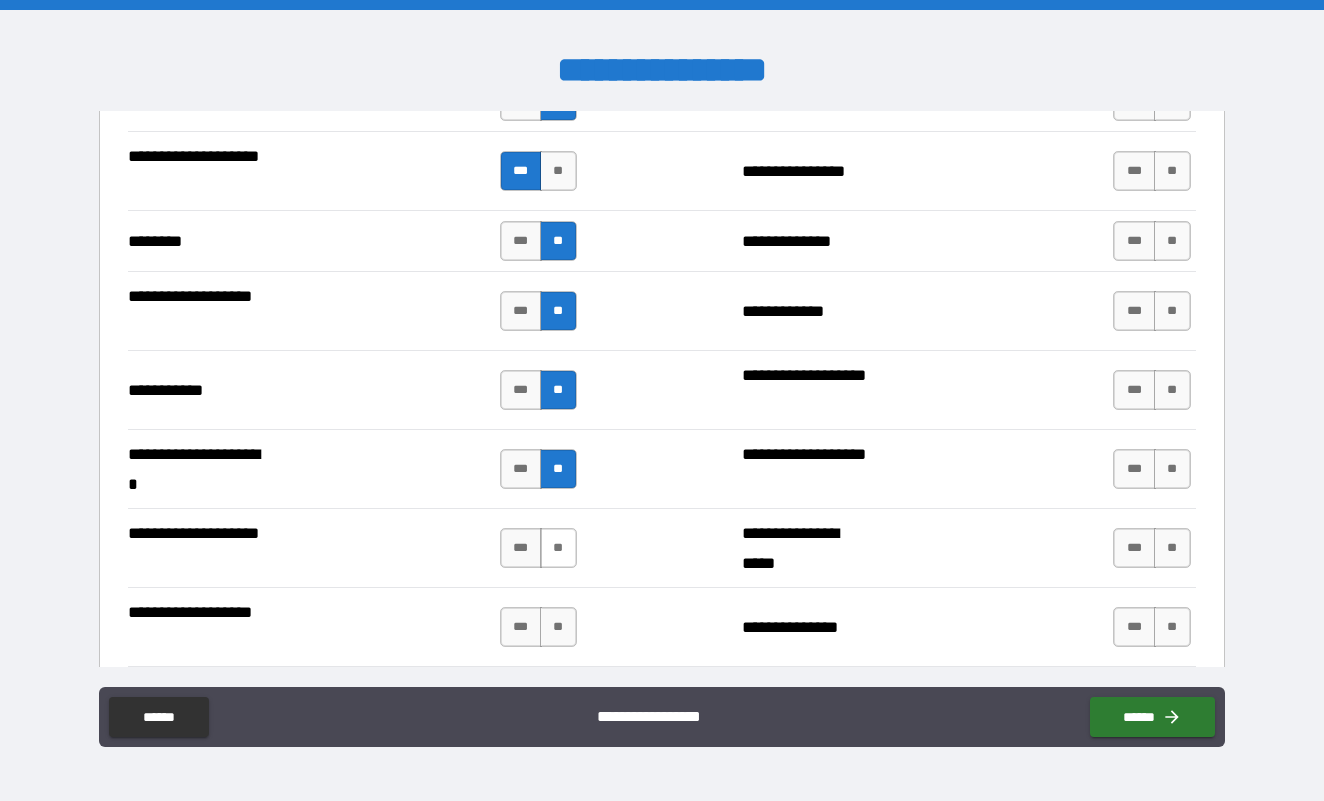 click on "**" at bounding box center [558, 548] 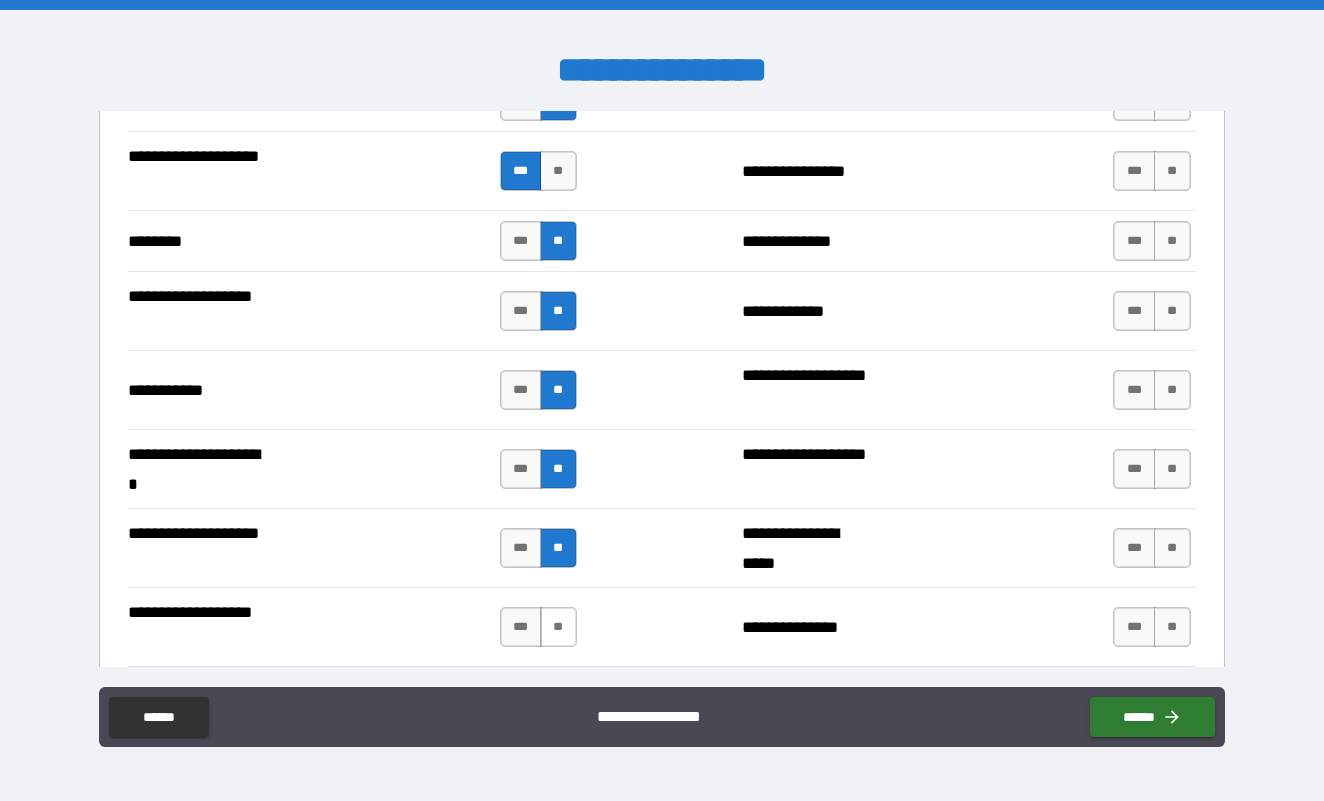click on "**" at bounding box center [558, 627] 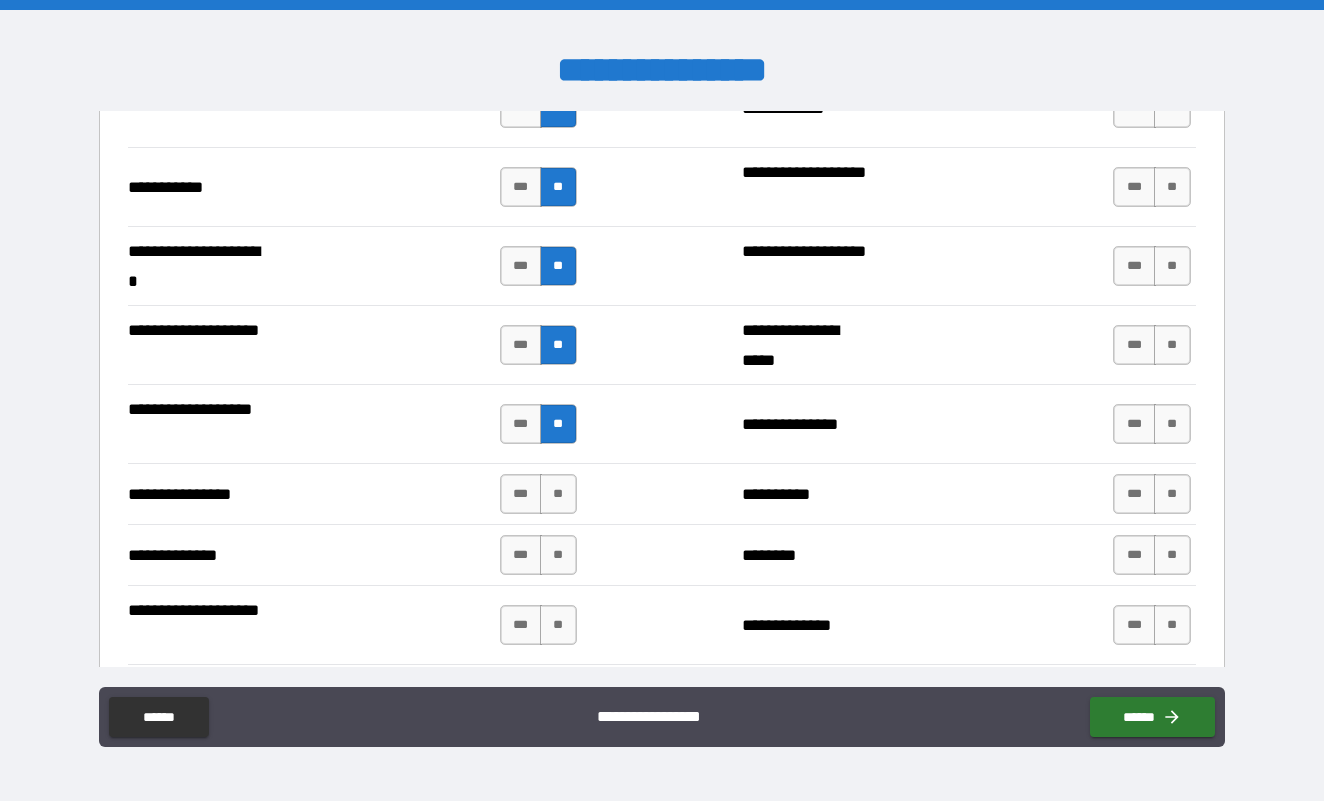 scroll, scrollTop: 4351, scrollLeft: 0, axis: vertical 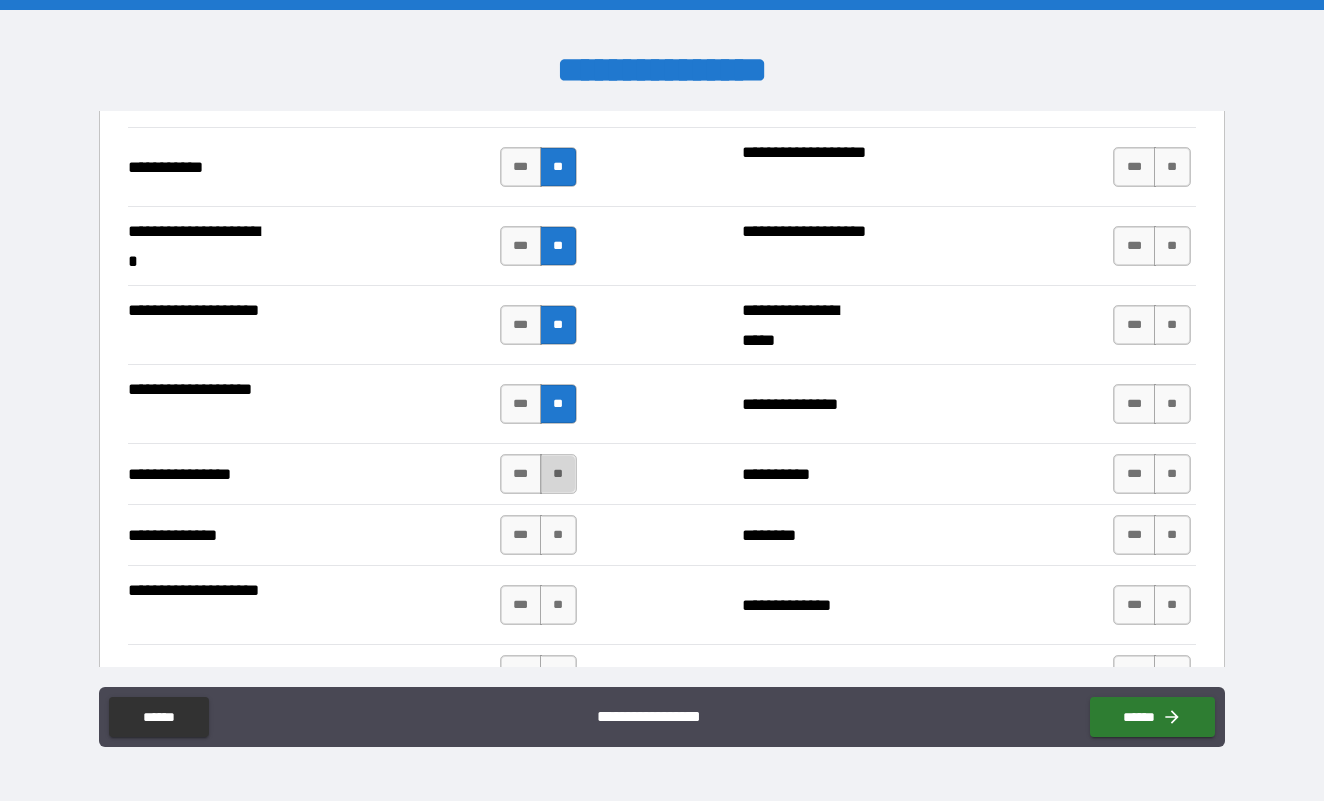 click on "**" at bounding box center (558, 474) 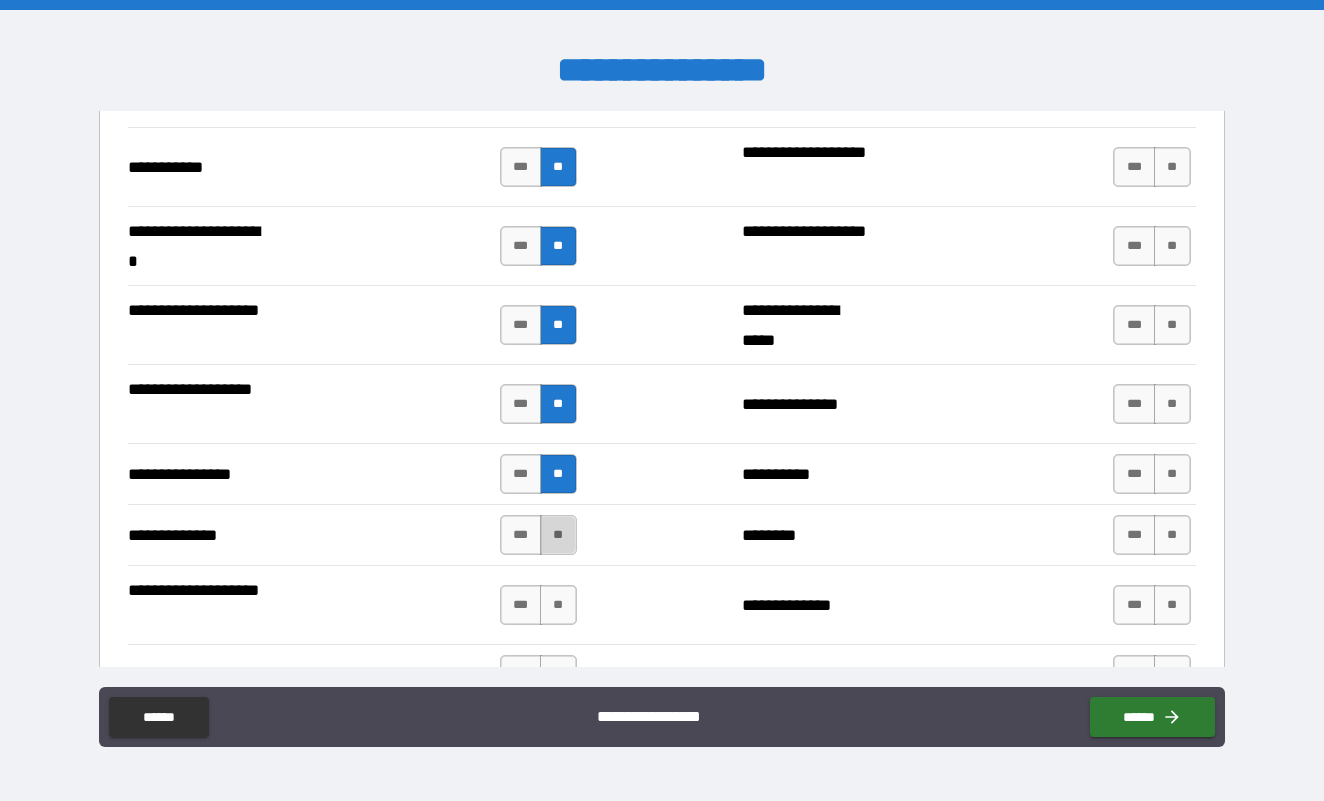 click on "**" at bounding box center [558, 535] 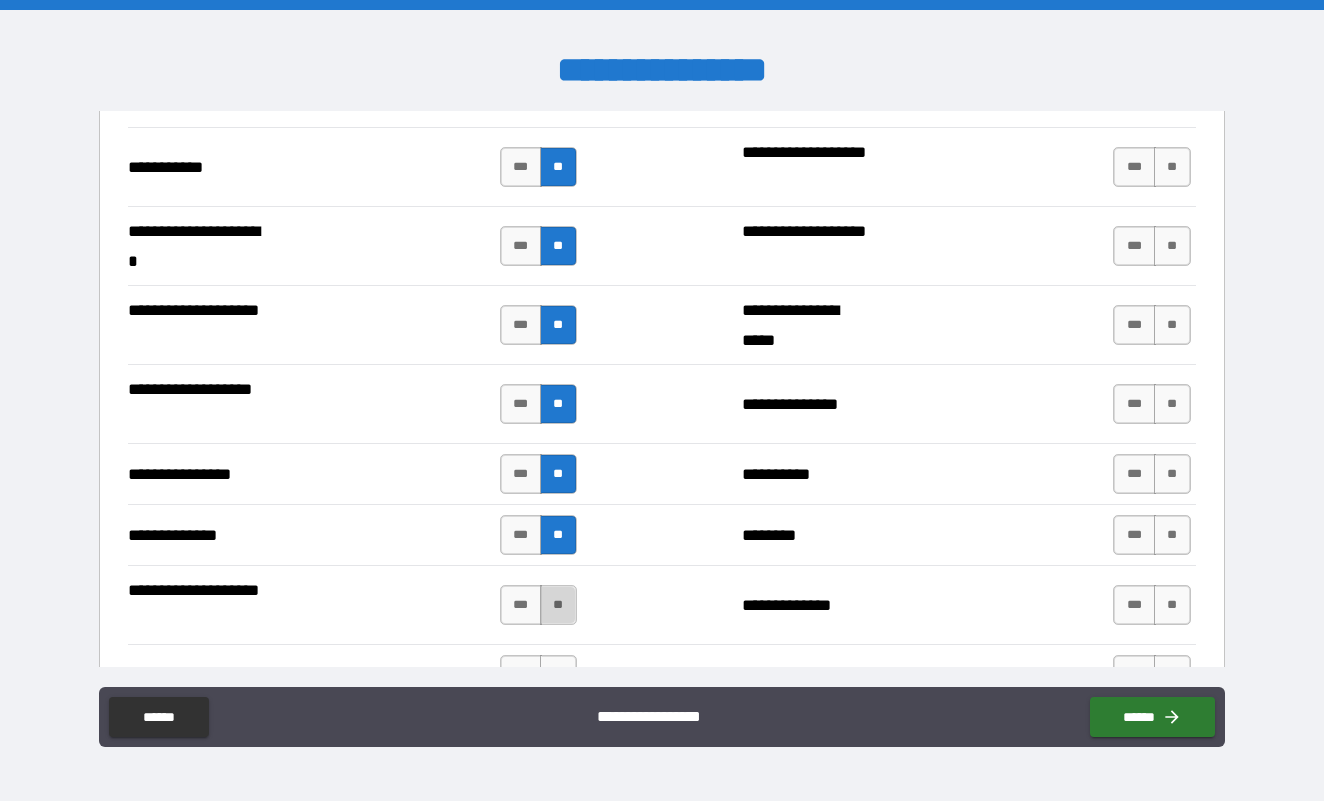 click on "**" at bounding box center (558, 605) 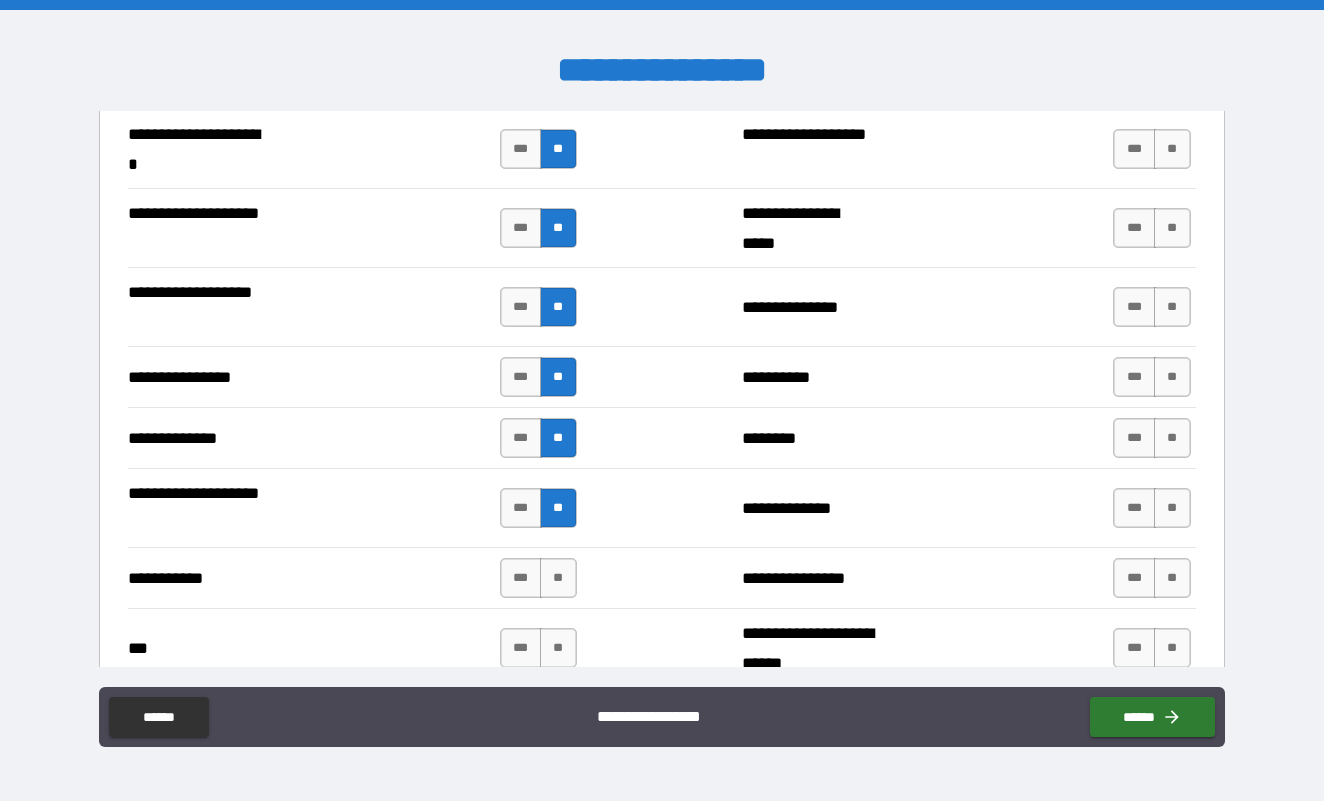 scroll, scrollTop: 4474, scrollLeft: 0, axis: vertical 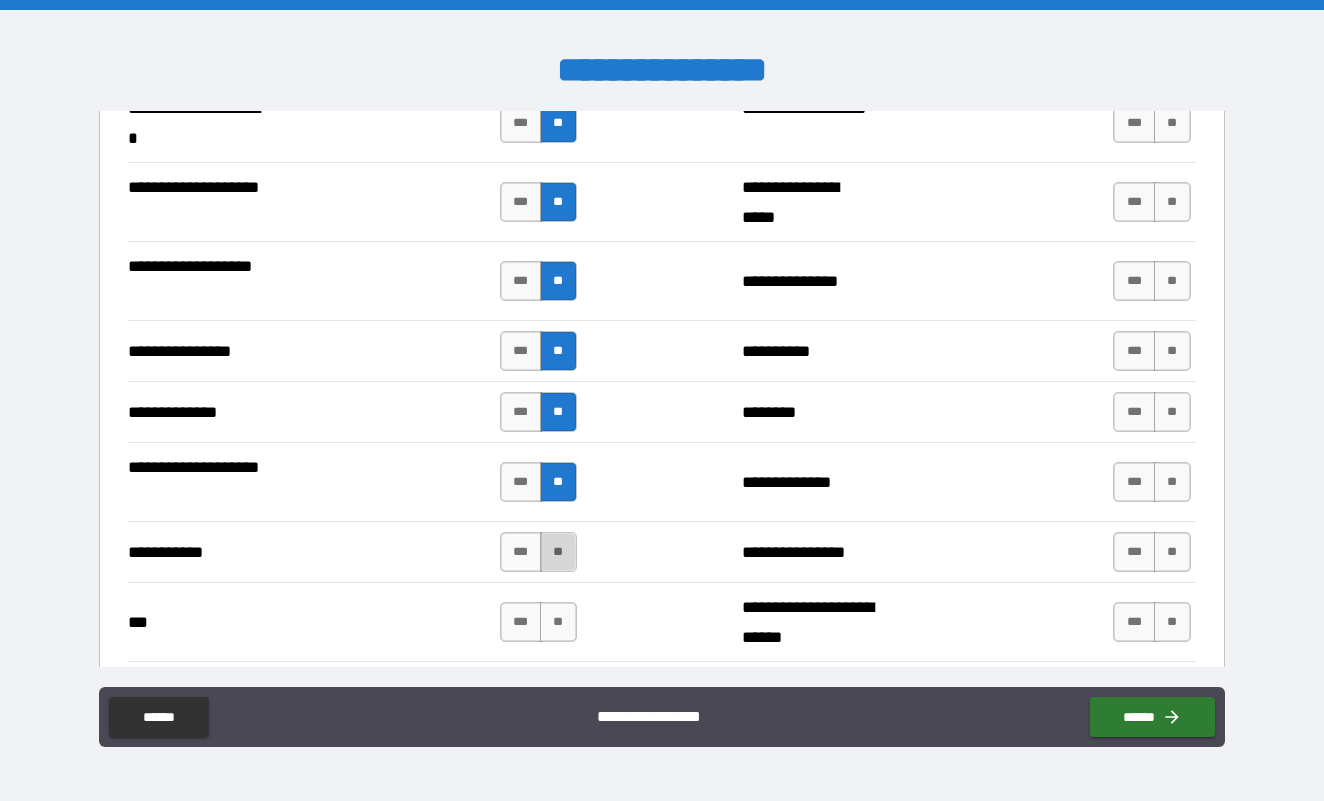 click on "**" at bounding box center [558, 552] 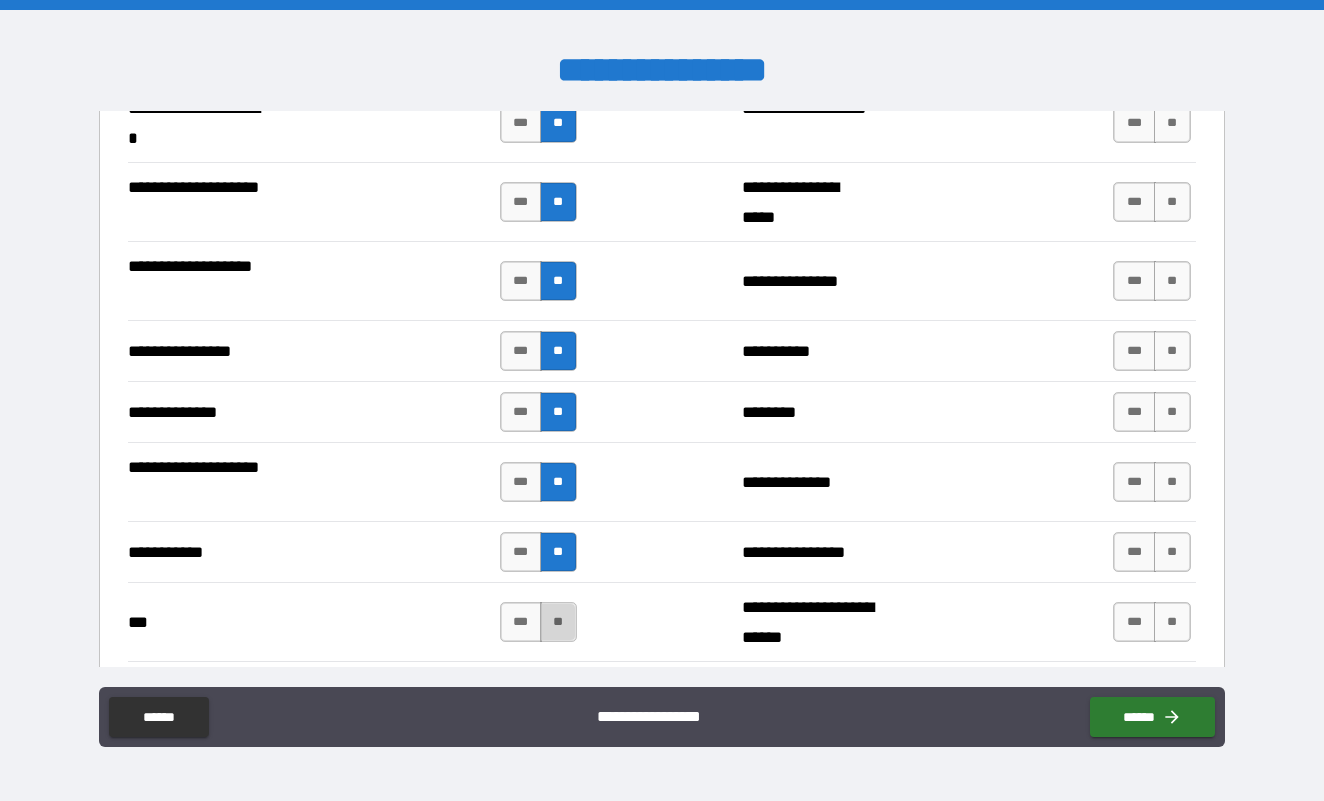 click on "**" at bounding box center [558, 622] 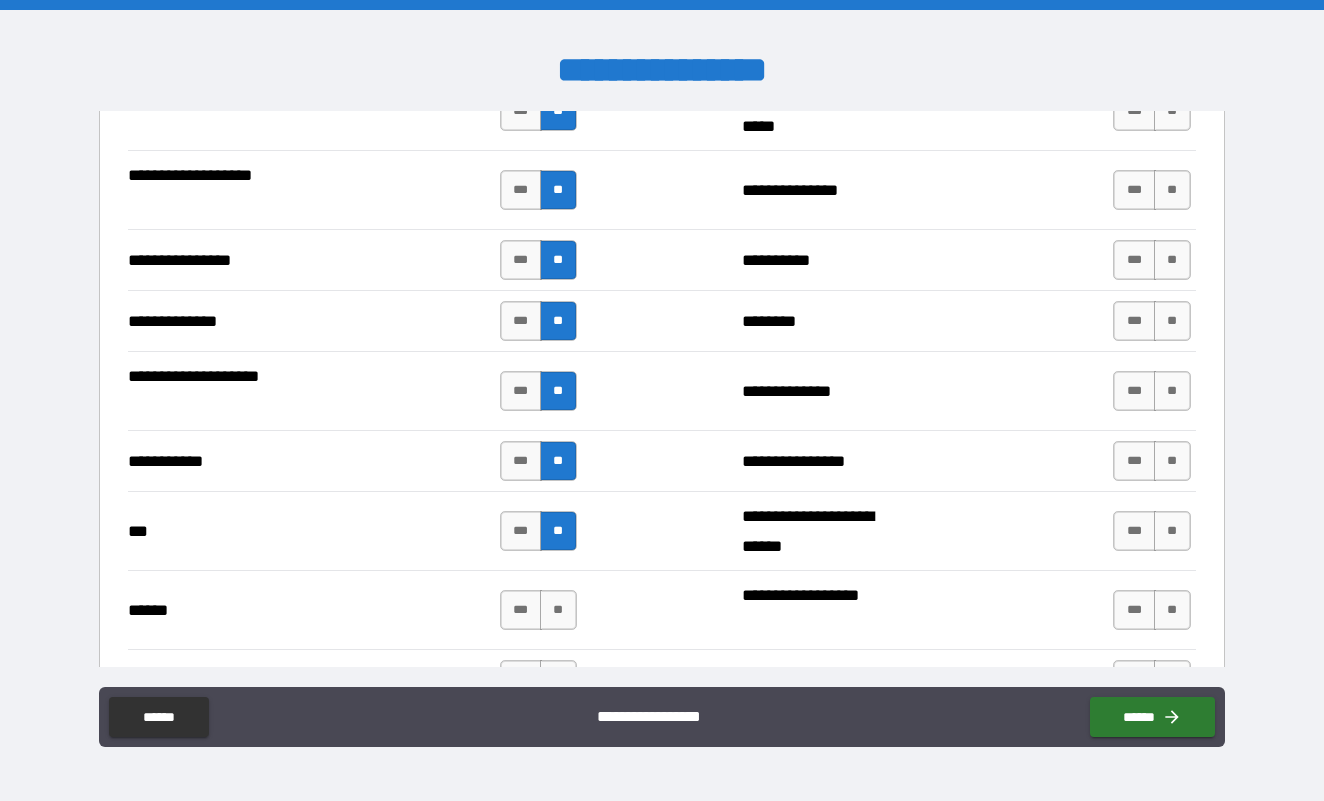 scroll, scrollTop: 4569, scrollLeft: 0, axis: vertical 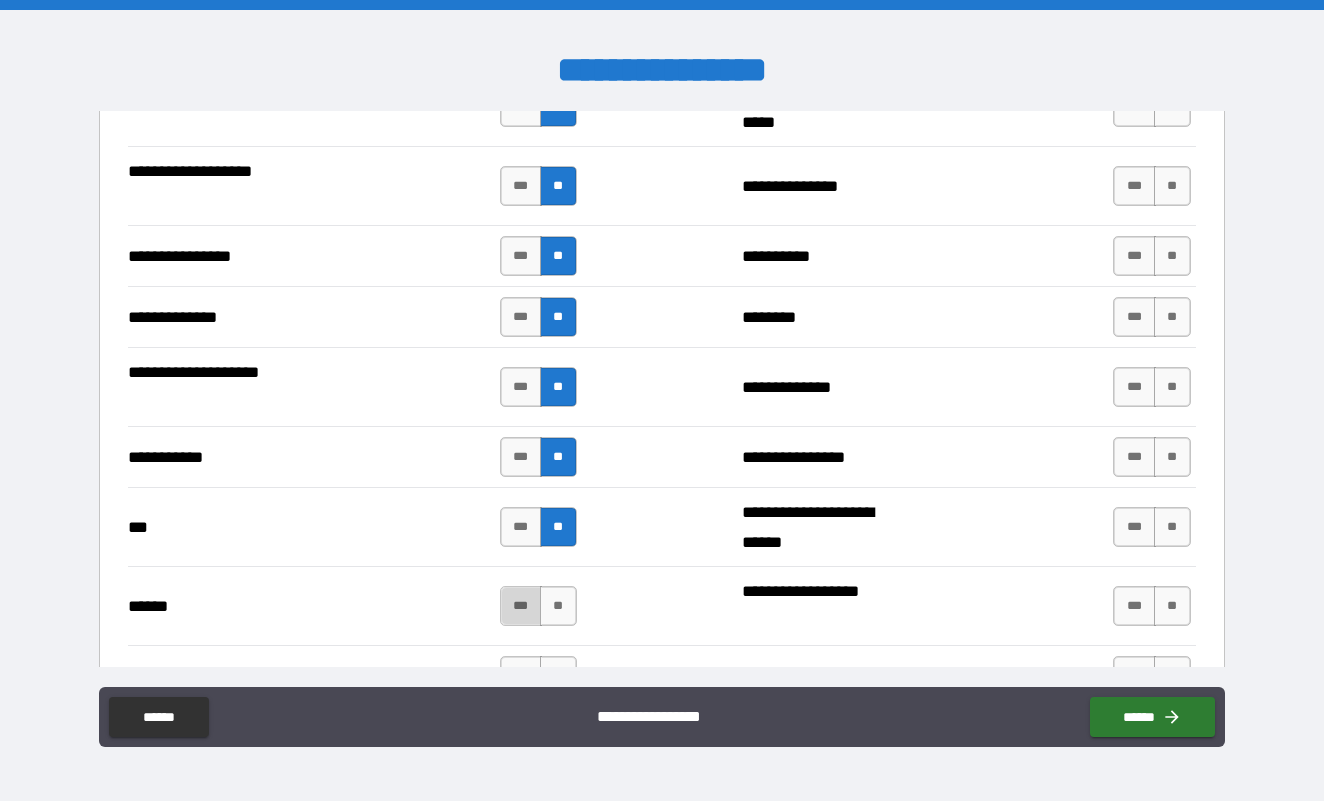 click on "***" at bounding box center (521, 606) 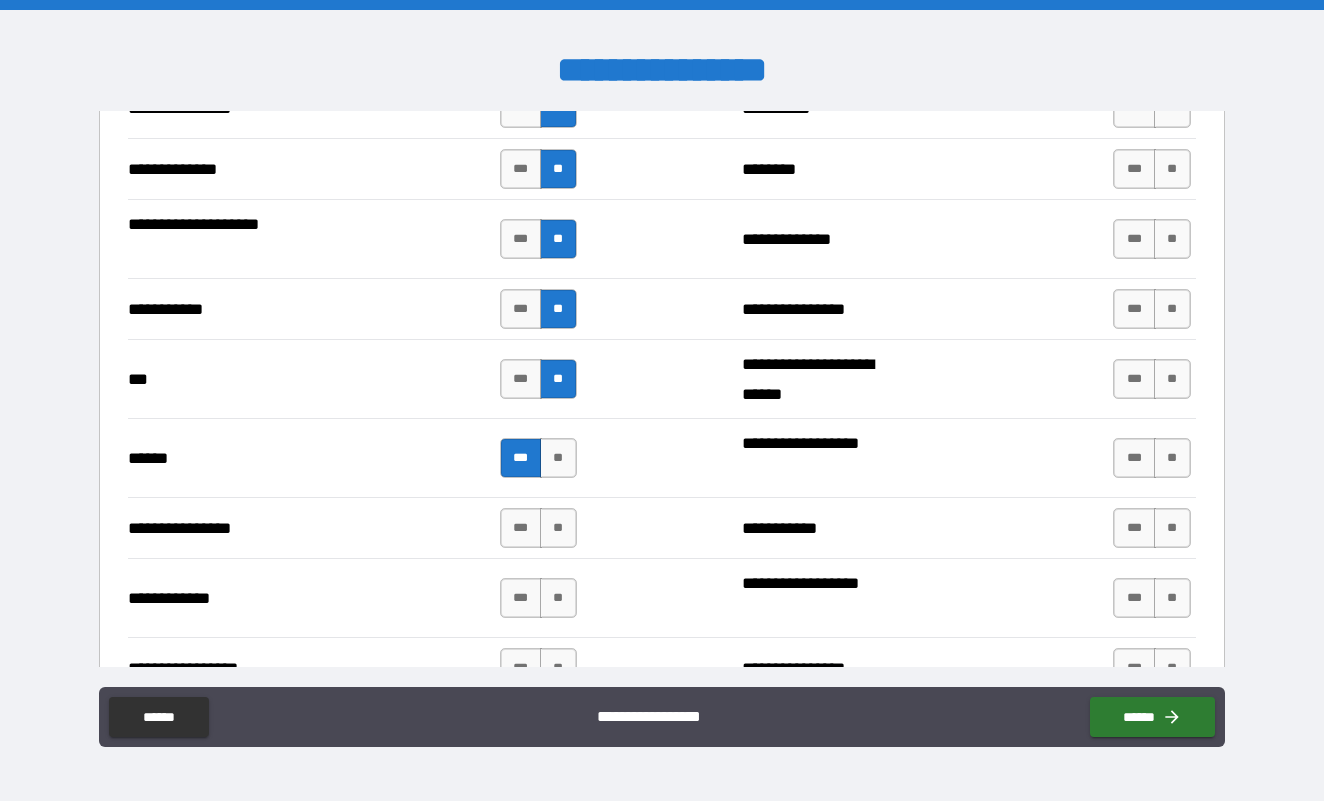 scroll, scrollTop: 4730, scrollLeft: 0, axis: vertical 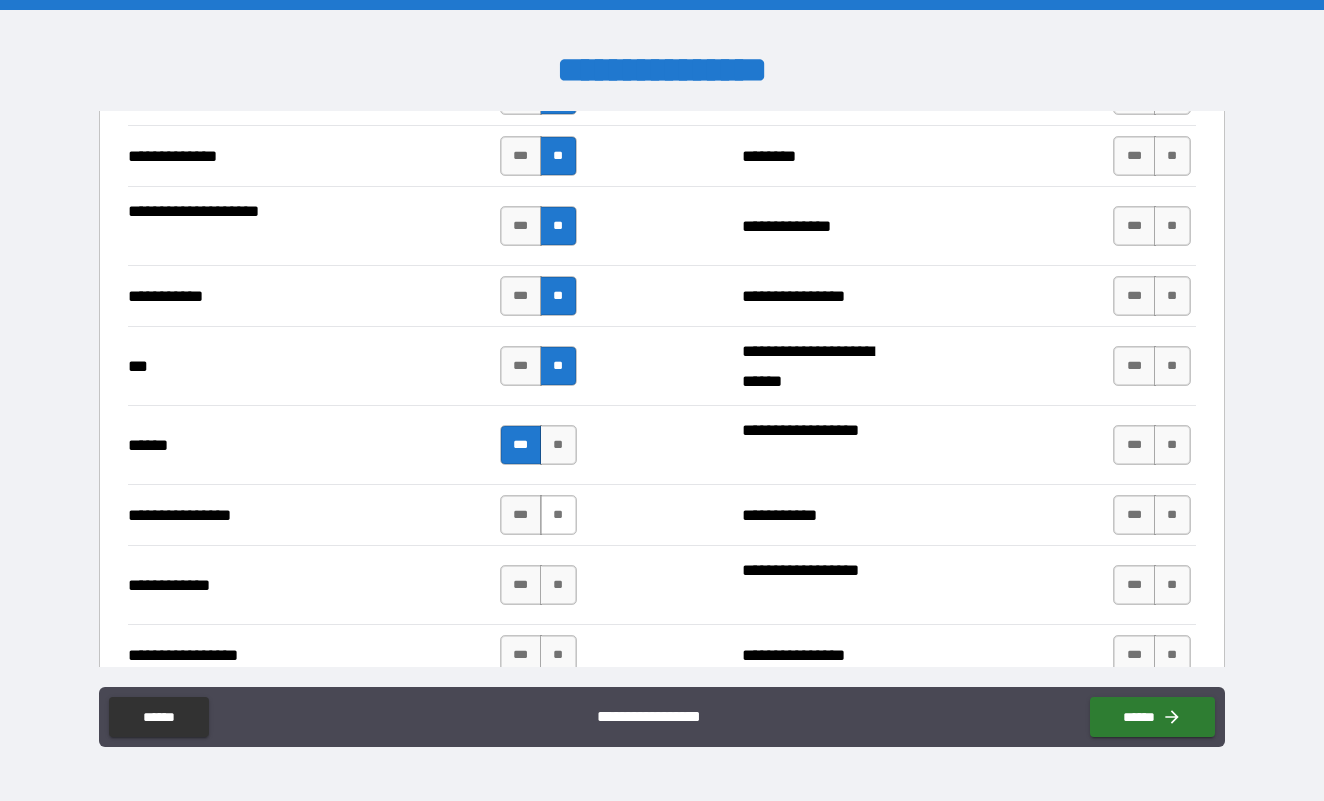click on "**" at bounding box center (558, 515) 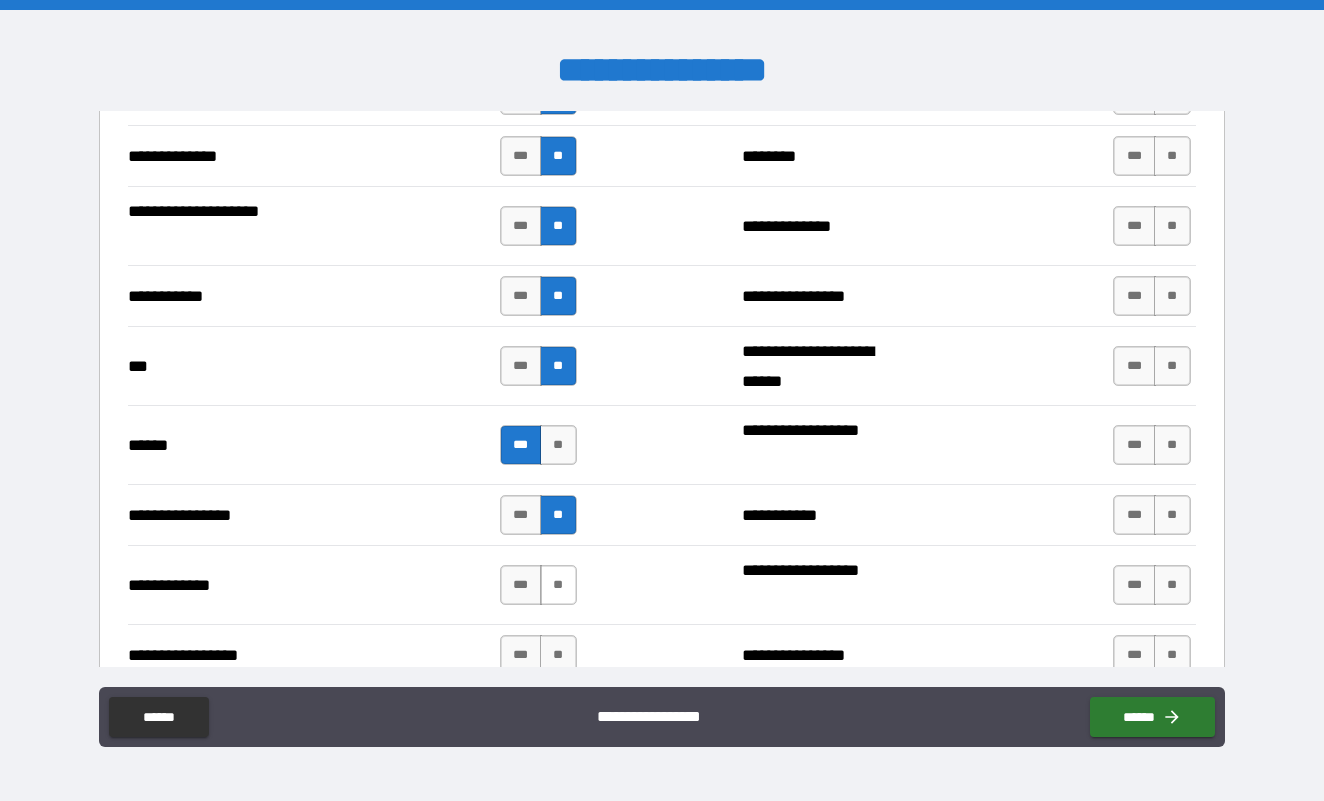 click on "**" at bounding box center (558, 585) 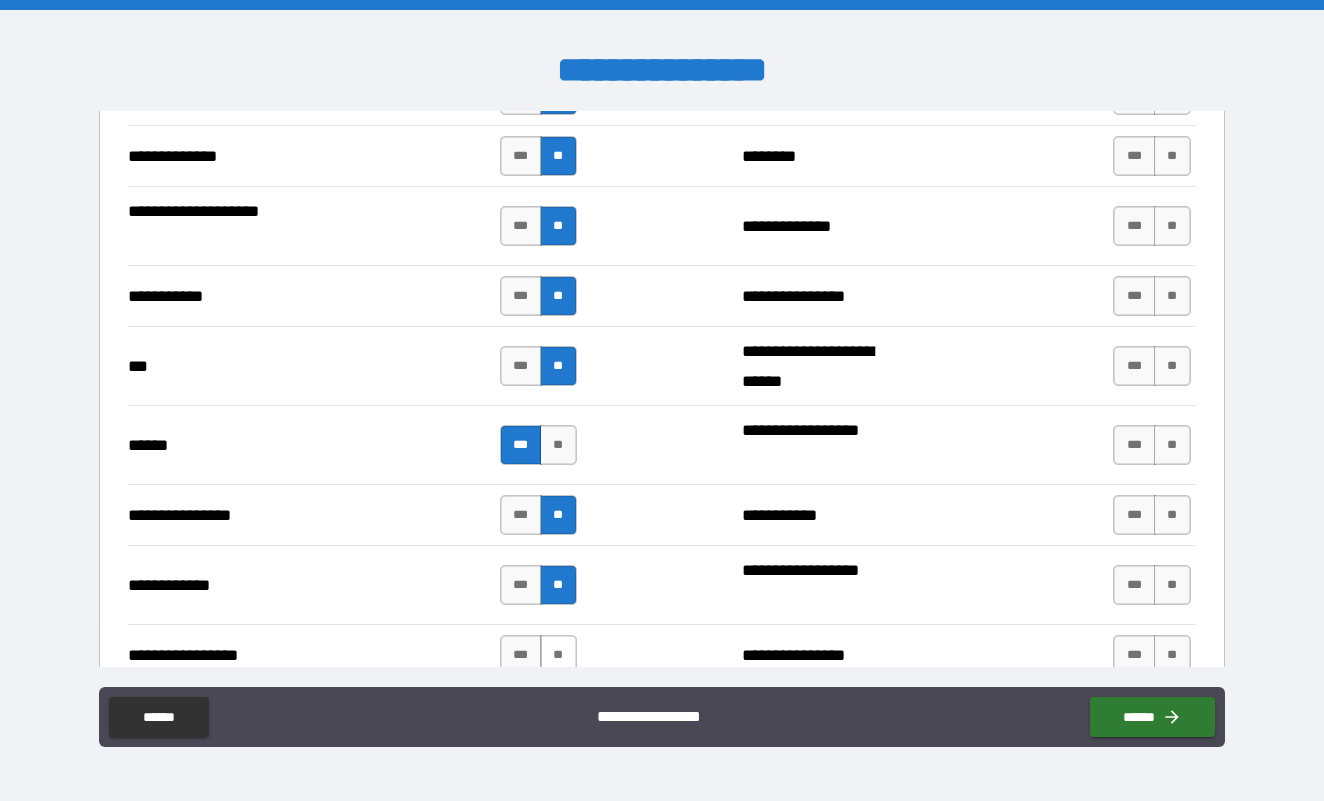 click on "**" at bounding box center (558, 655) 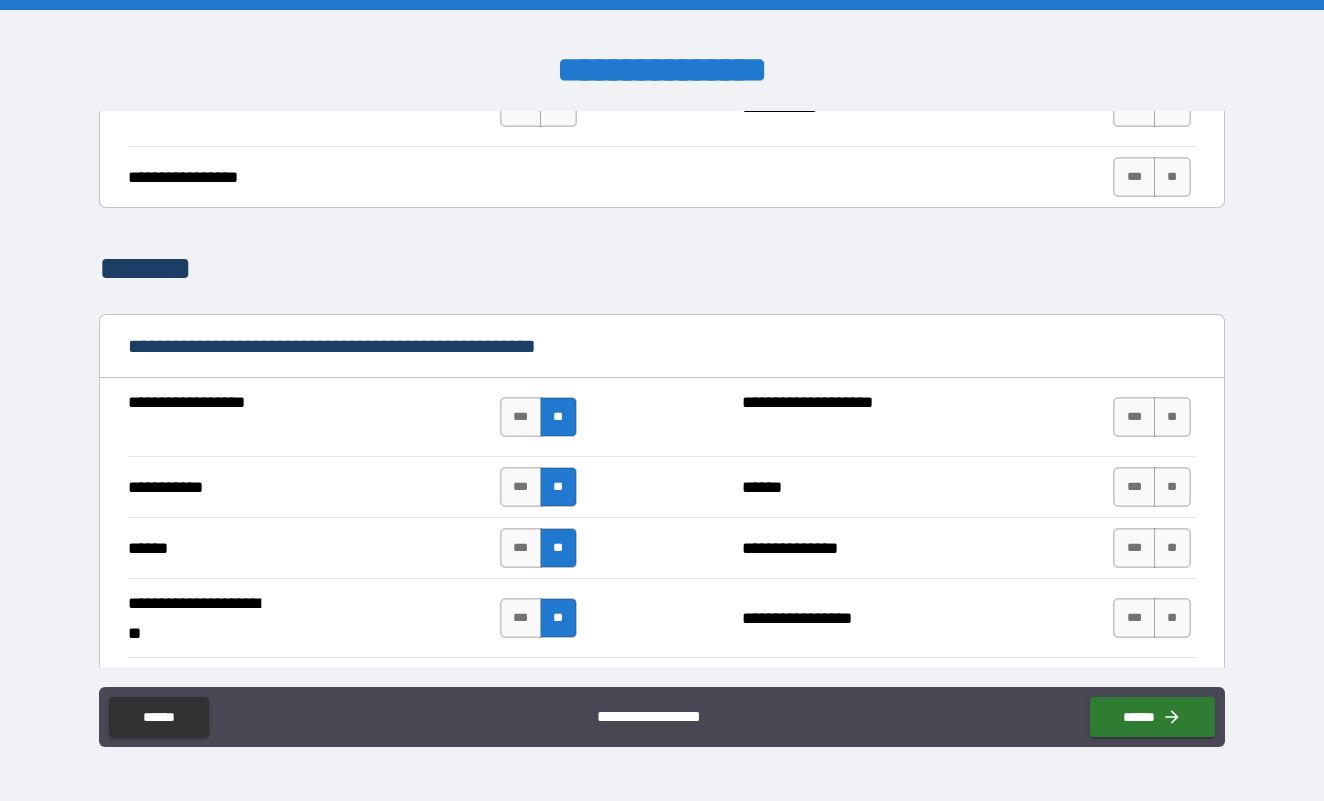 scroll, scrollTop: 2210, scrollLeft: 0, axis: vertical 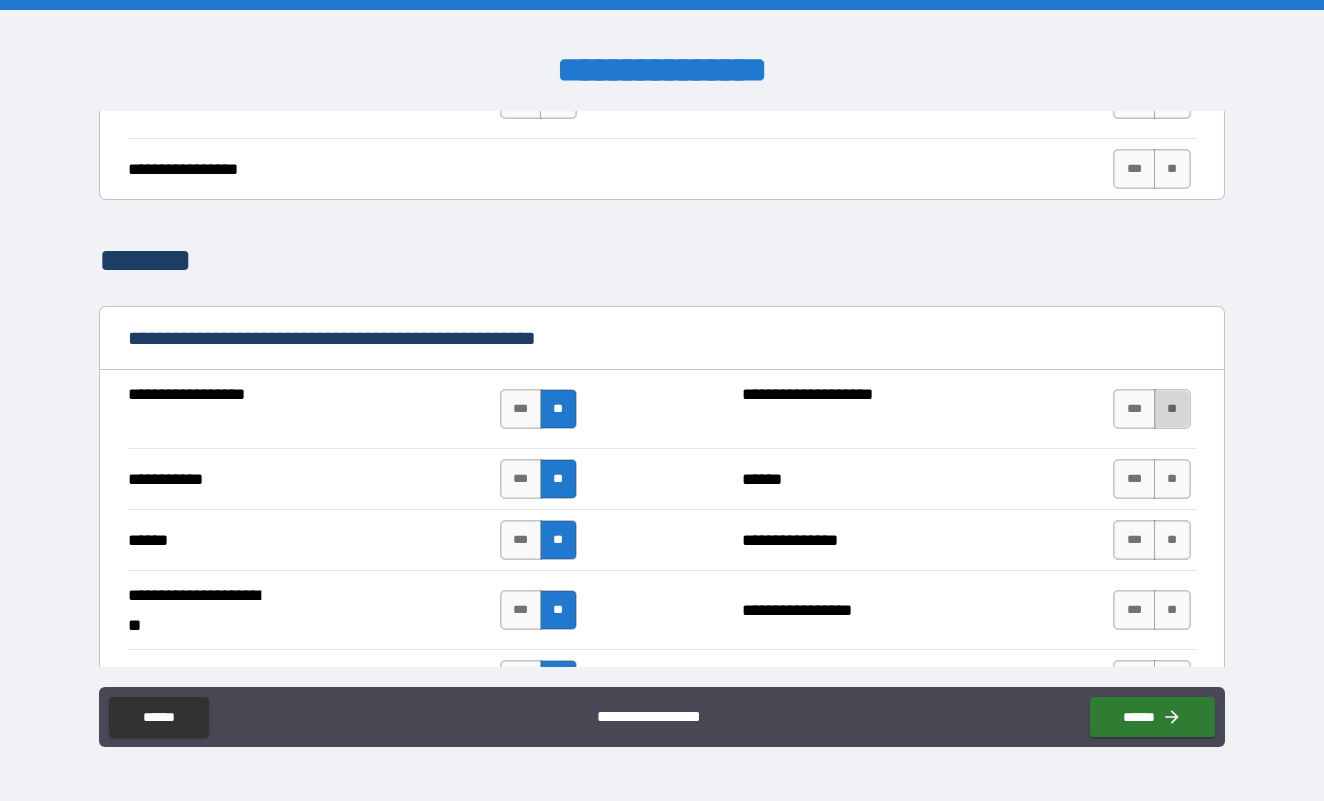 click on "**" at bounding box center [1172, 409] 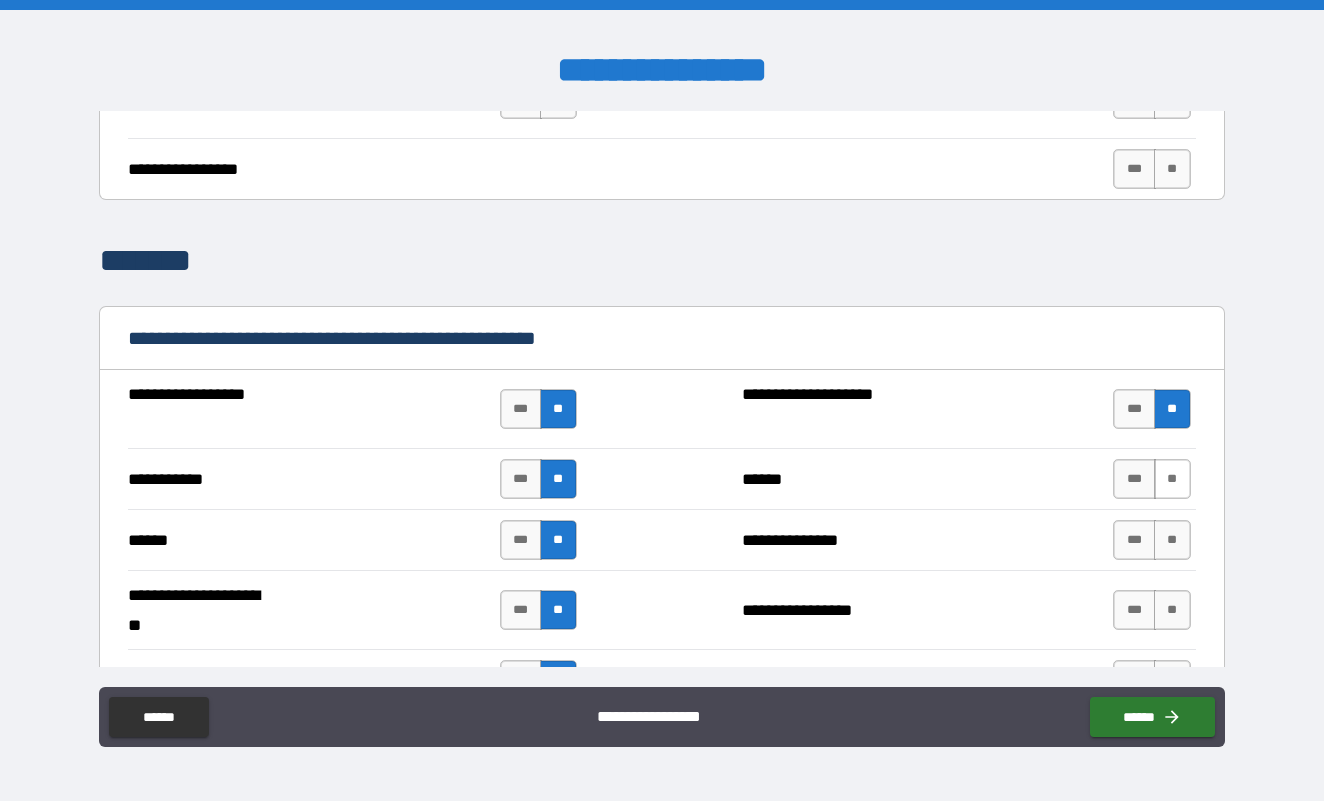 click on "**" at bounding box center (1172, 479) 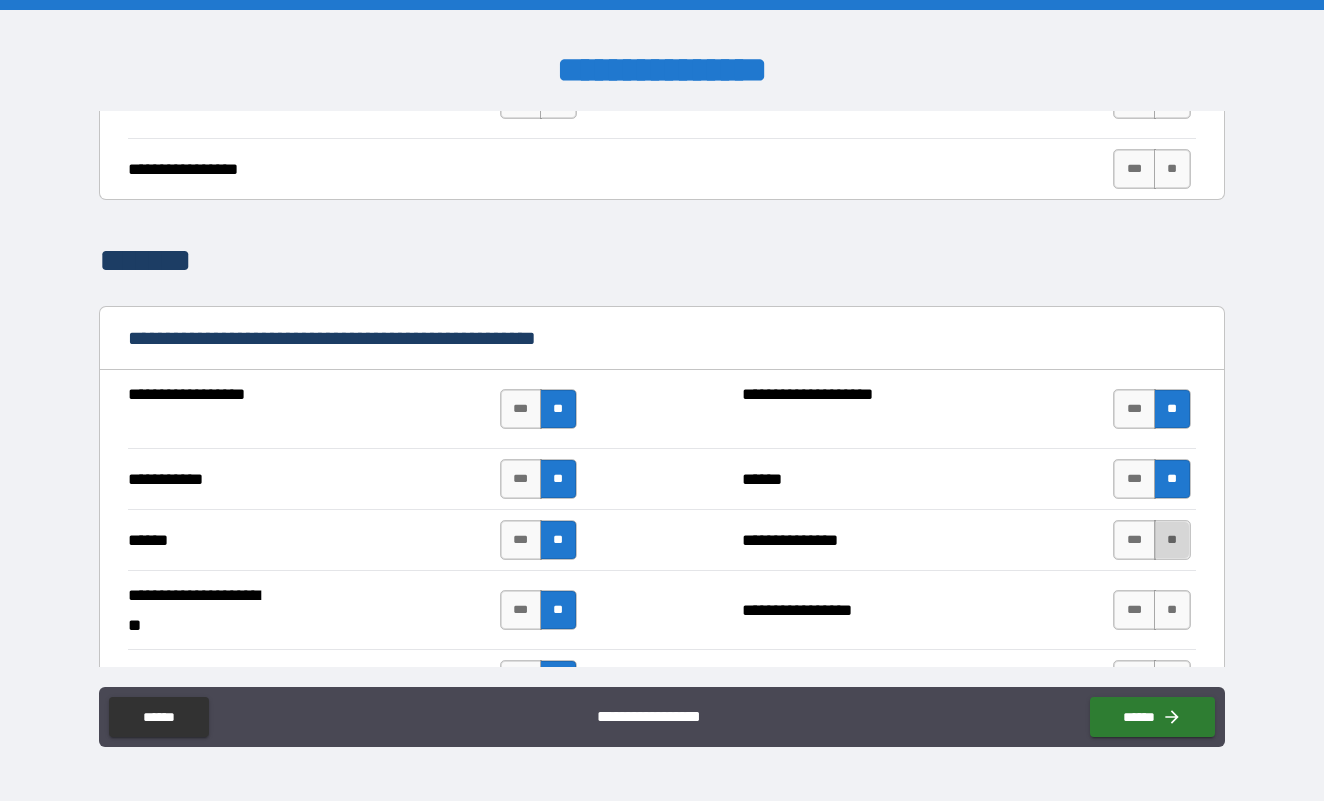 click on "**" at bounding box center [1172, 540] 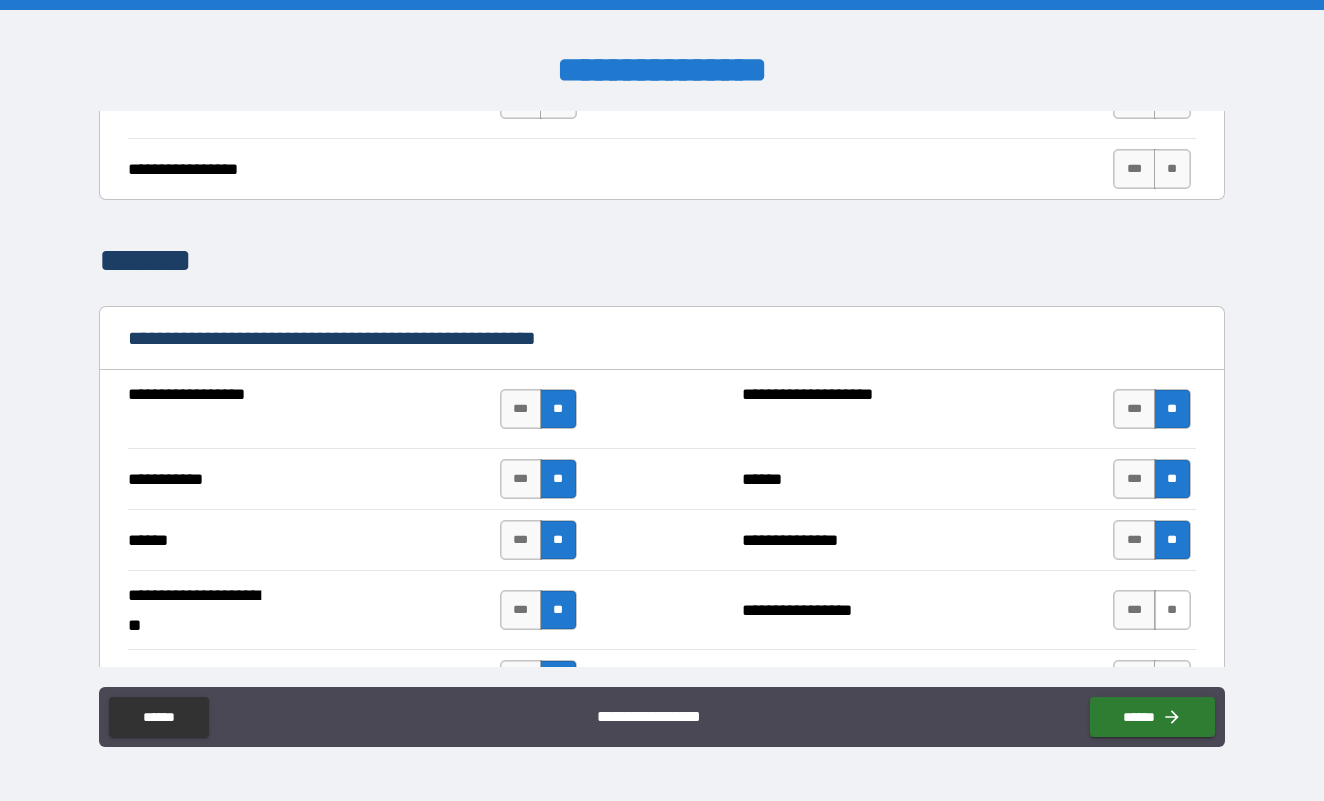 click on "**" at bounding box center (1172, 610) 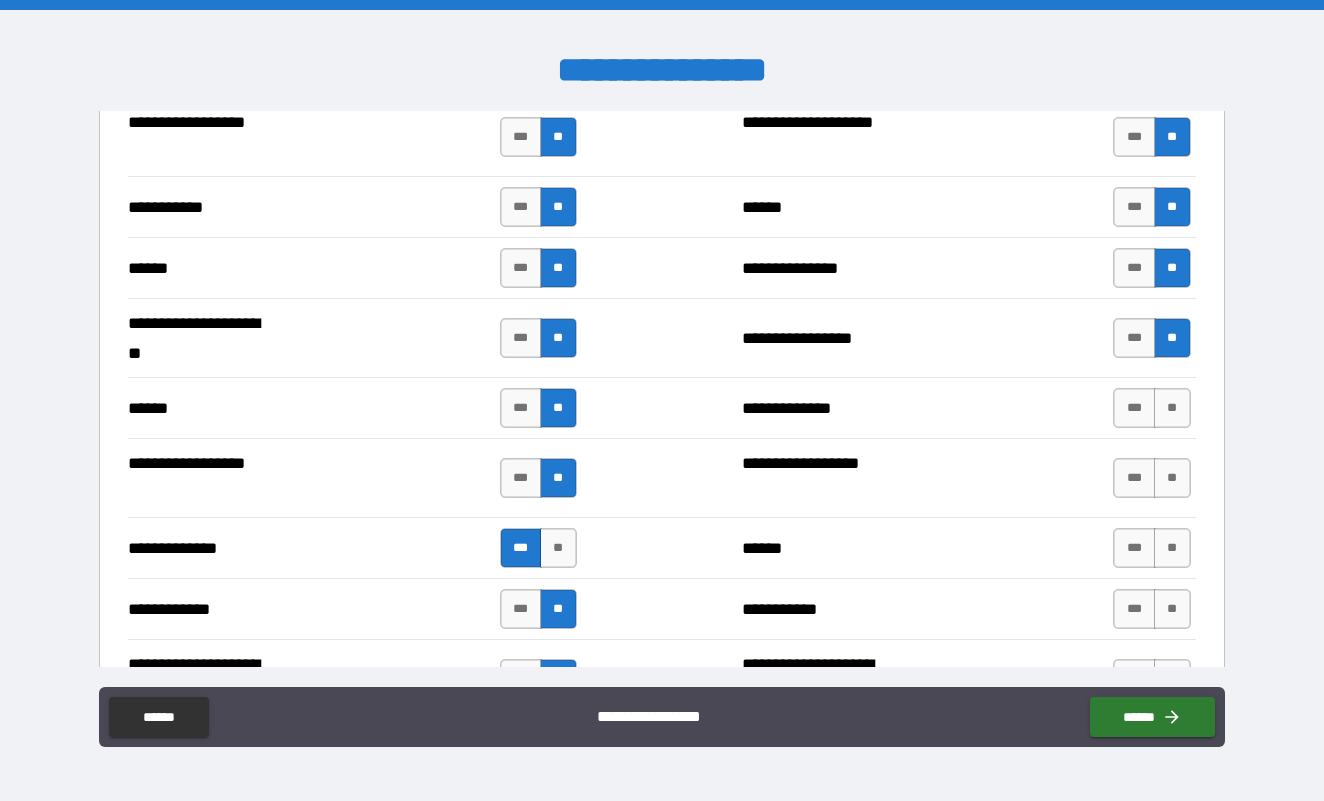 scroll, scrollTop: 2497, scrollLeft: 0, axis: vertical 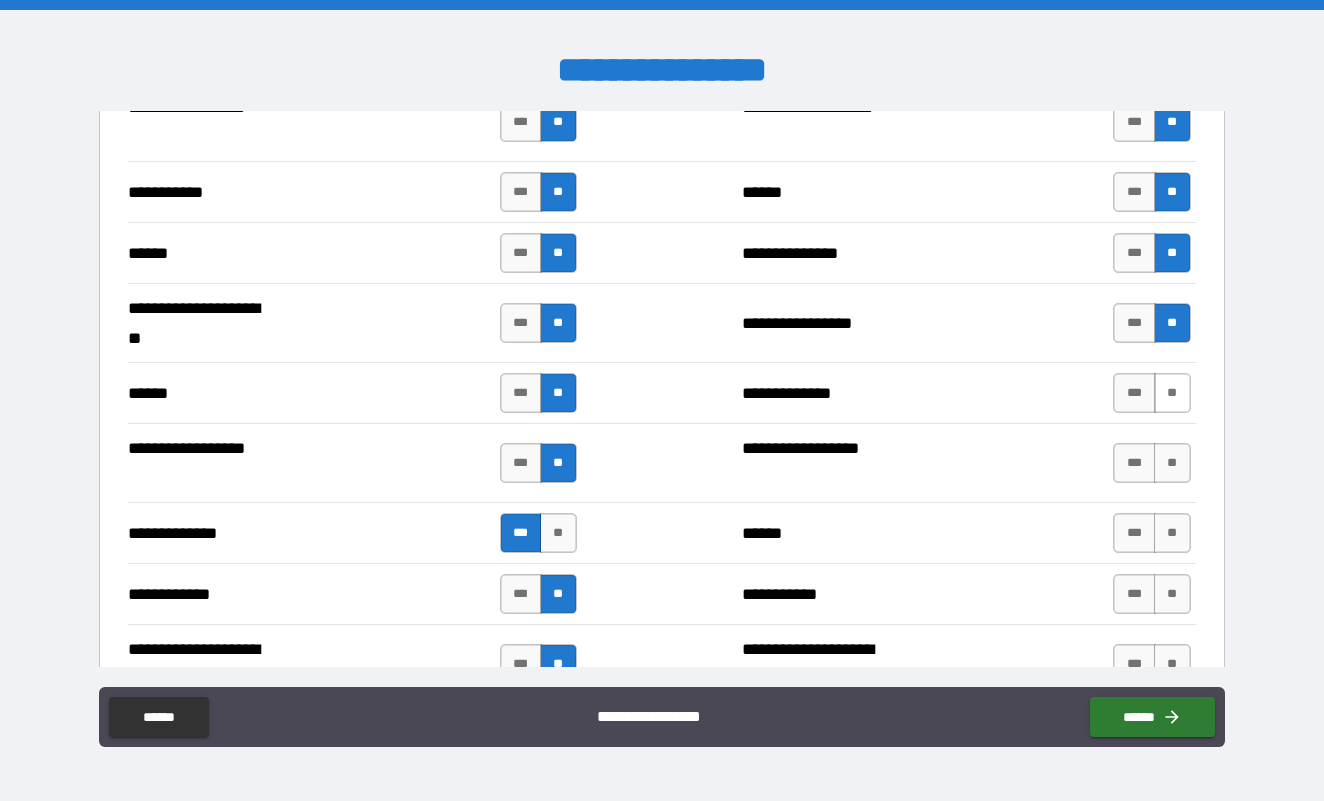 click on "**" at bounding box center [1172, 393] 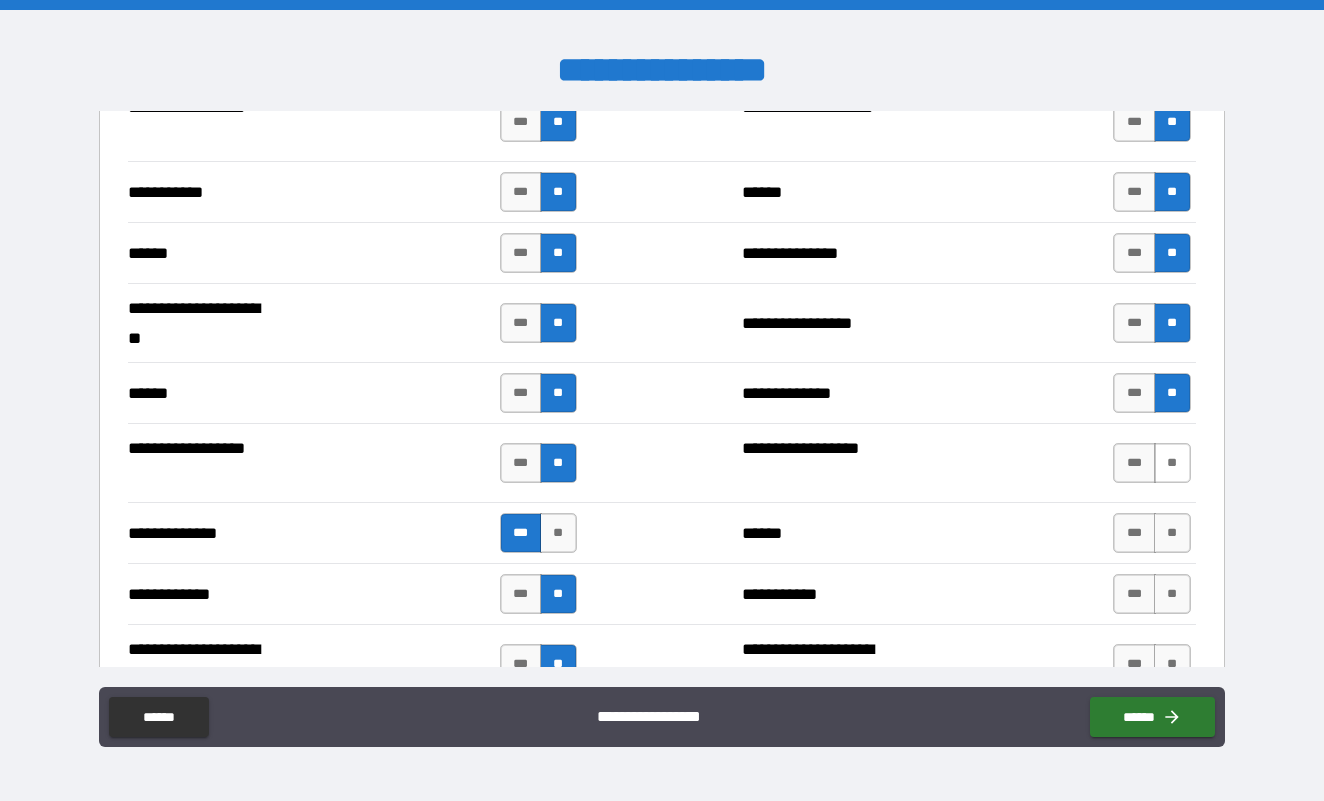 click on "**" at bounding box center (1172, 463) 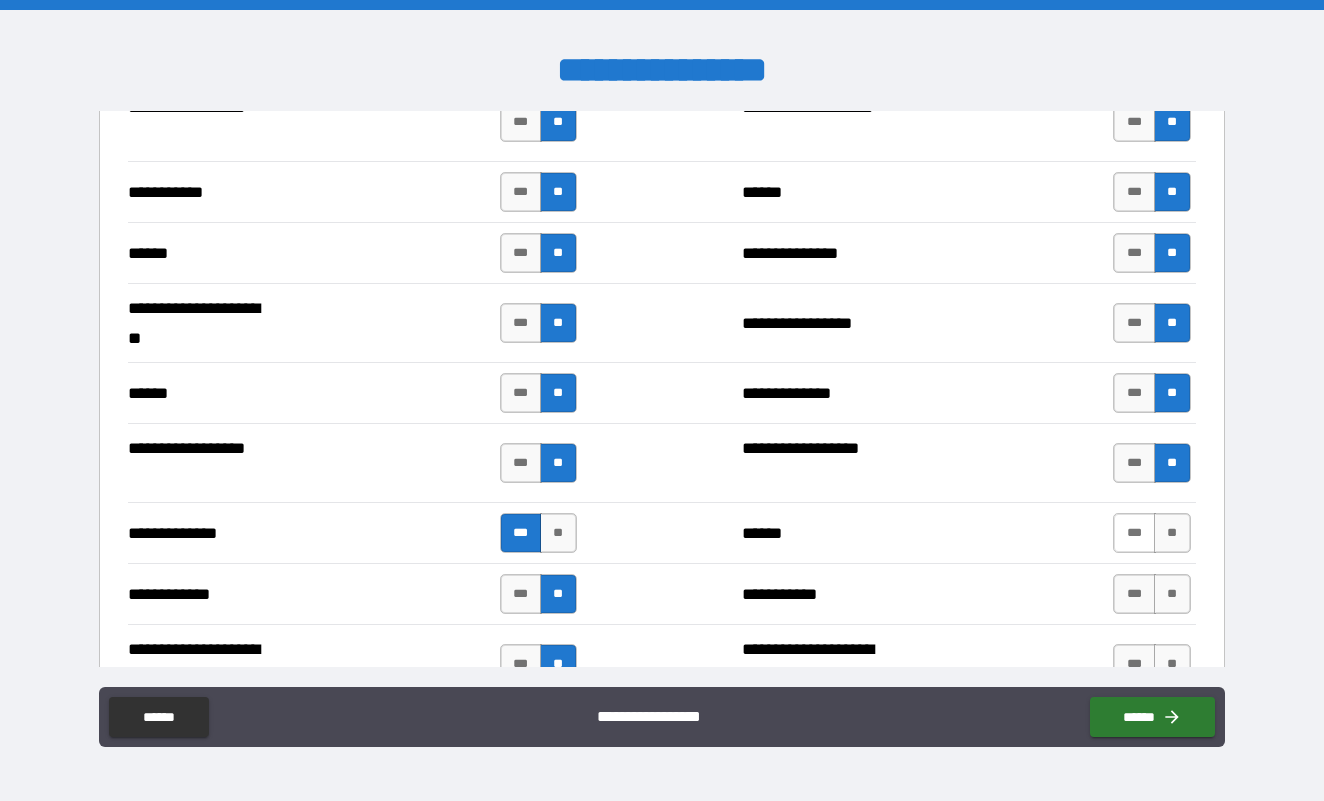 click on "***" at bounding box center [1134, 533] 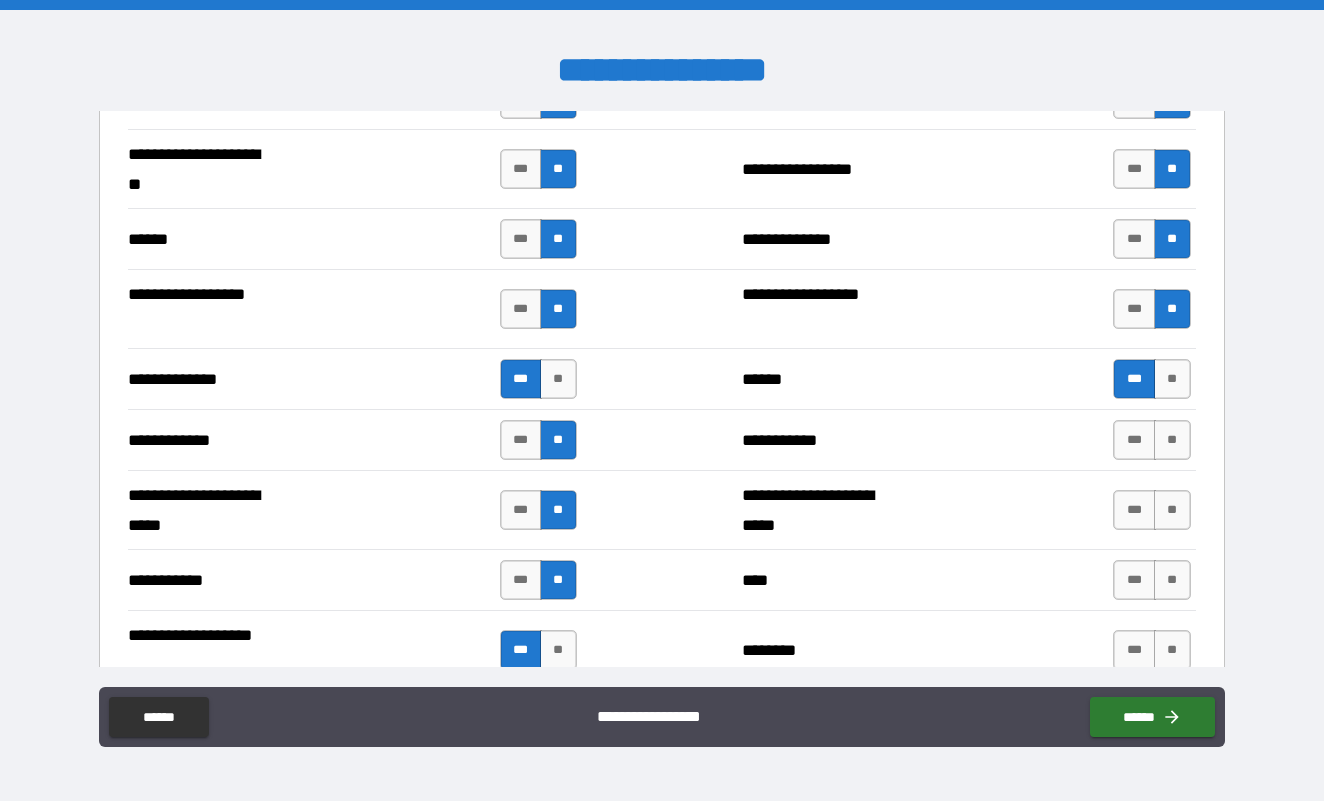 scroll, scrollTop: 2667, scrollLeft: 0, axis: vertical 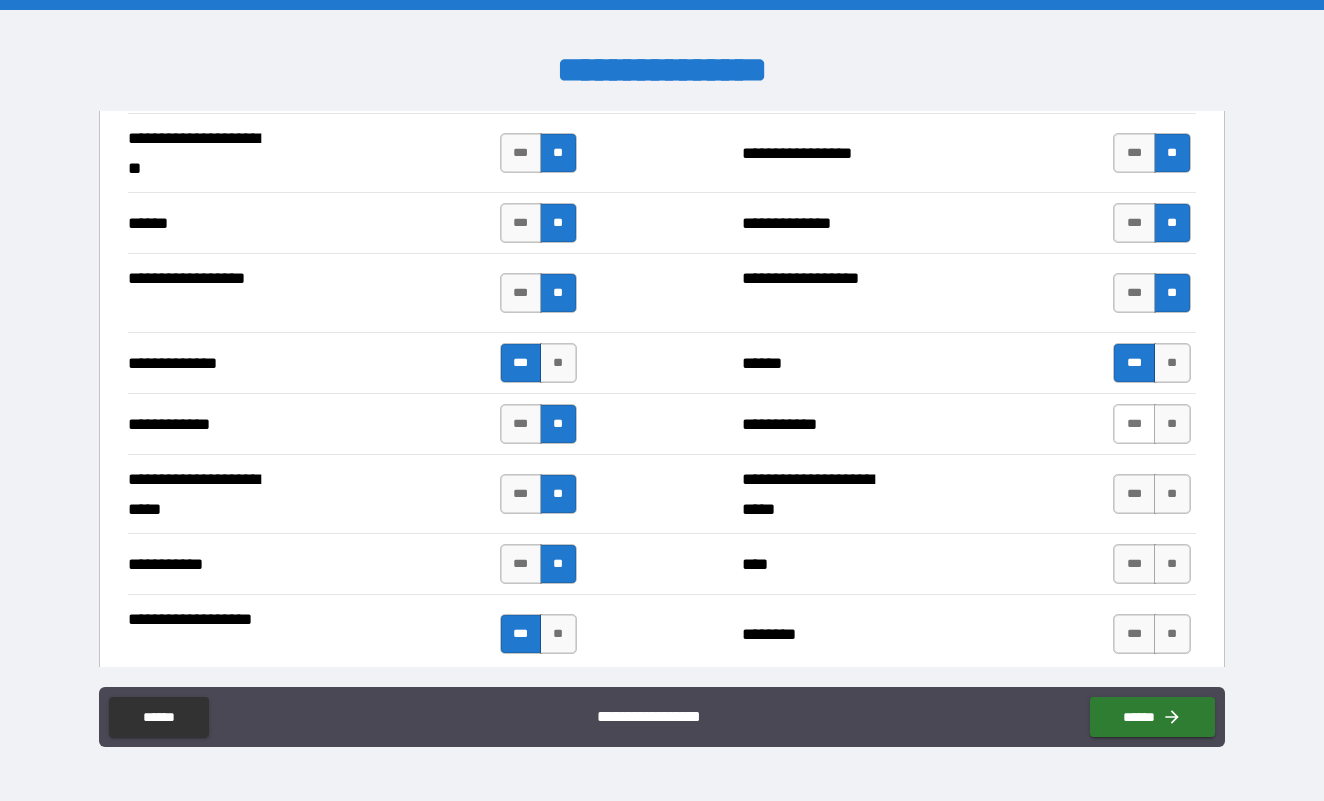 click on "***" at bounding box center [1134, 424] 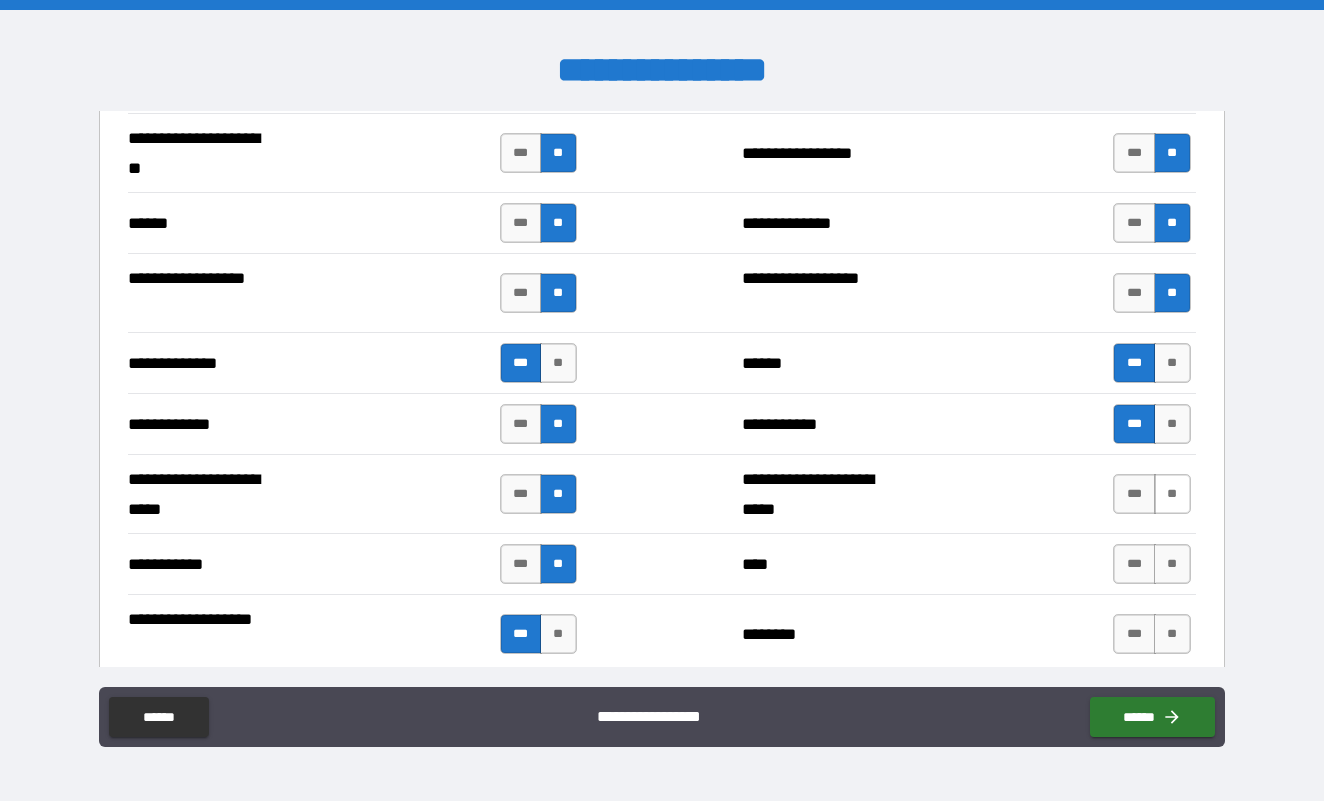 click on "**" at bounding box center [1172, 494] 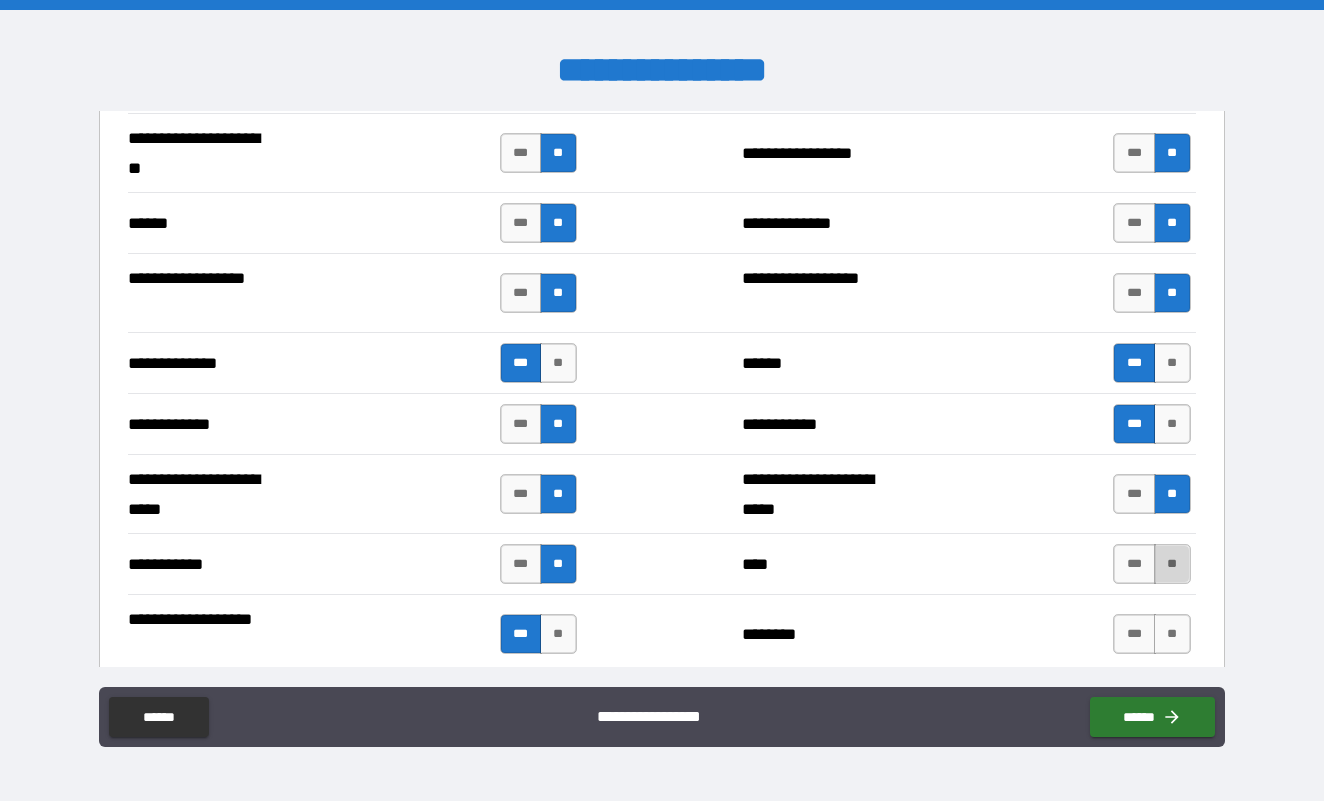 click on "**" at bounding box center [1172, 564] 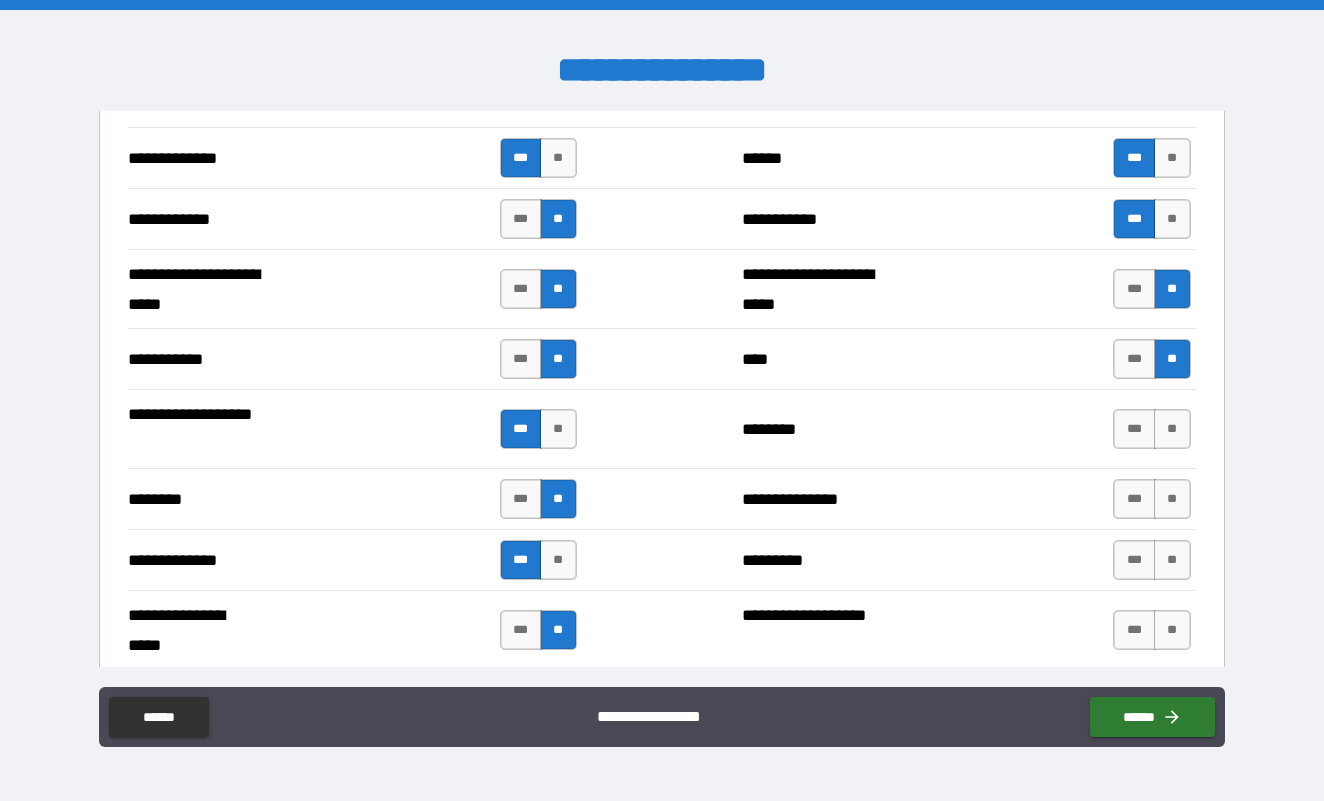 scroll, scrollTop: 2892, scrollLeft: 0, axis: vertical 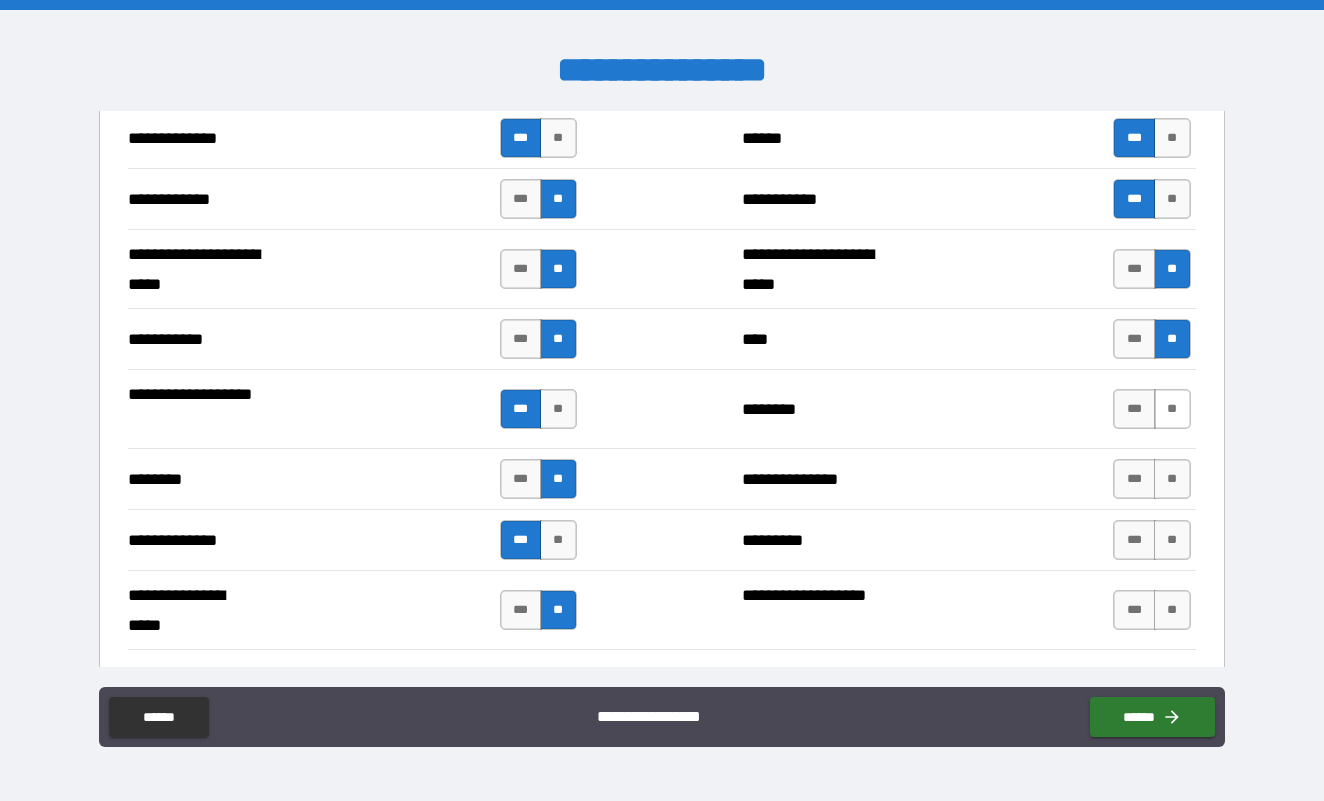 click on "**" at bounding box center [1172, 409] 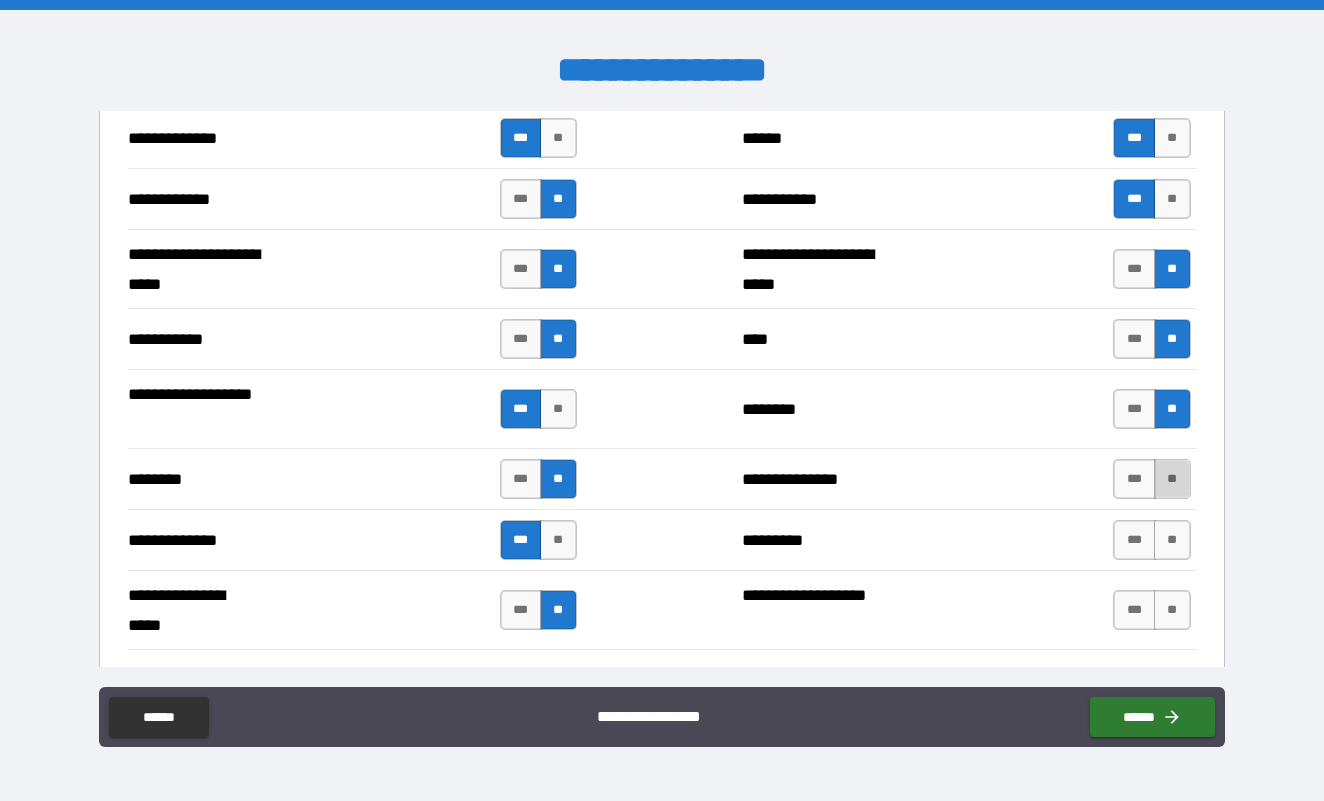 click on "**" at bounding box center (1172, 479) 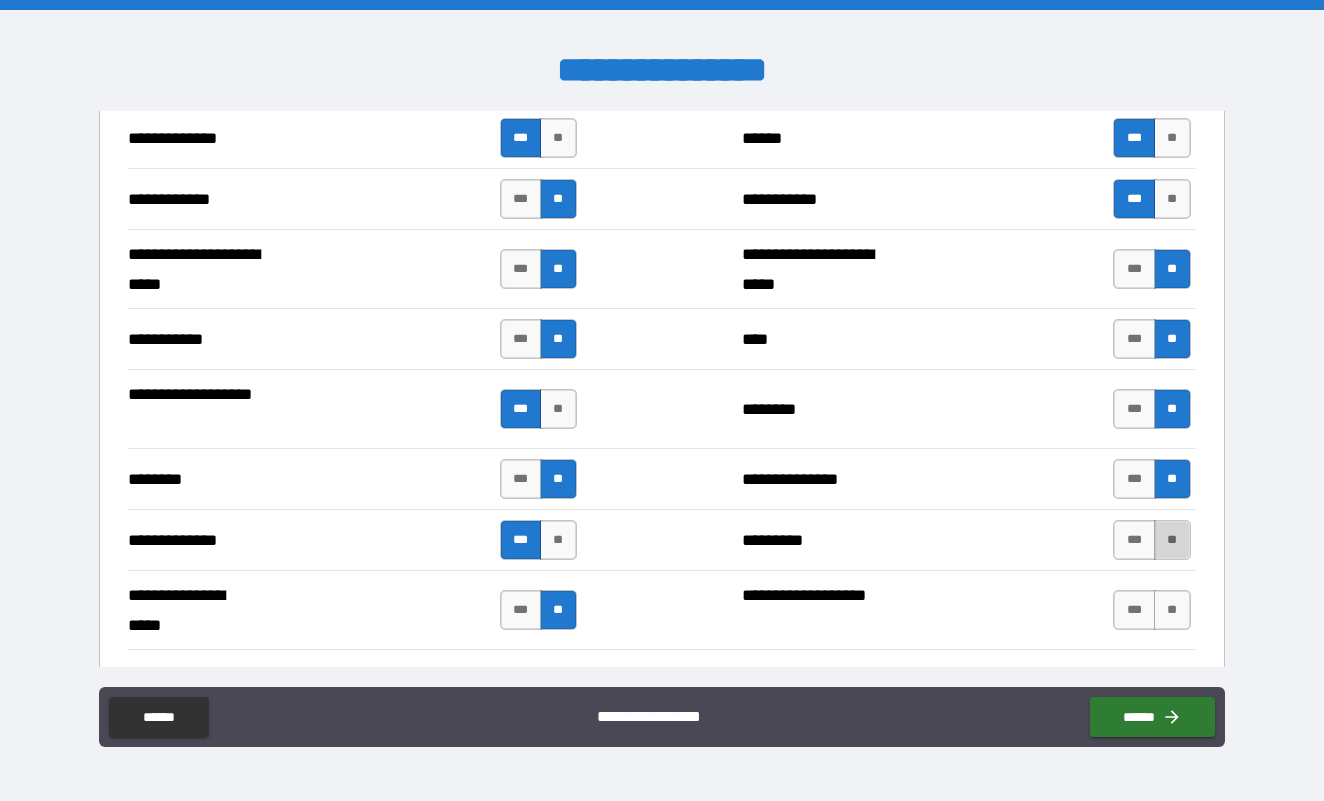 click on "**" at bounding box center [1172, 540] 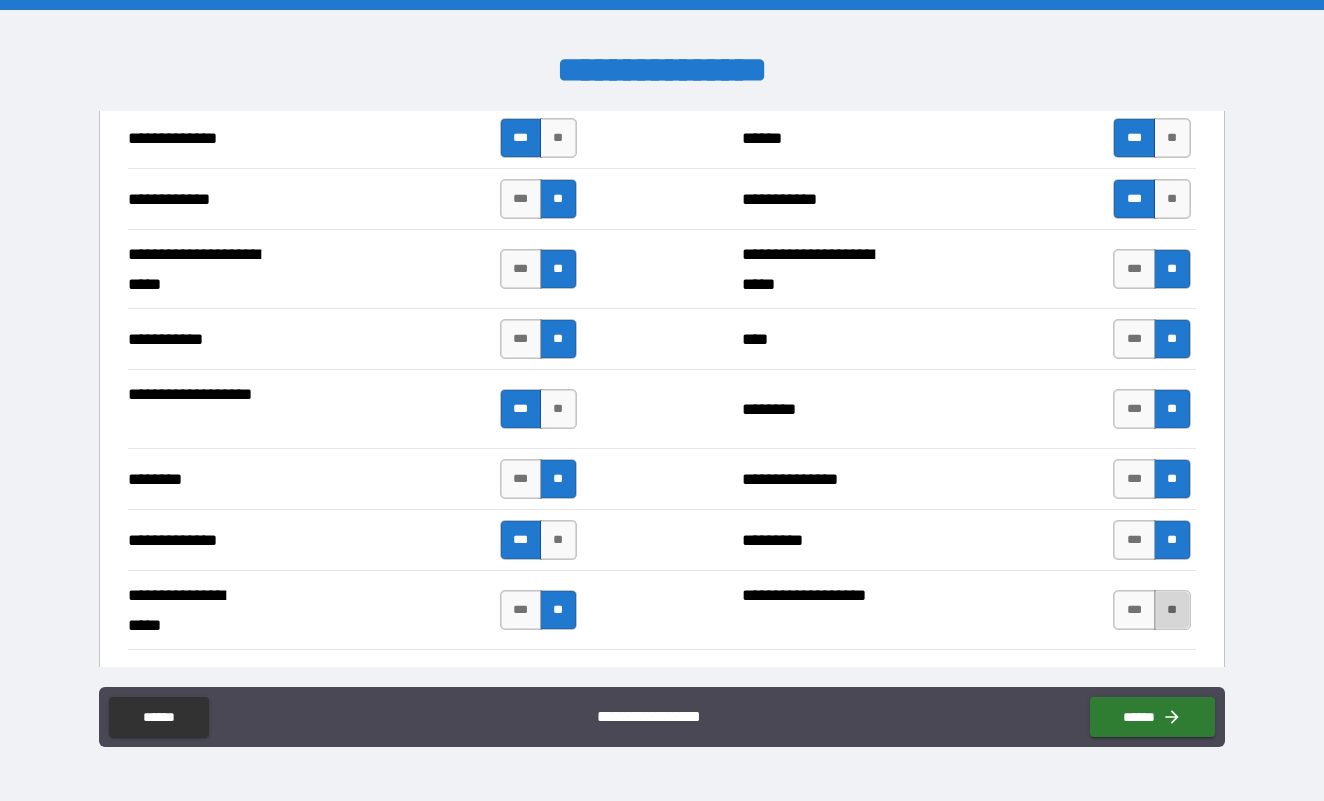 click on "**" at bounding box center [1172, 610] 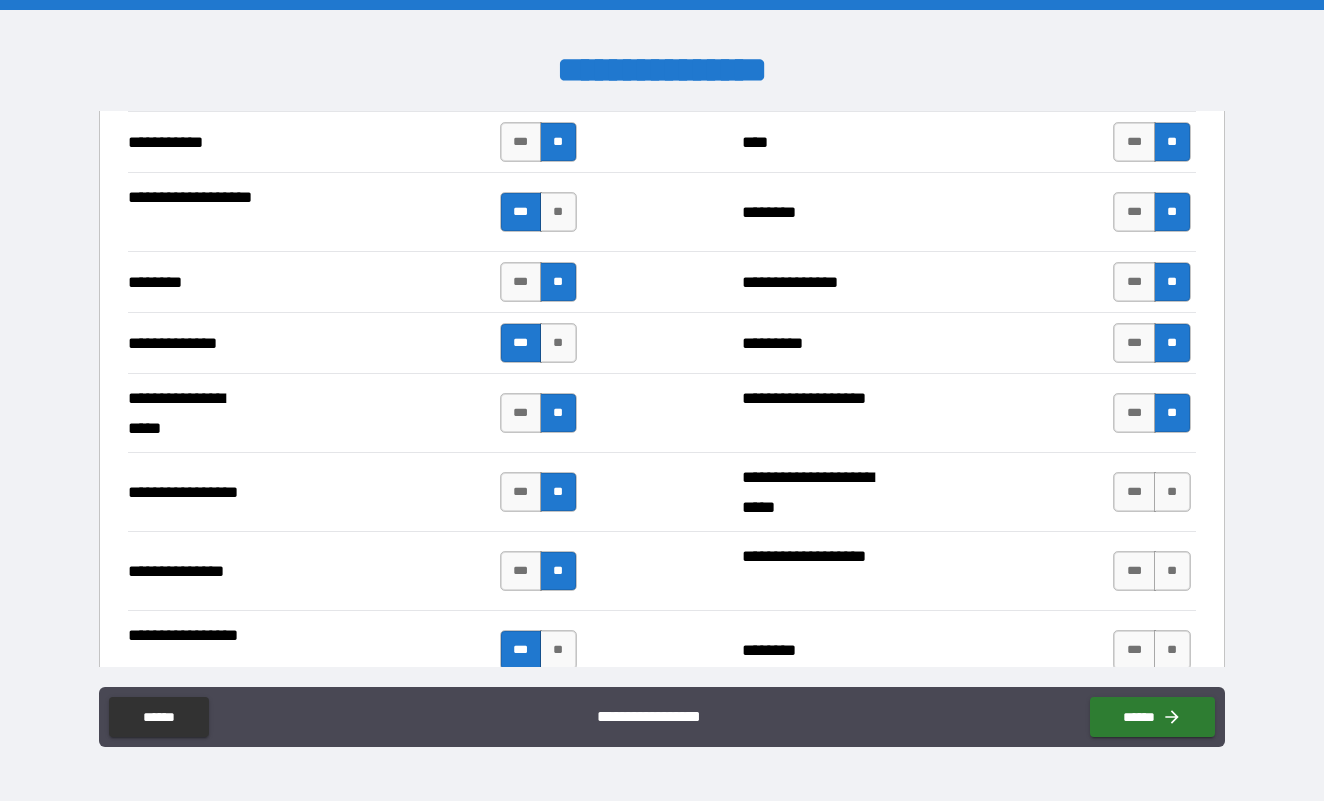 scroll, scrollTop: 3101, scrollLeft: 0, axis: vertical 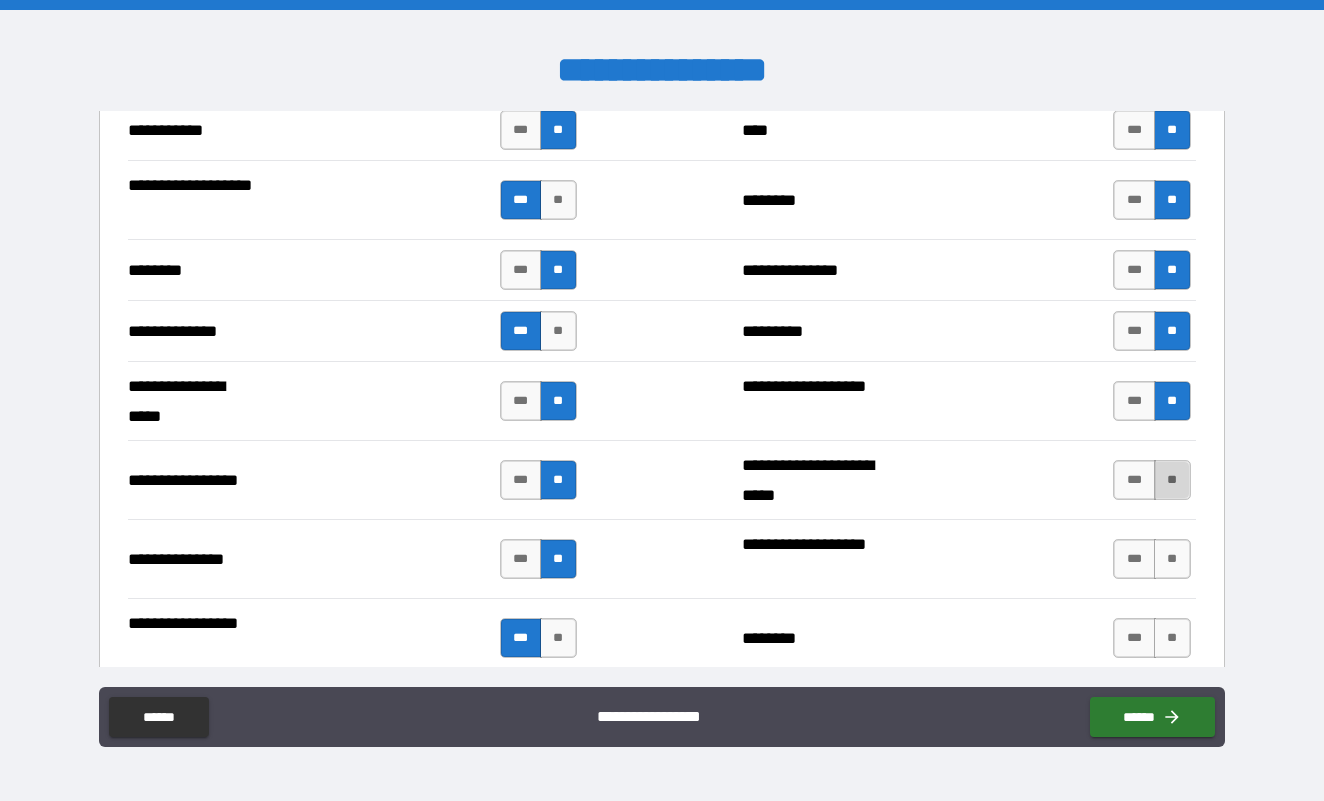 click on "**" at bounding box center [1172, 480] 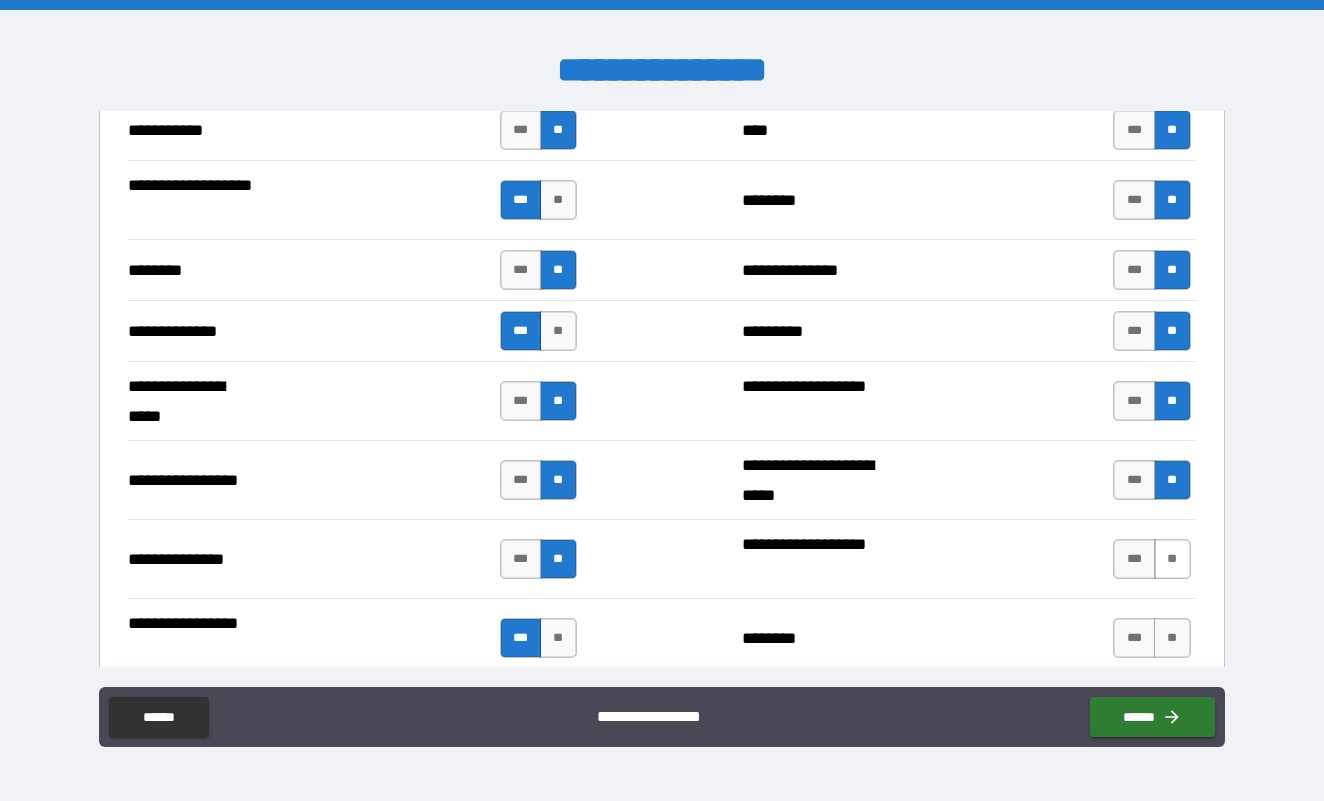 click on "**" at bounding box center (1172, 559) 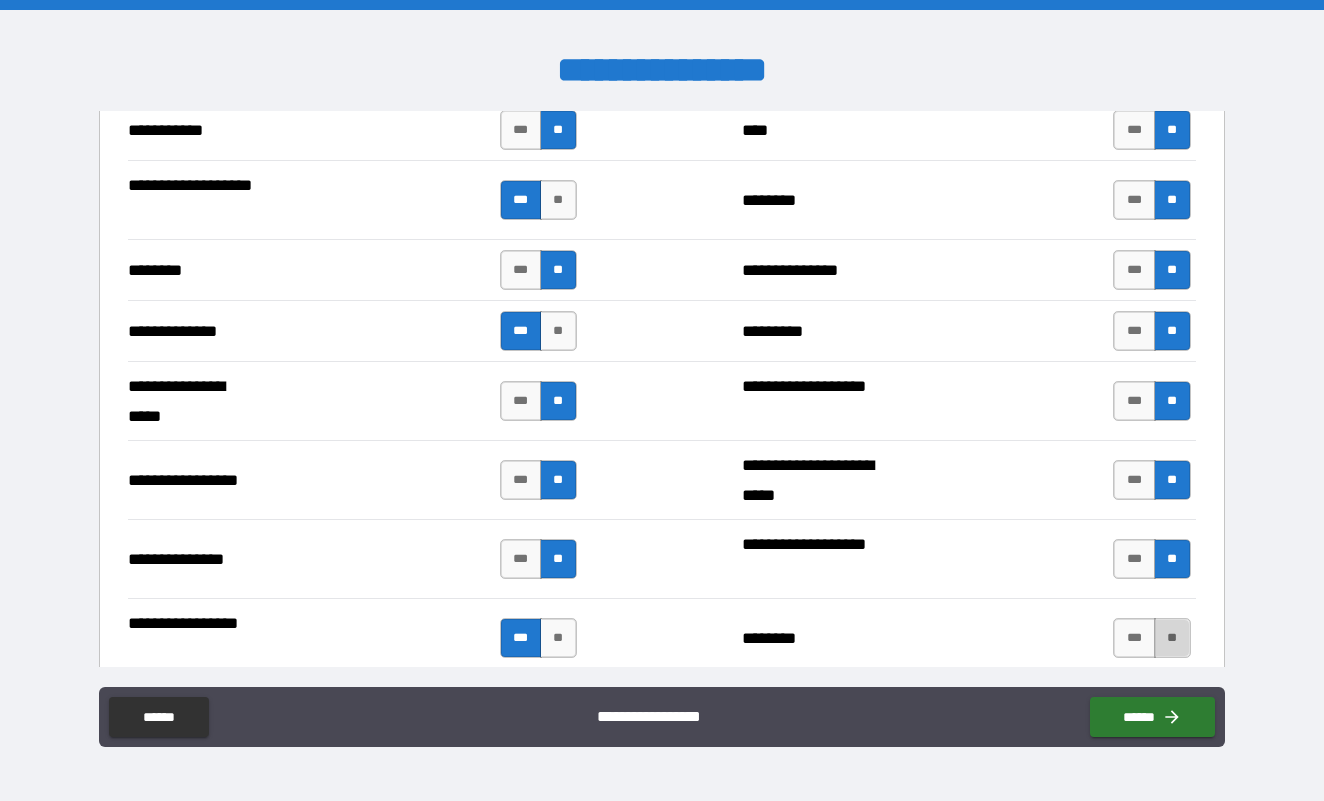 click on "**" at bounding box center [1172, 638] 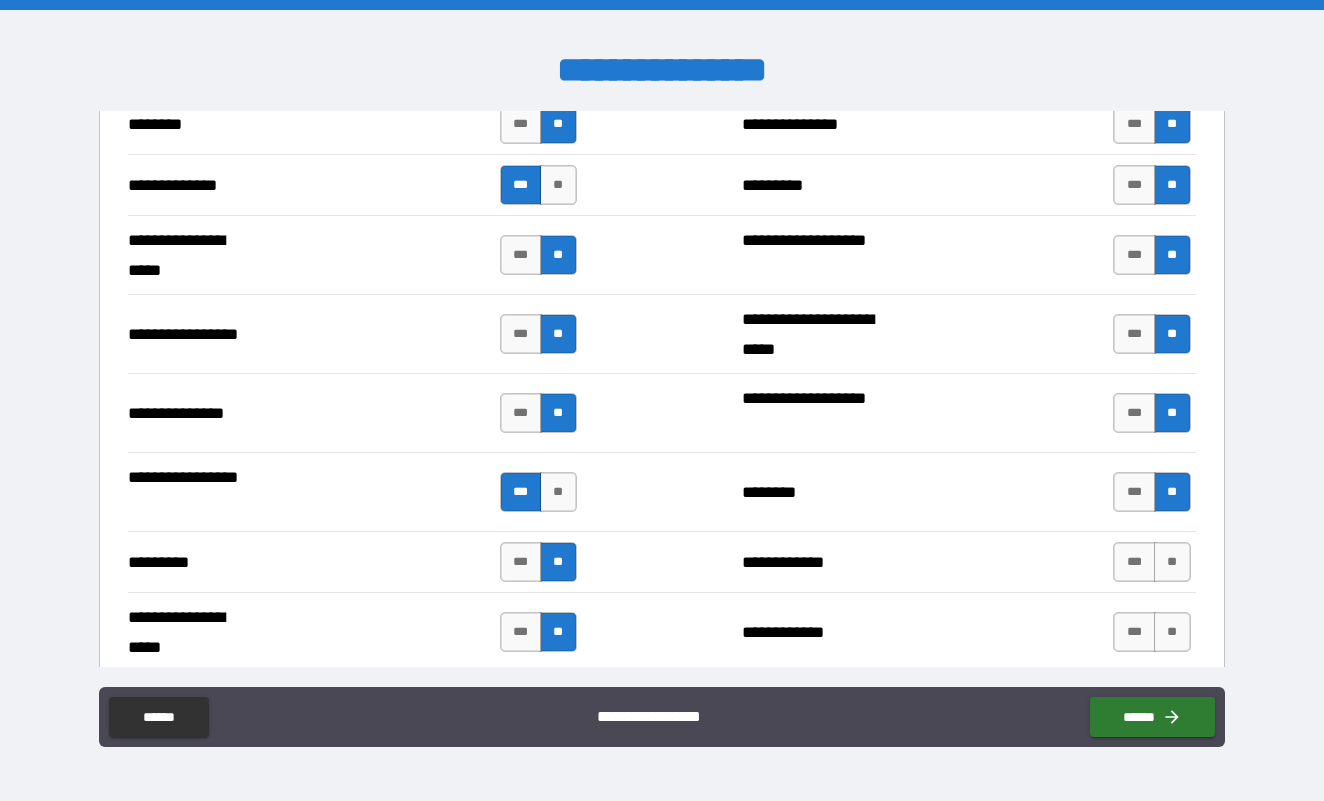 scroll, scrollTop: 3253, scrollLeft: 0, axis: vertical 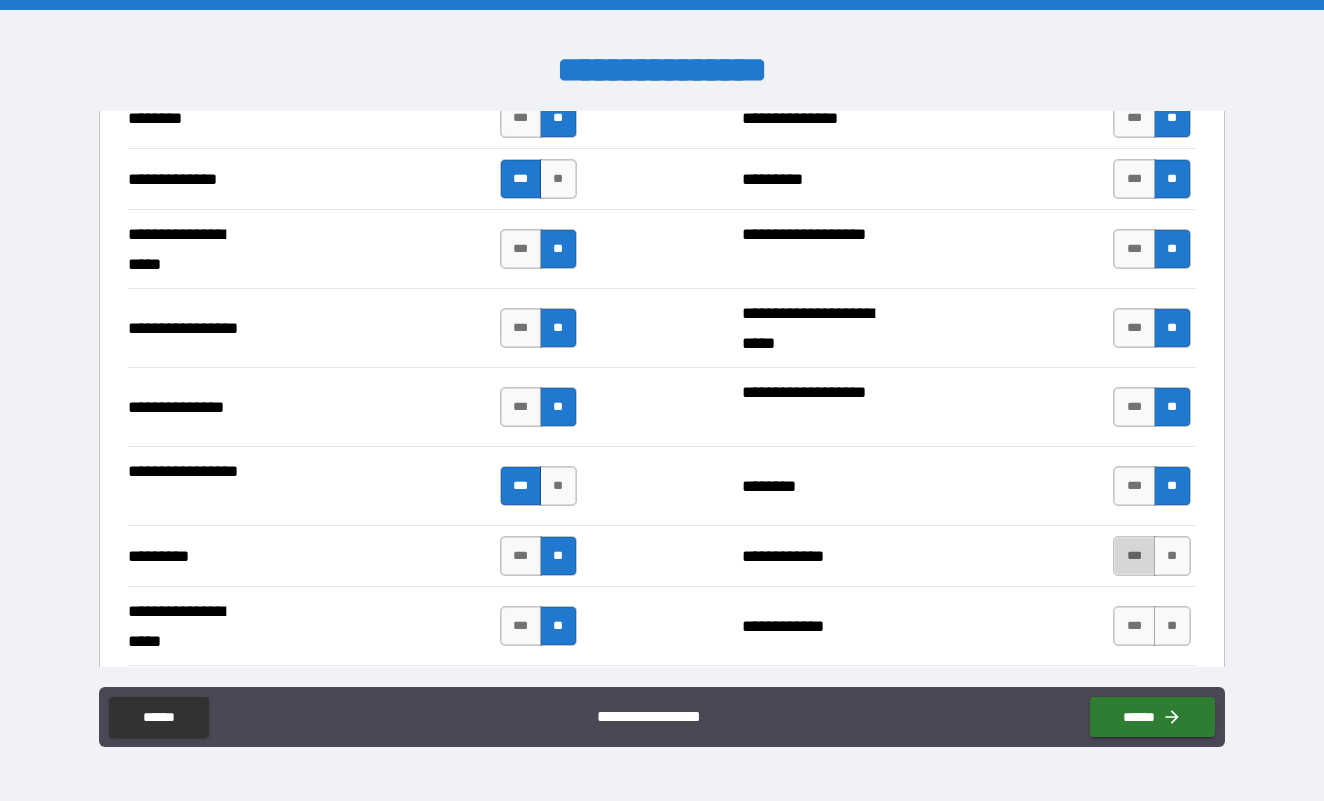 click on "***" at bounding box center [1134, 556] 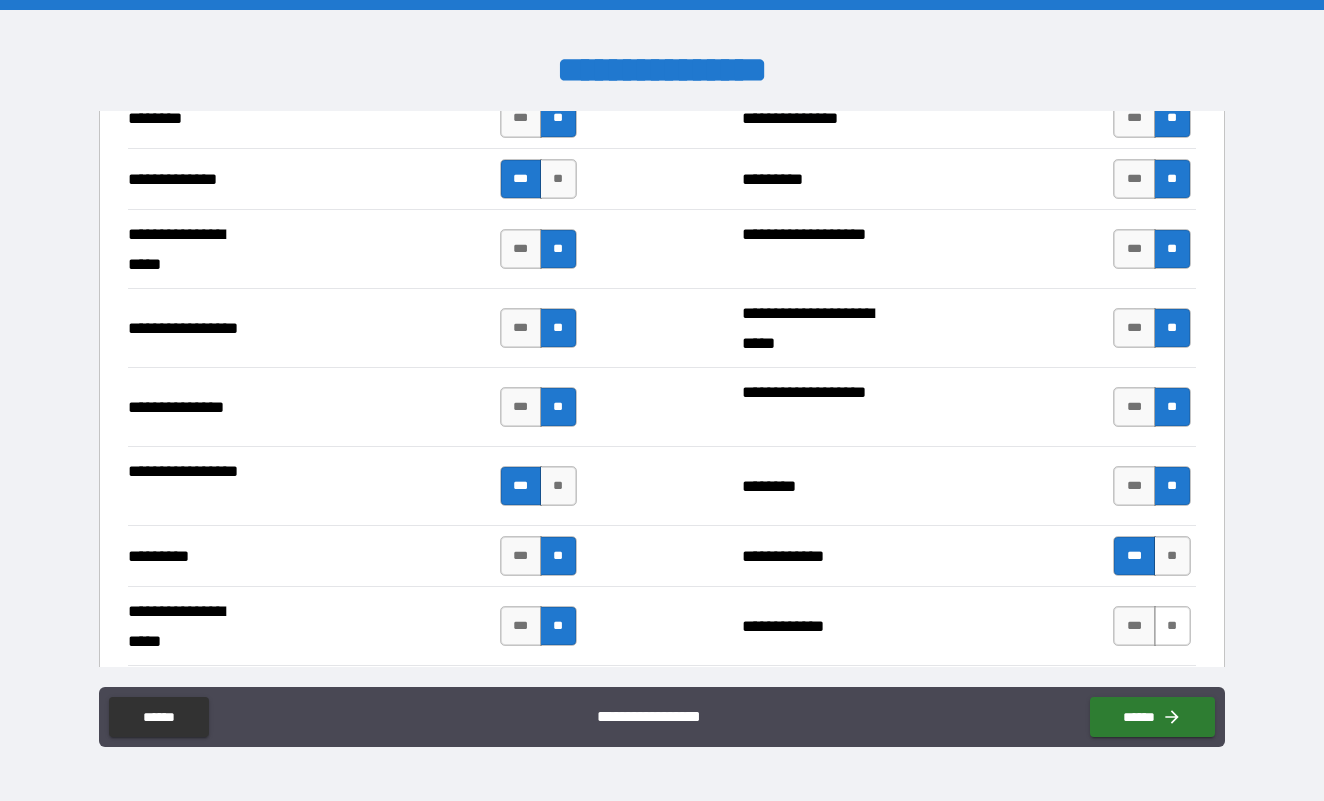 click on "**" at bounding box center [1172, 626] 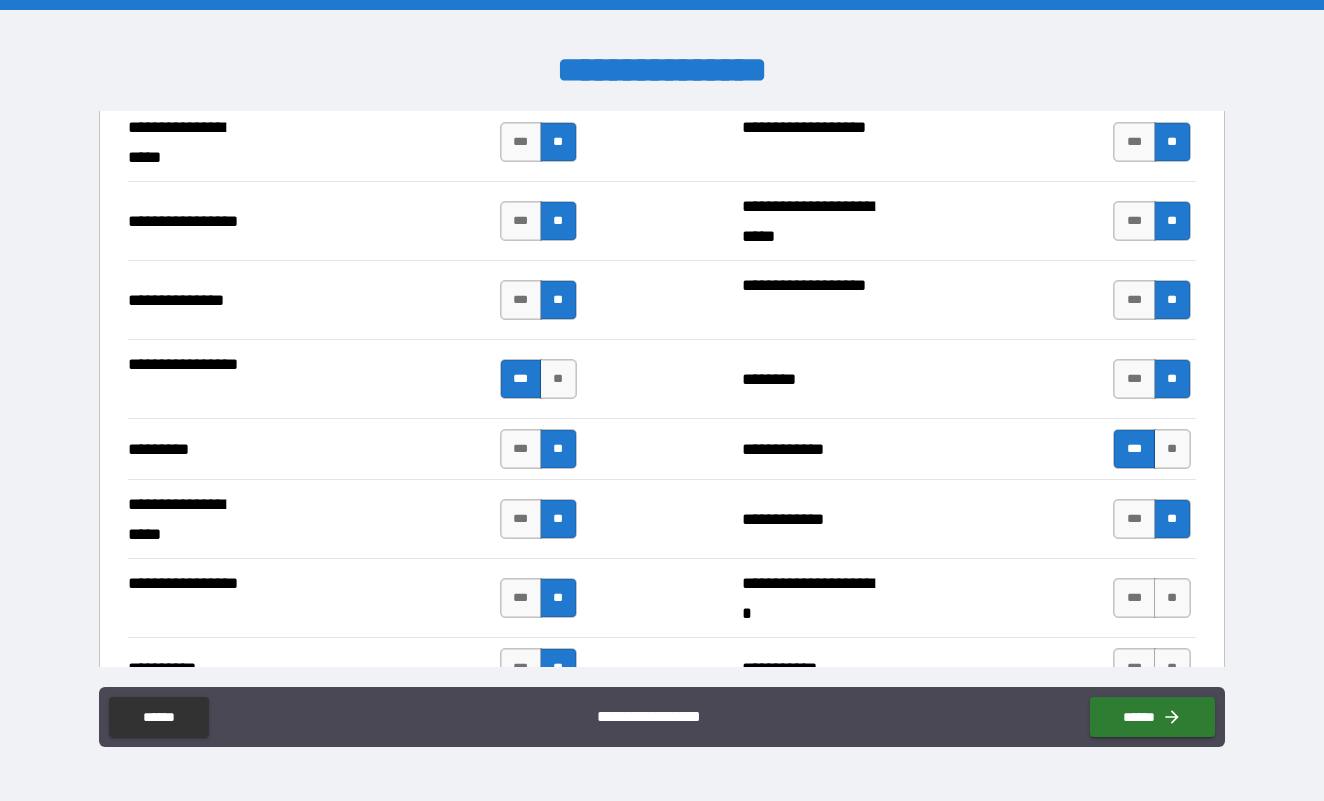 scroll, scrollTop: 3373, scrollLeft: 0, axis: vertical 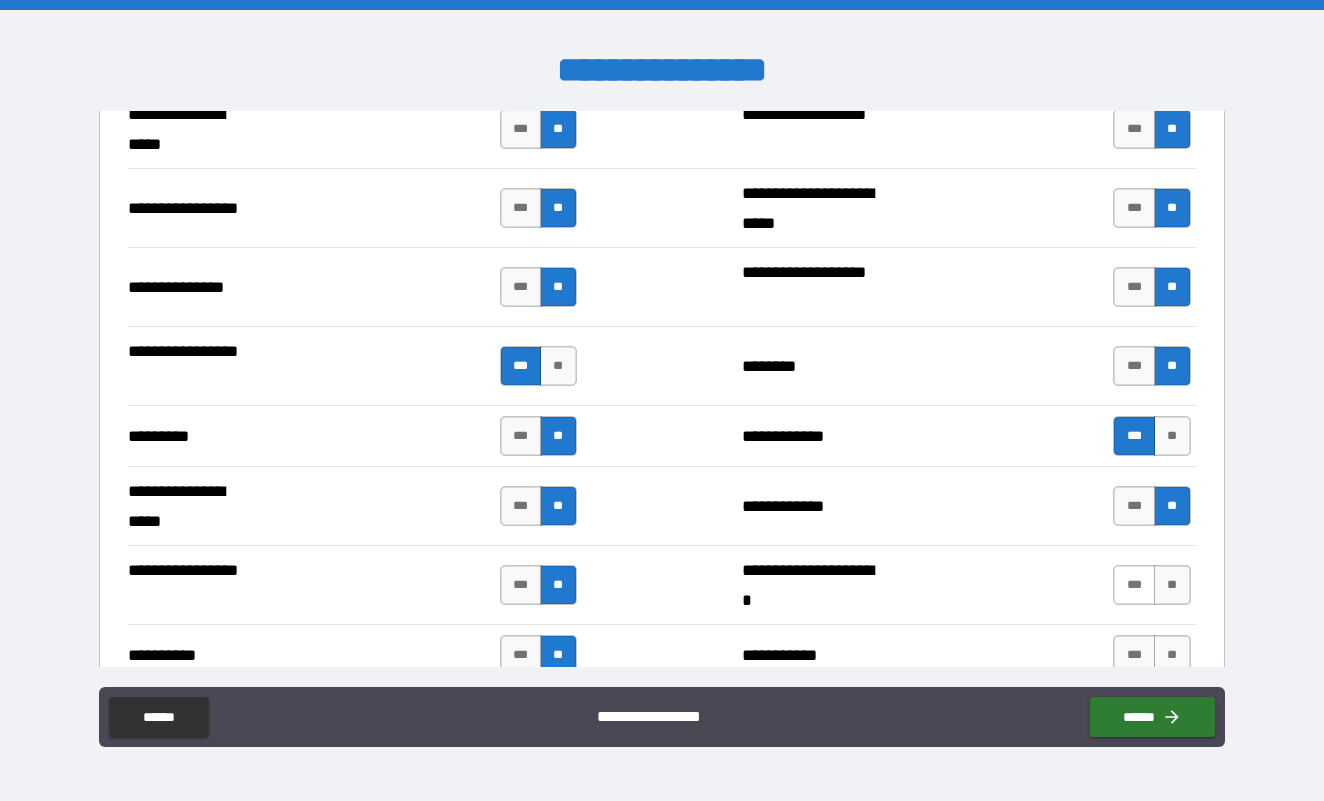 click on "***" at bounding box center (1134, 585) 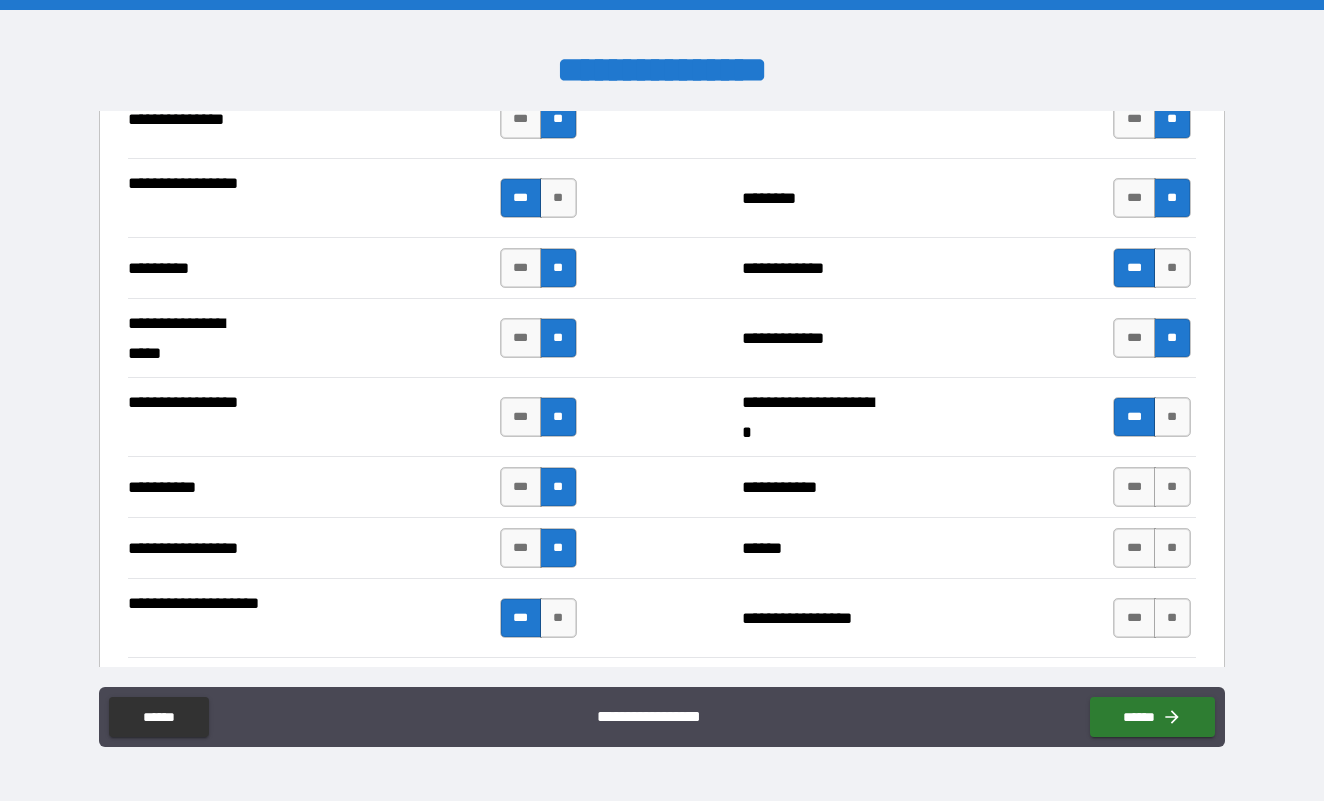 scroll, scrollTop: 3549, scrollLeft: 0, axis: vertical 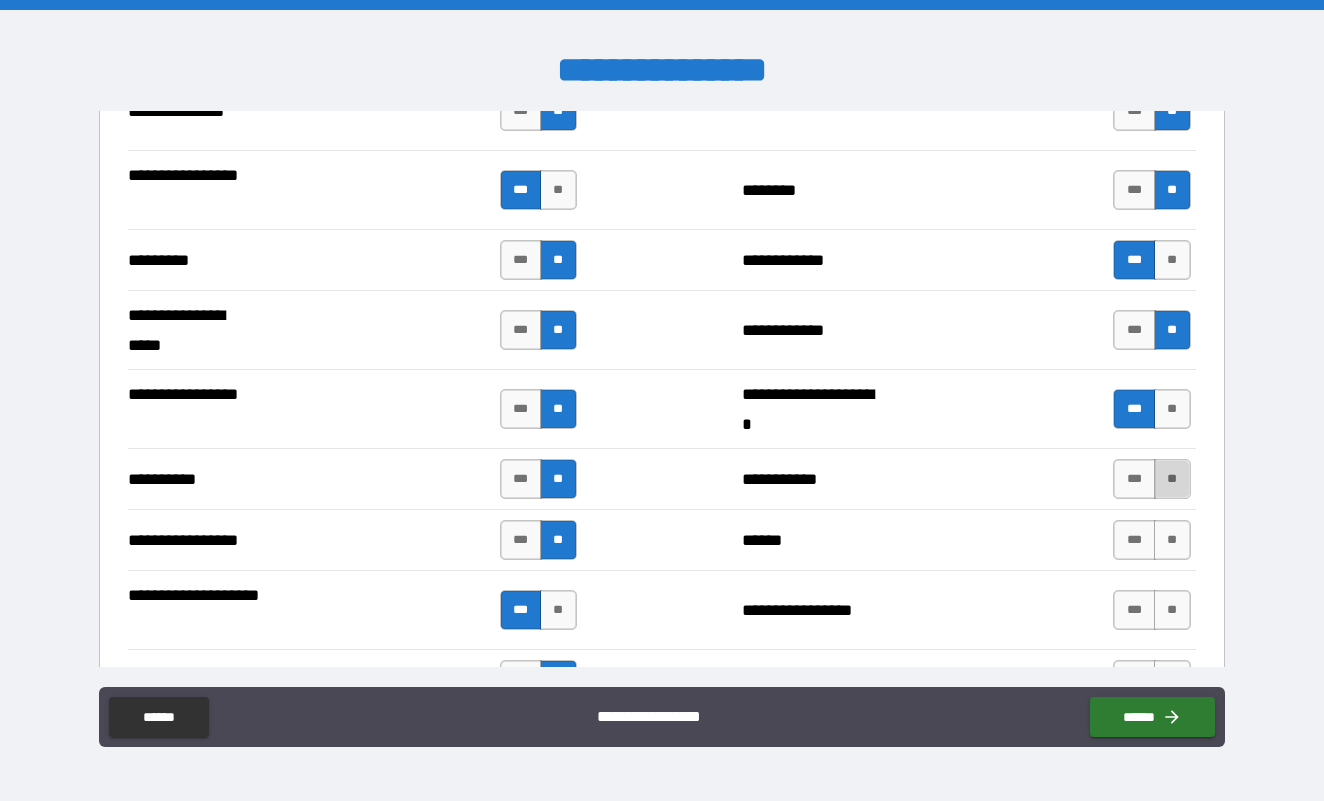 click on "**" at bounding box center (1172, 479) 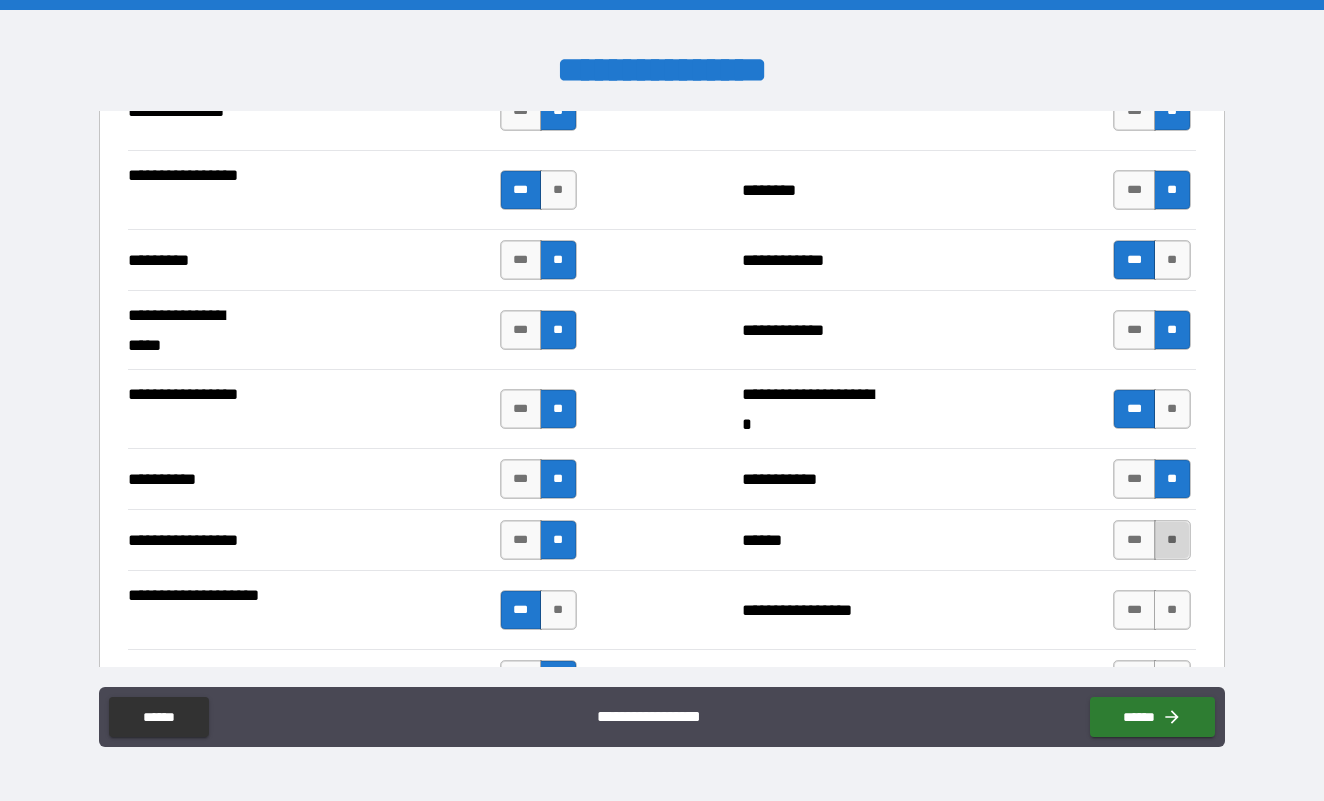 click on "**" at bounding box center (1172, 540) 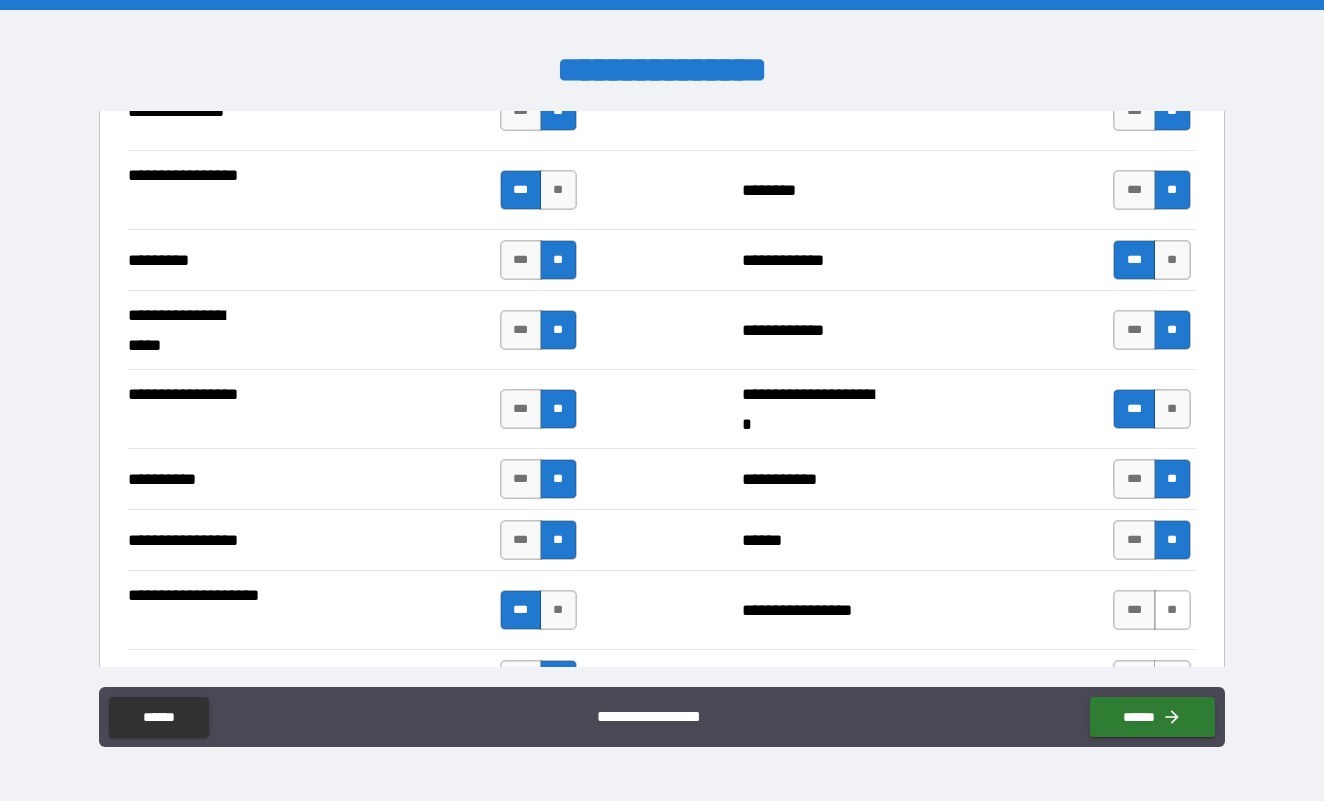 click on "**" at bounding box center (1172, 610) 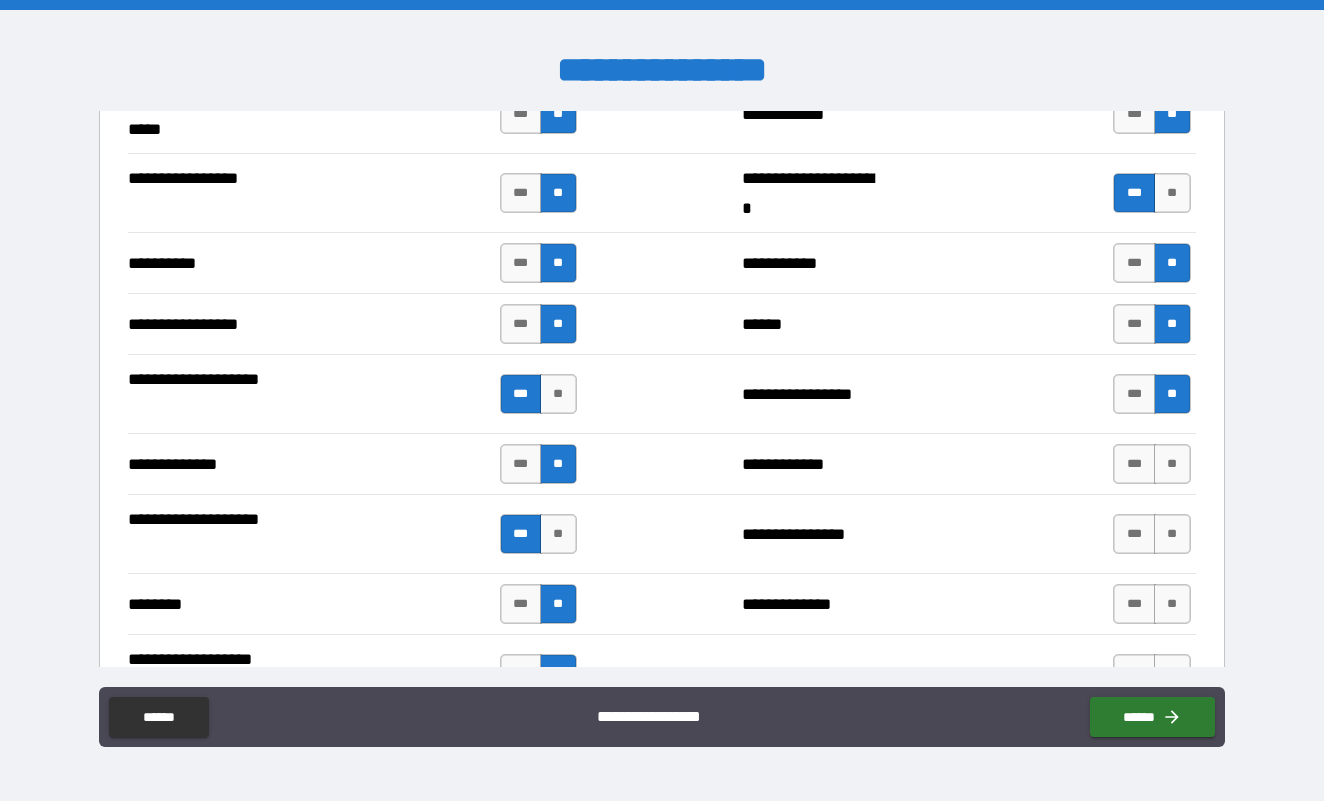 scroll, scrollTop: 3806, scrollLeft: 0, axis: vertical 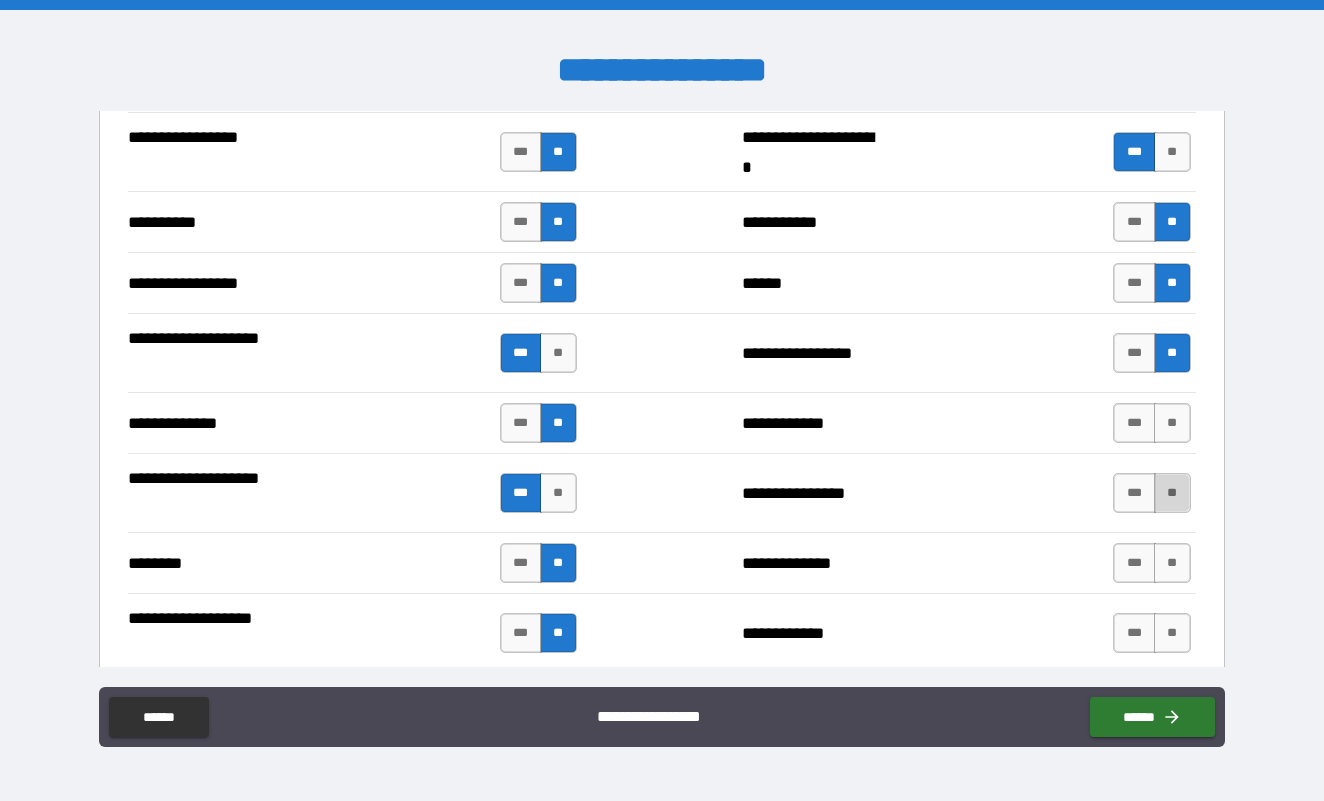 click on "**" at bounding box center (1172, 493) 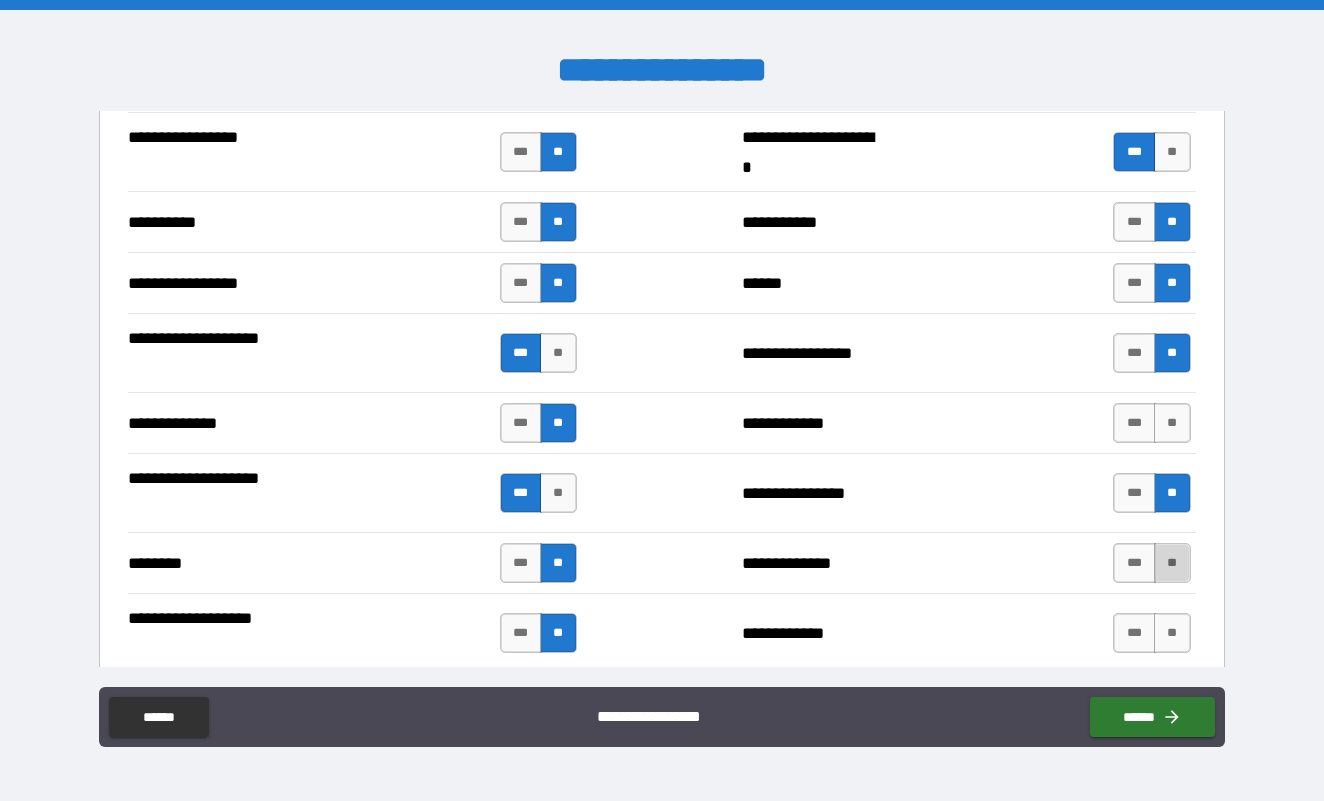 click on "**" at bounding box center [1172, 563] 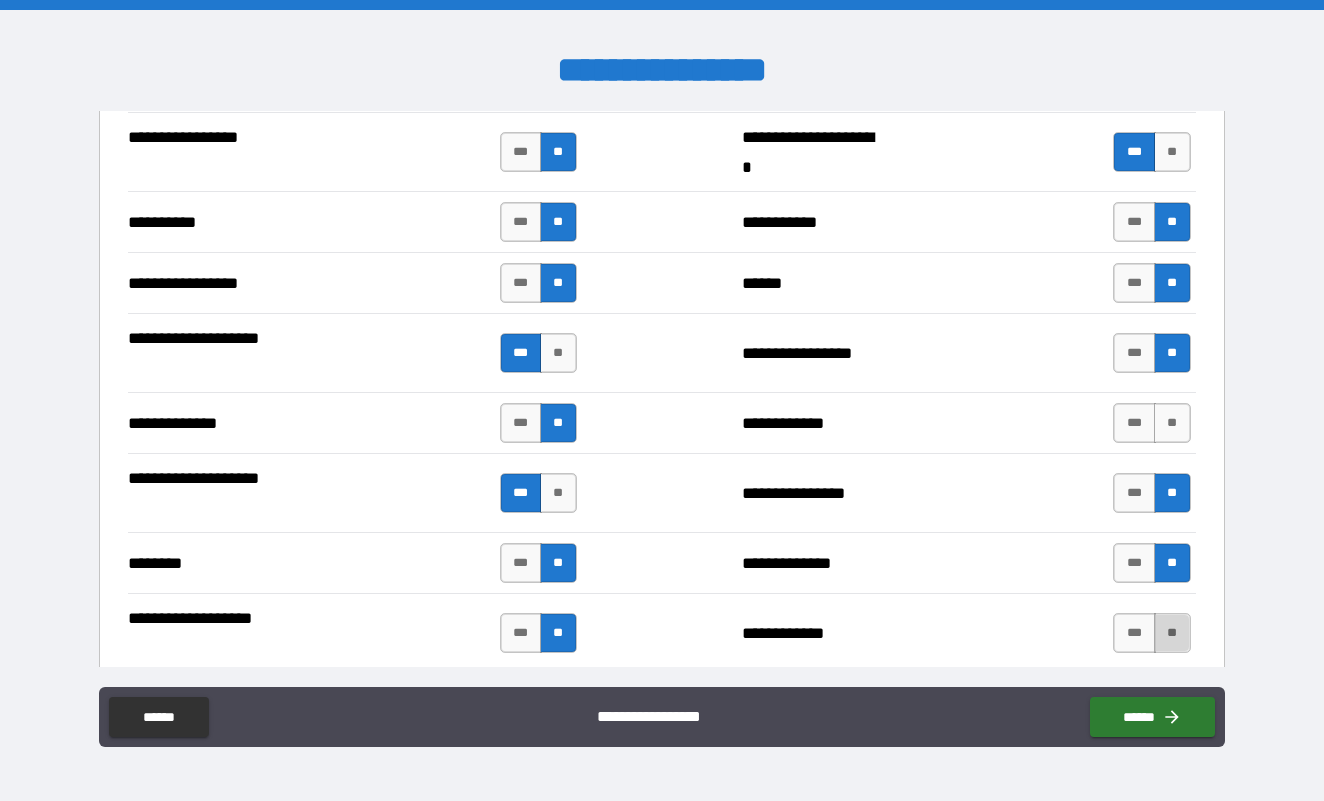click on "**" at bounding box center [1172, 633] 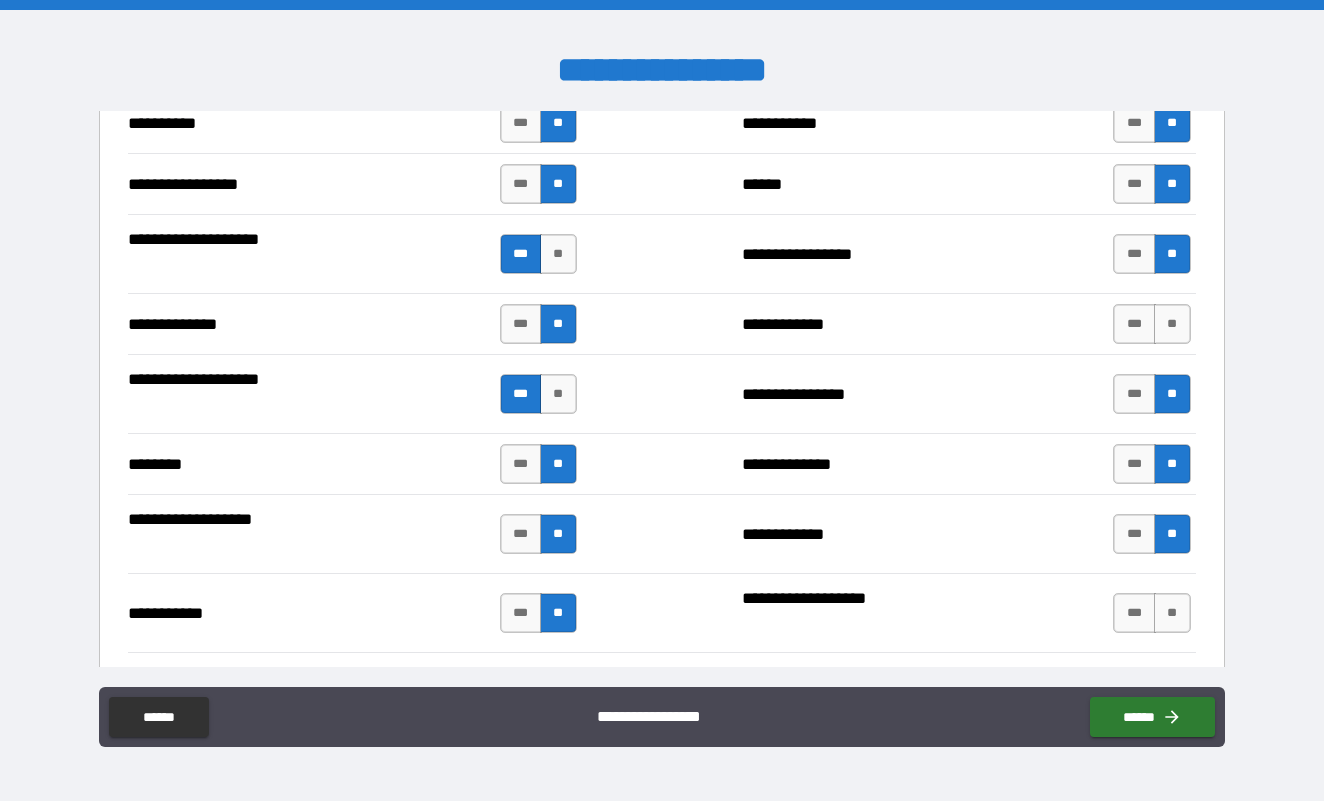 scroll, scrollTop: 3942, scrollLeft: 0, axis: vertical 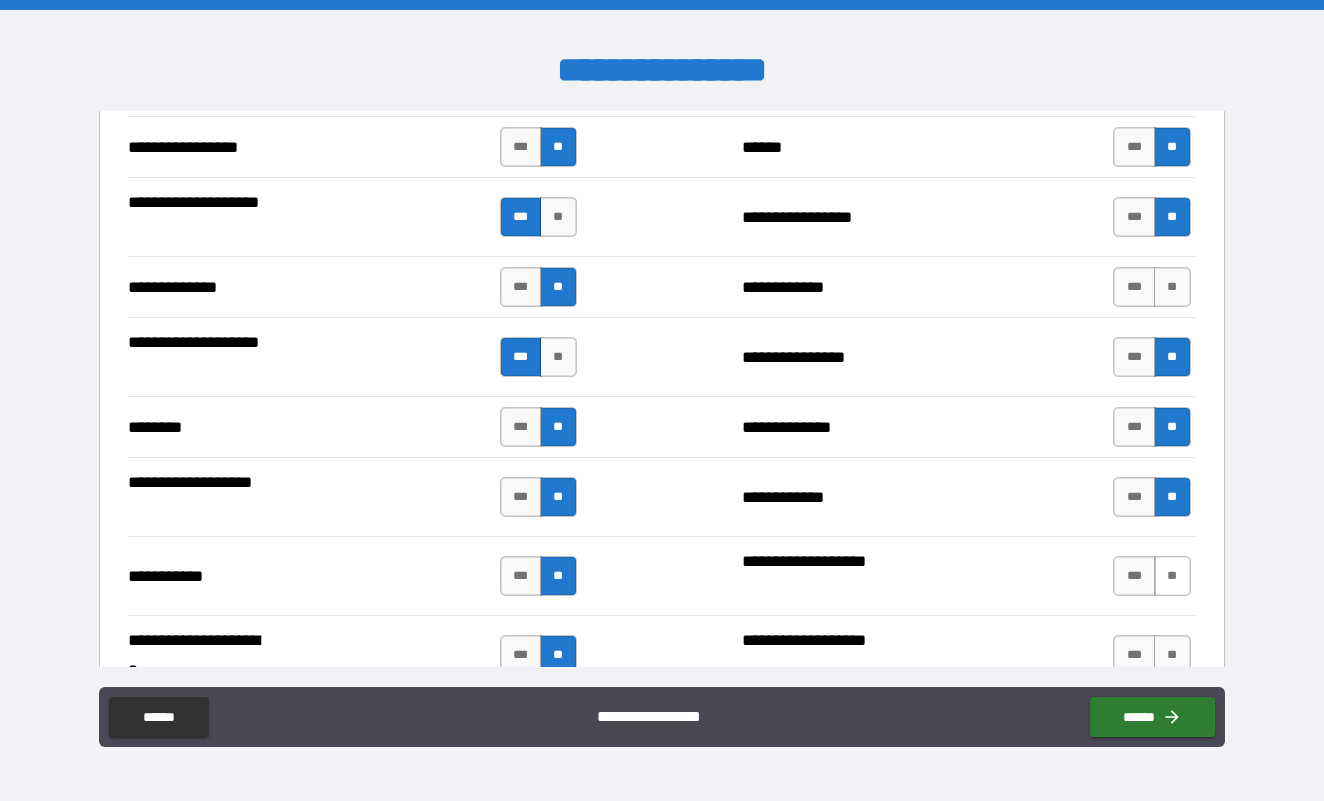 click on "**" at bounding box center [1172, 576] 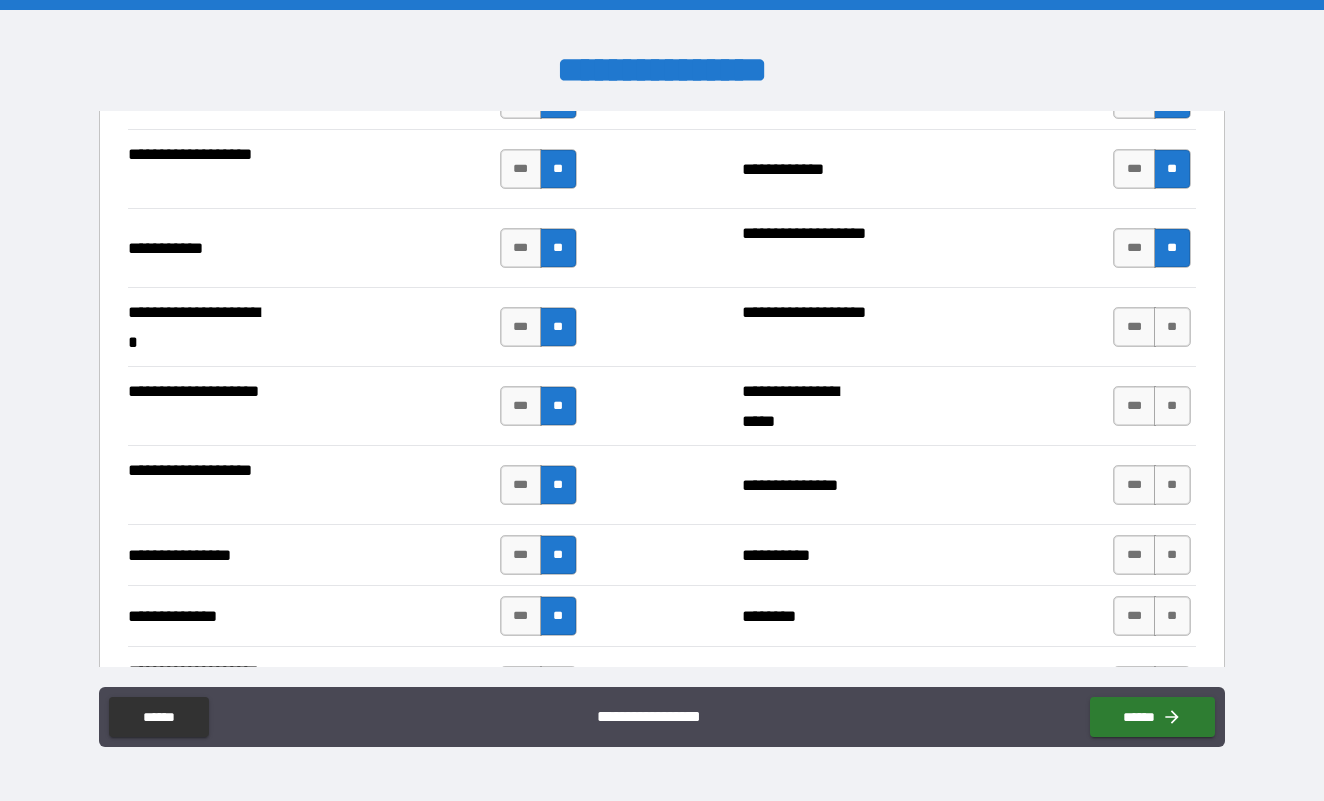 scroll, scrollTop: 4281, scrollLeft: 0, axis: vertical 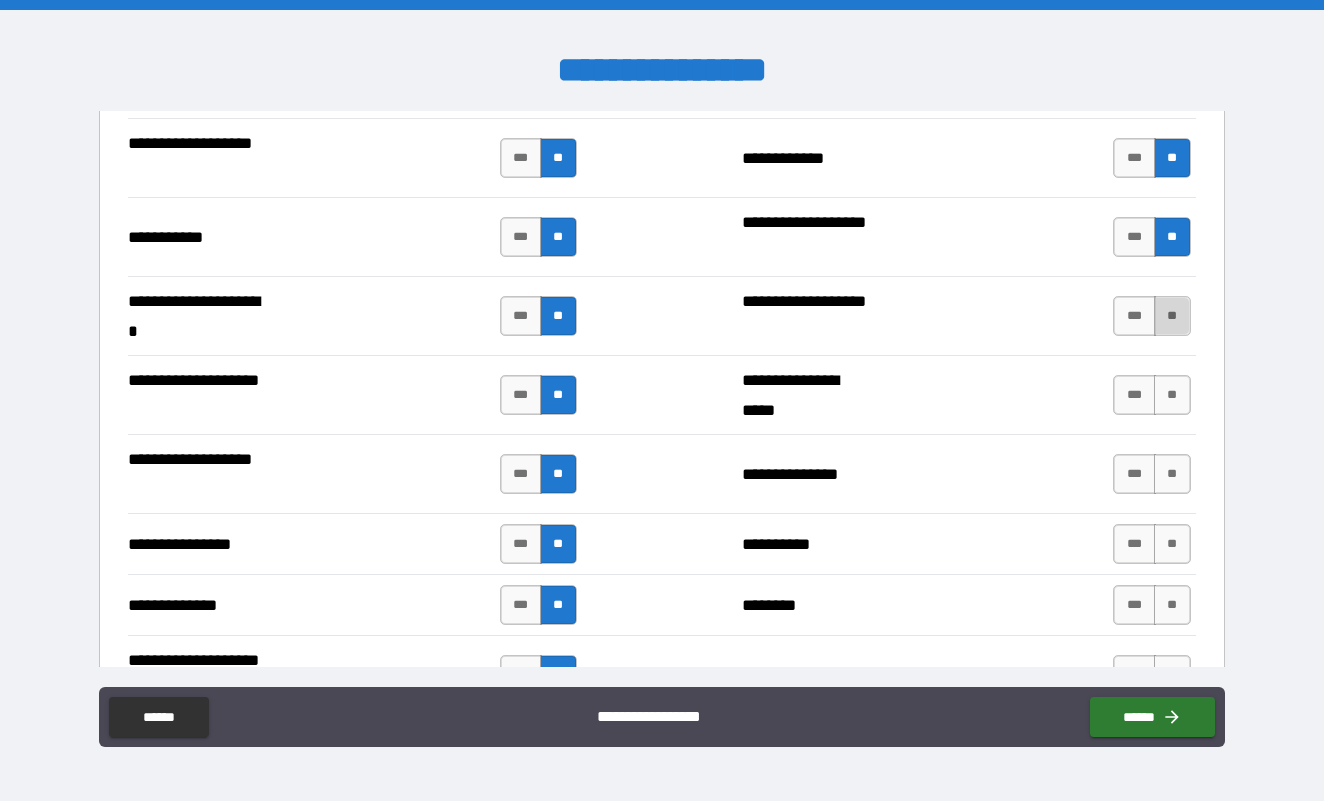 click on "**" at bounding box center (1172, 316) 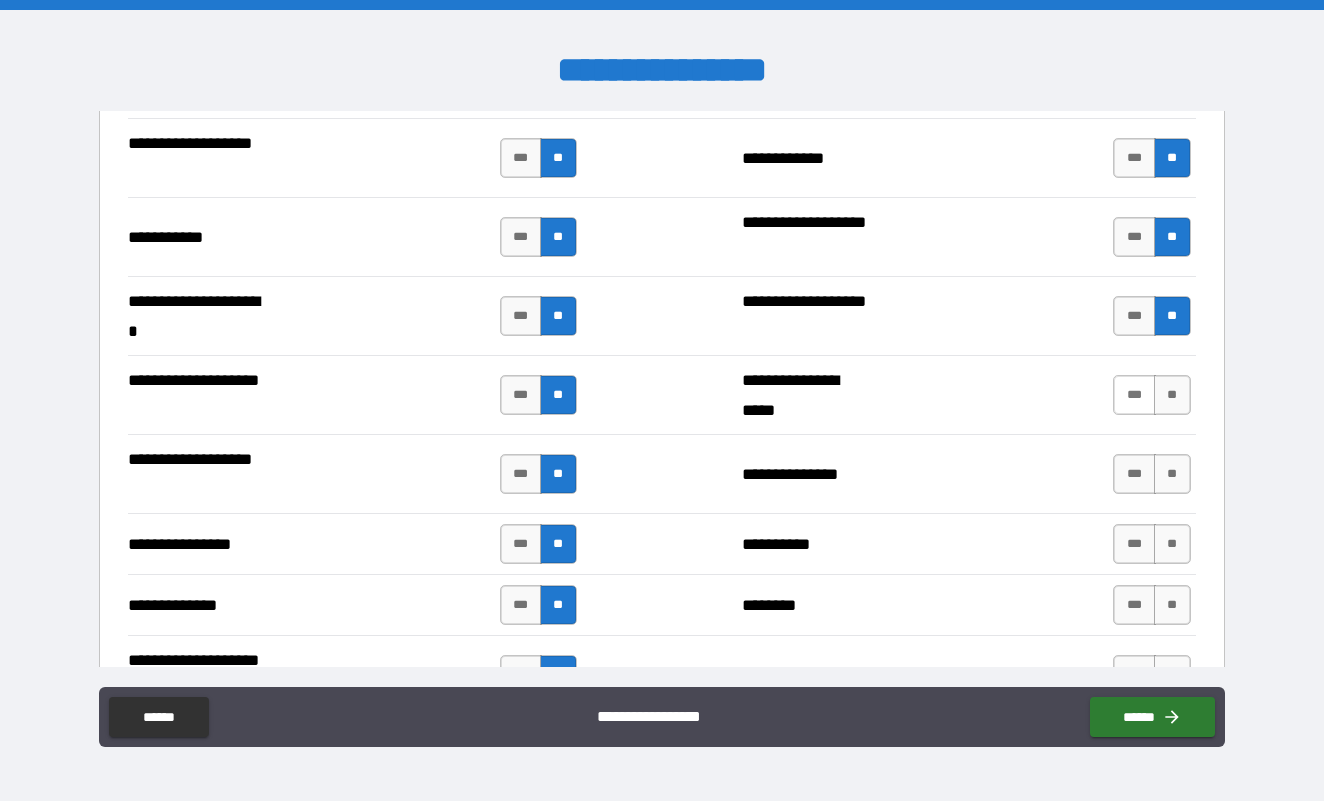 click on "***" at bounding box center (1134, 395) 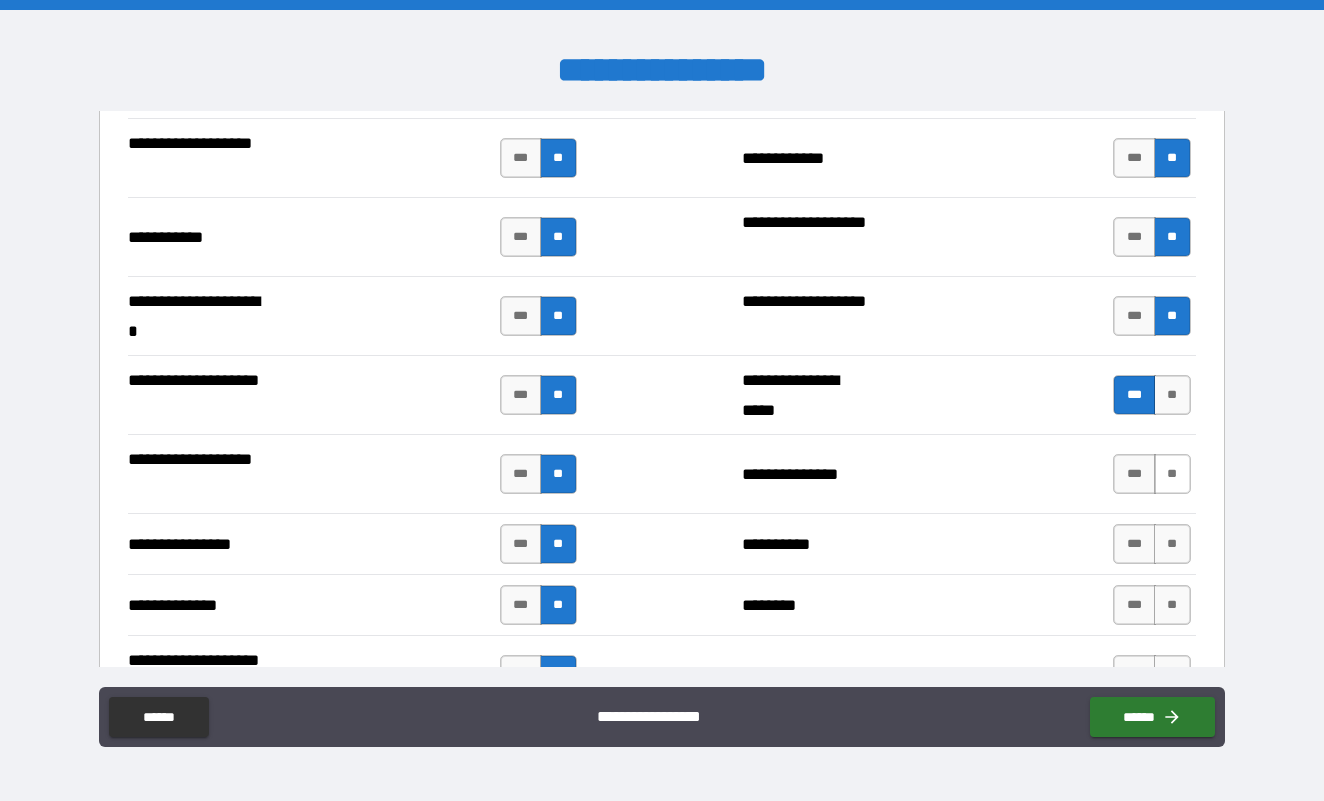 click on "**" at bounding box center (1172, 474) 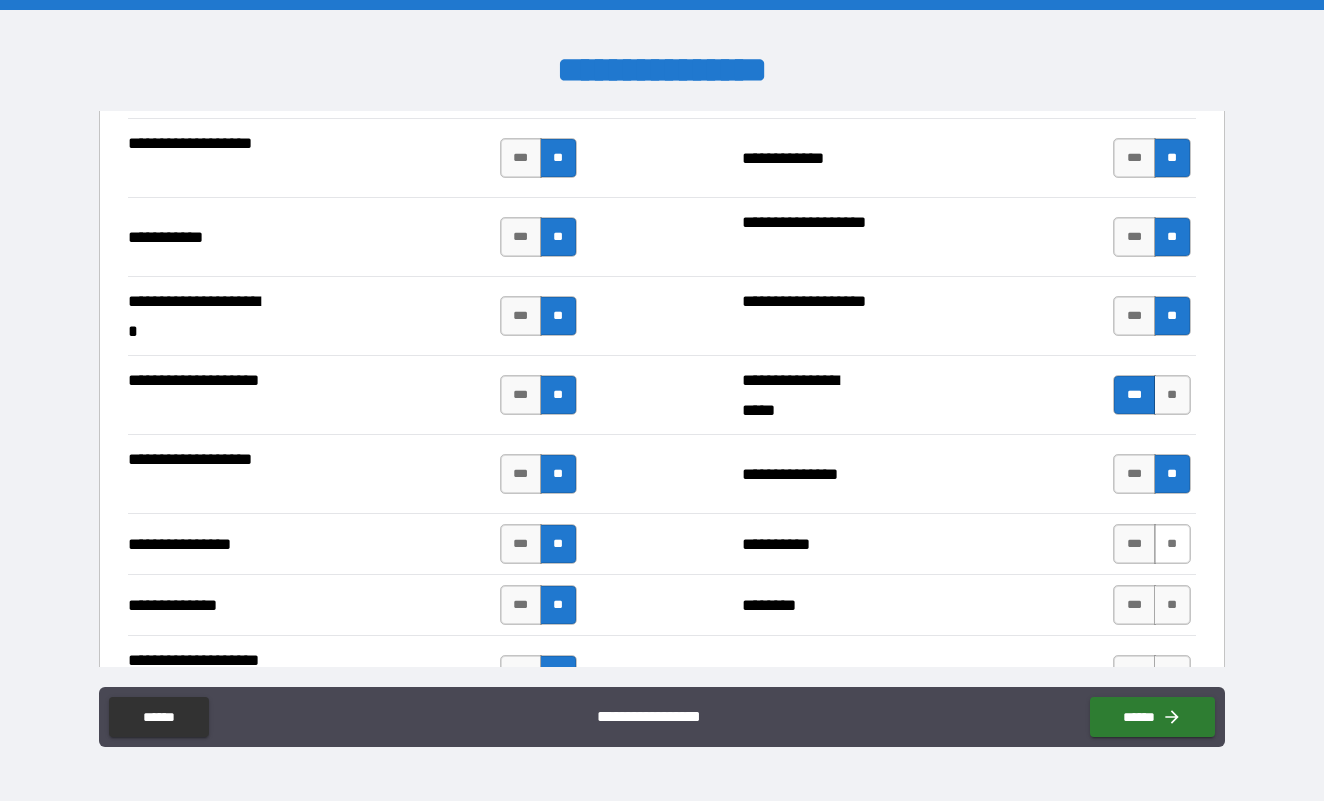 click on "**" at bounding box center (1172, 544) 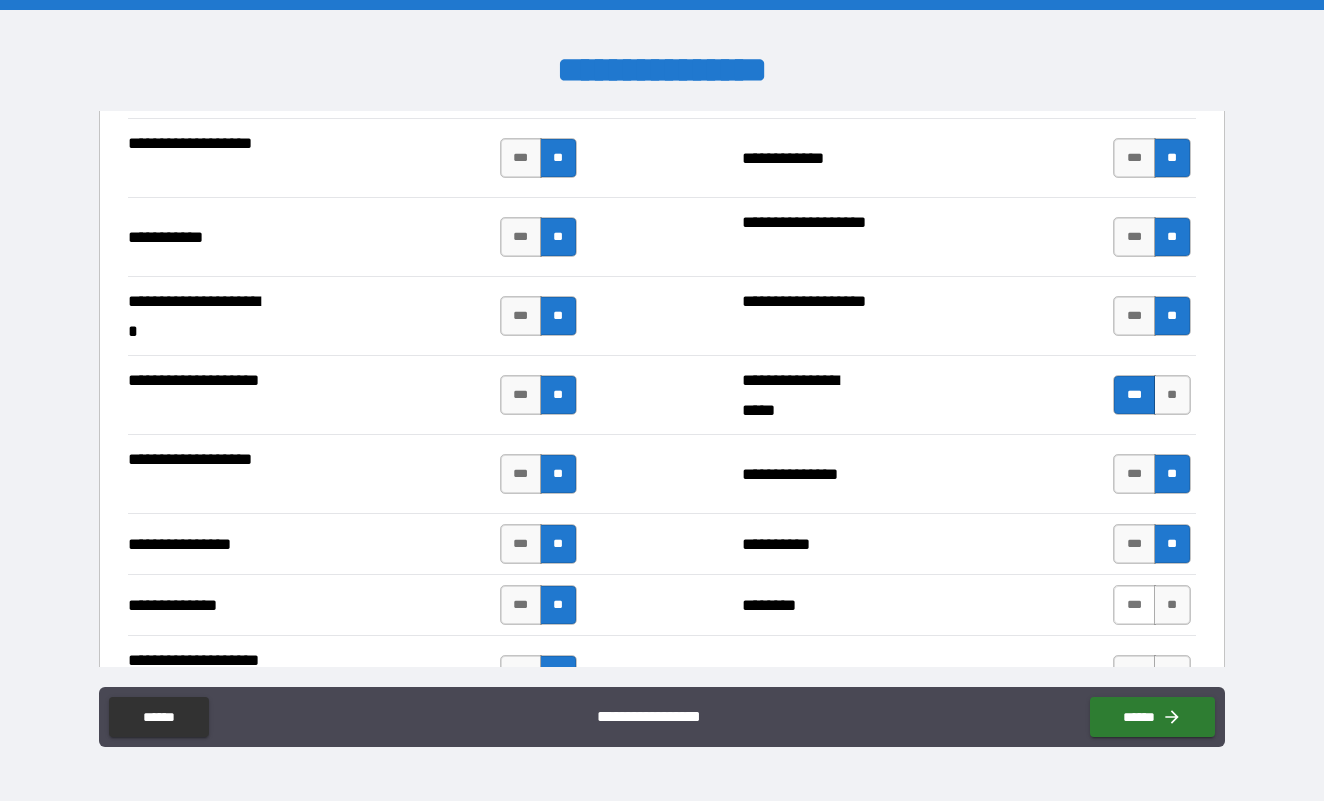 click on "***" at bounding box center (1134, 605) 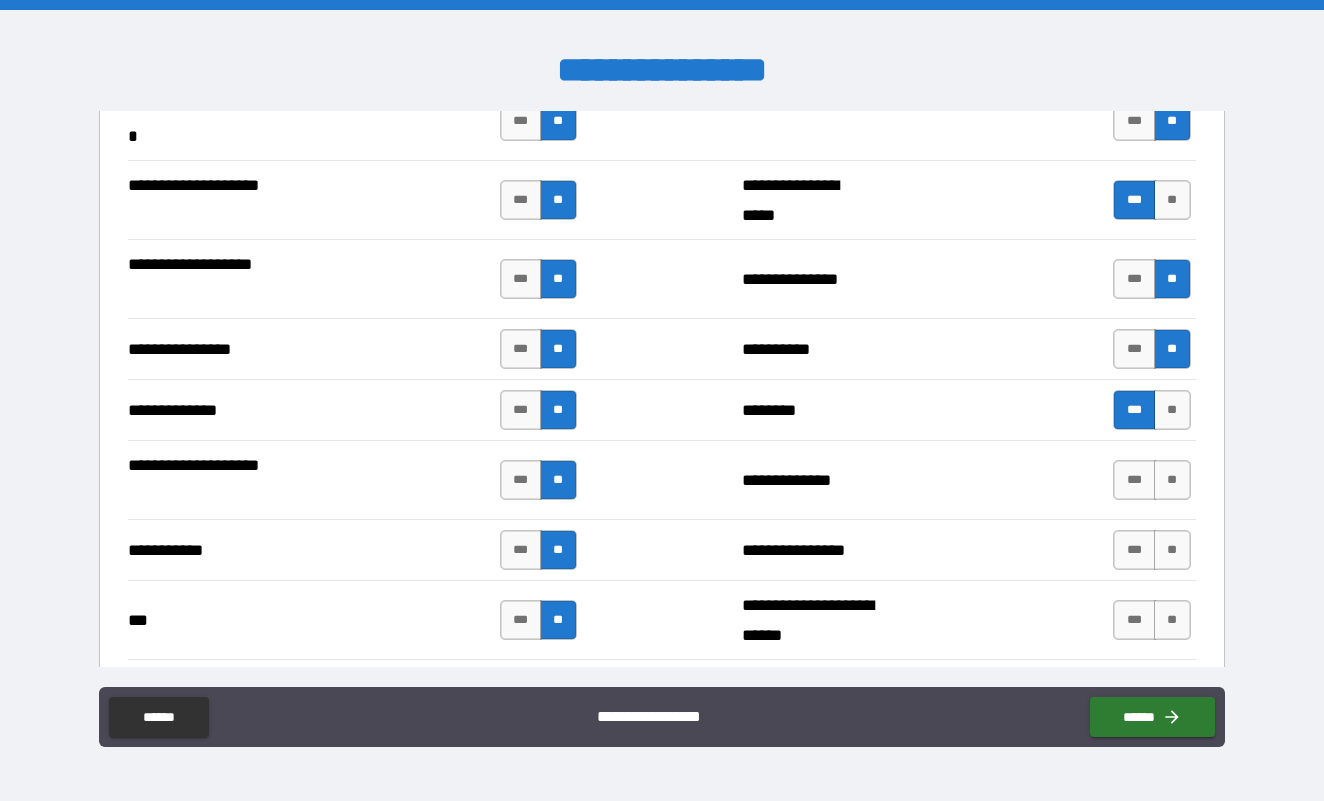 scroll, scrollTop: 4491, scrollLeft: 0, axis: vertical 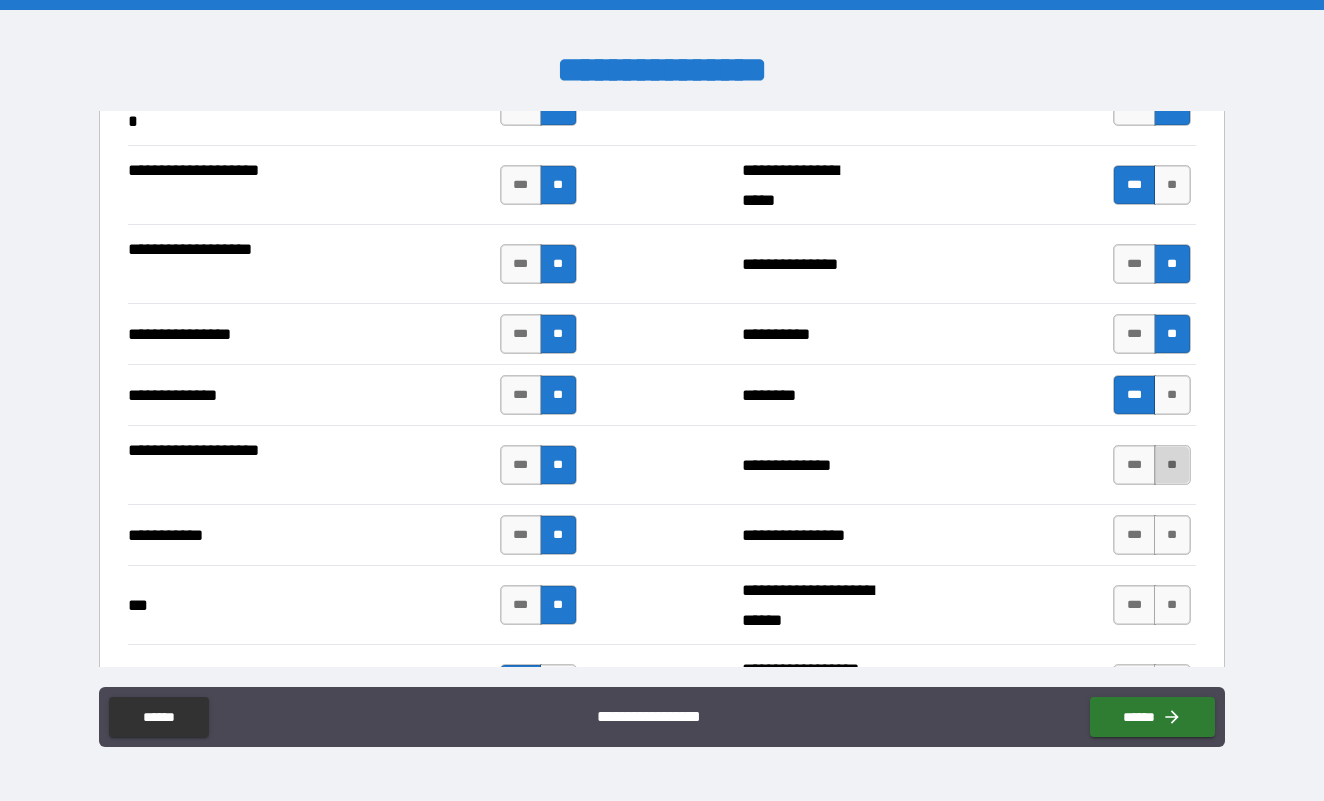 click on "**" at bounding box center (1172, 465) 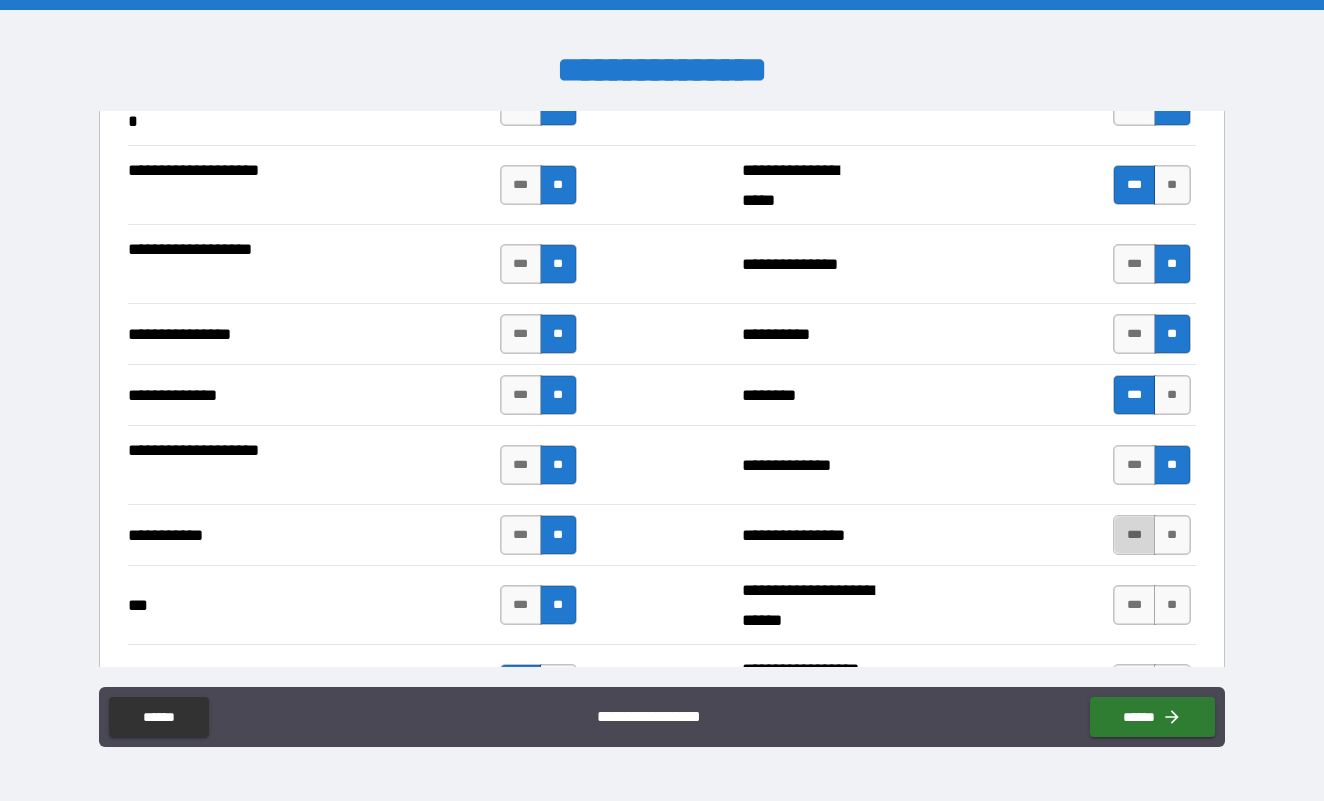 click on "***" at bounding box center [1134, 535] 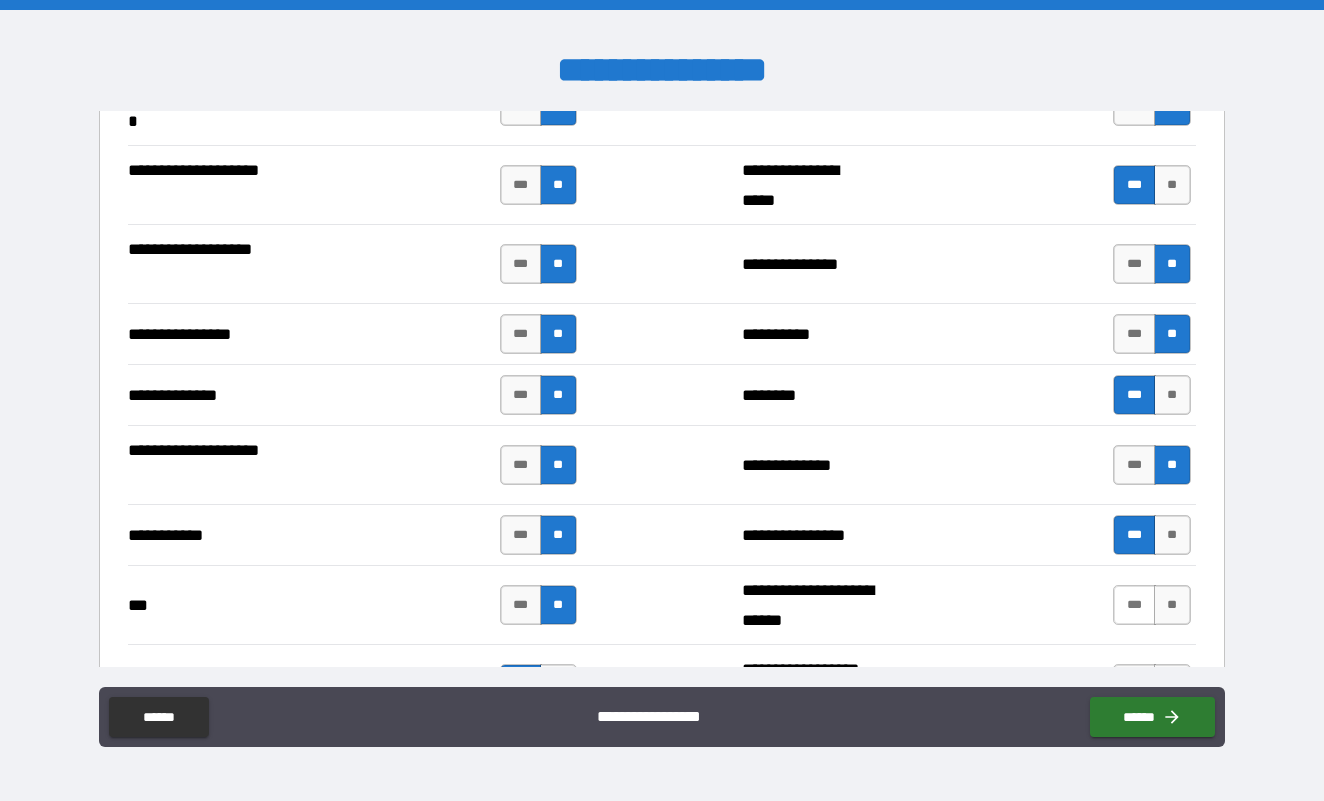 click on "***" at bounding box center [1134, 605] 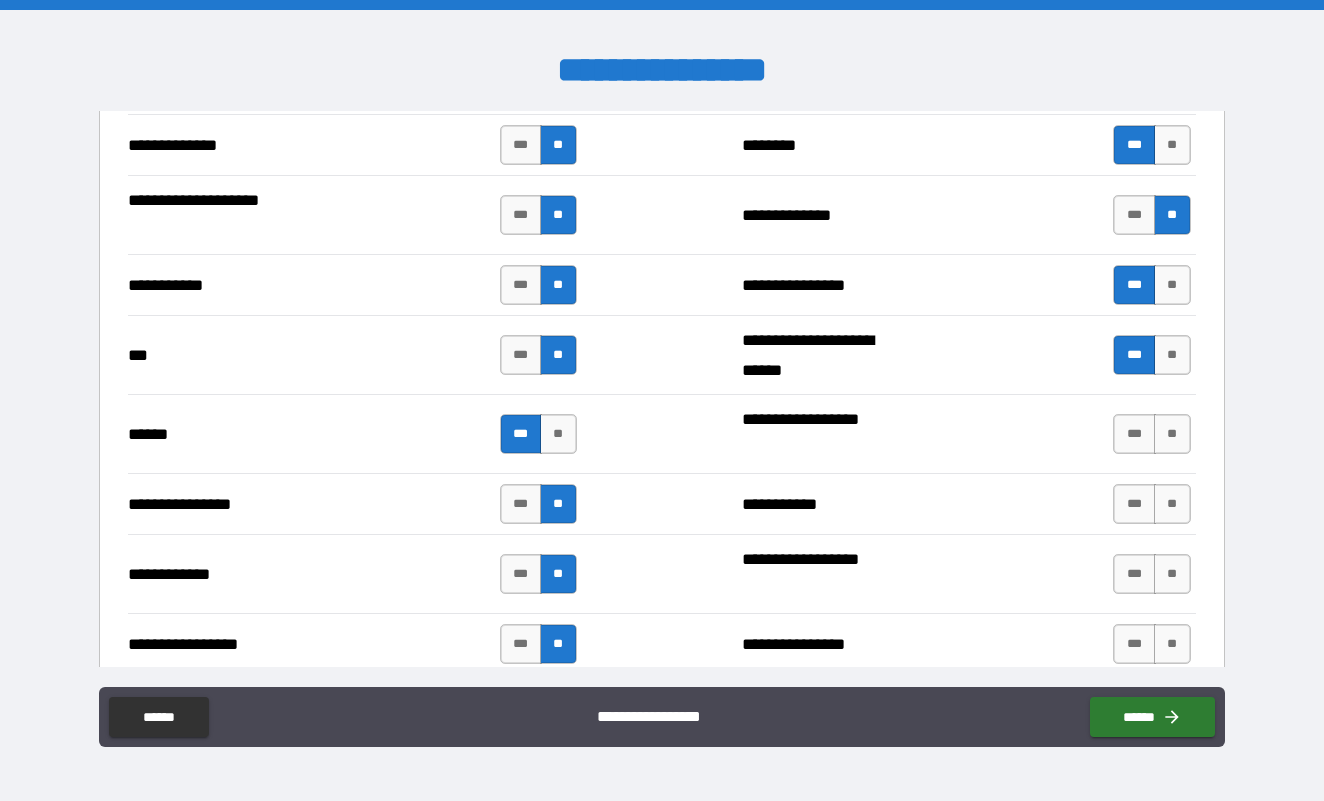 scroll, scrollTop: 4780, scrollLeft: 0, axis: vertical 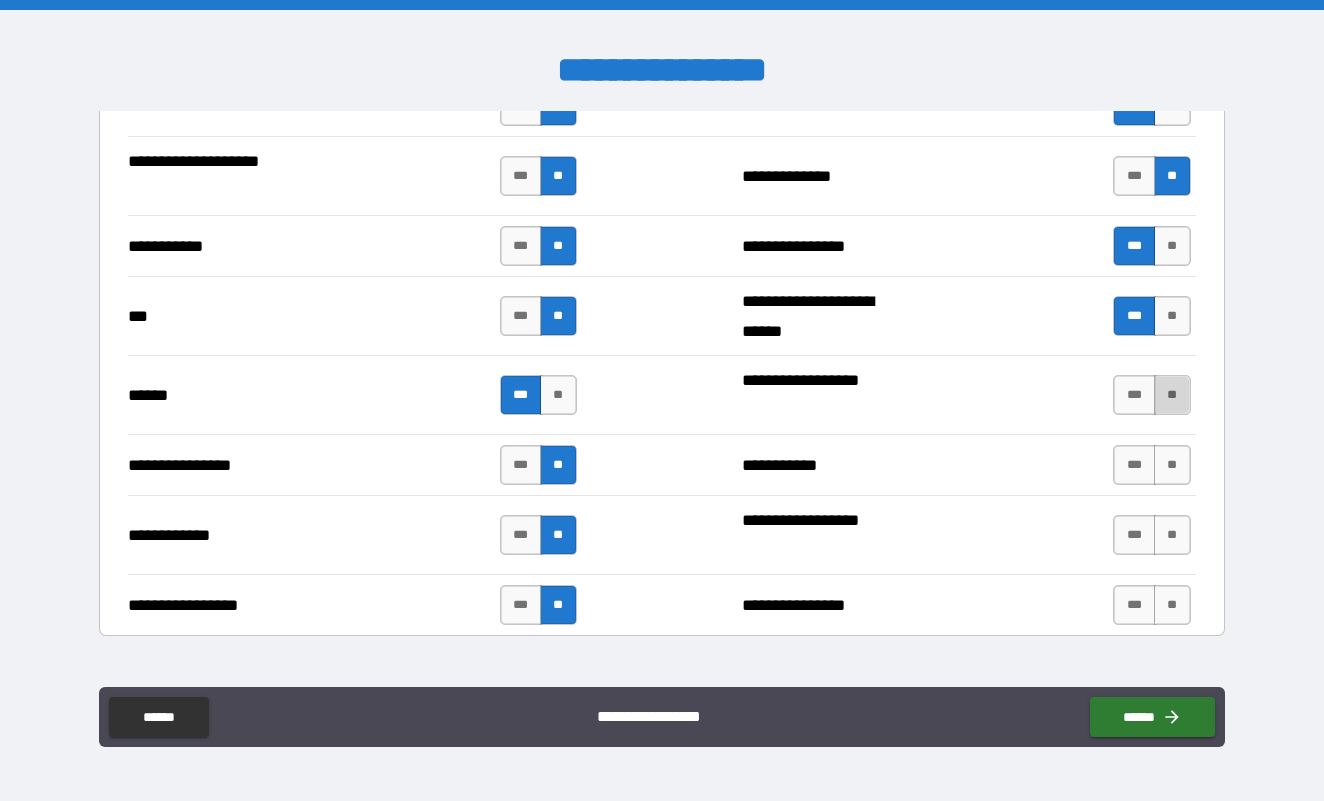 click on "**" at bounding box center [1172, 395] 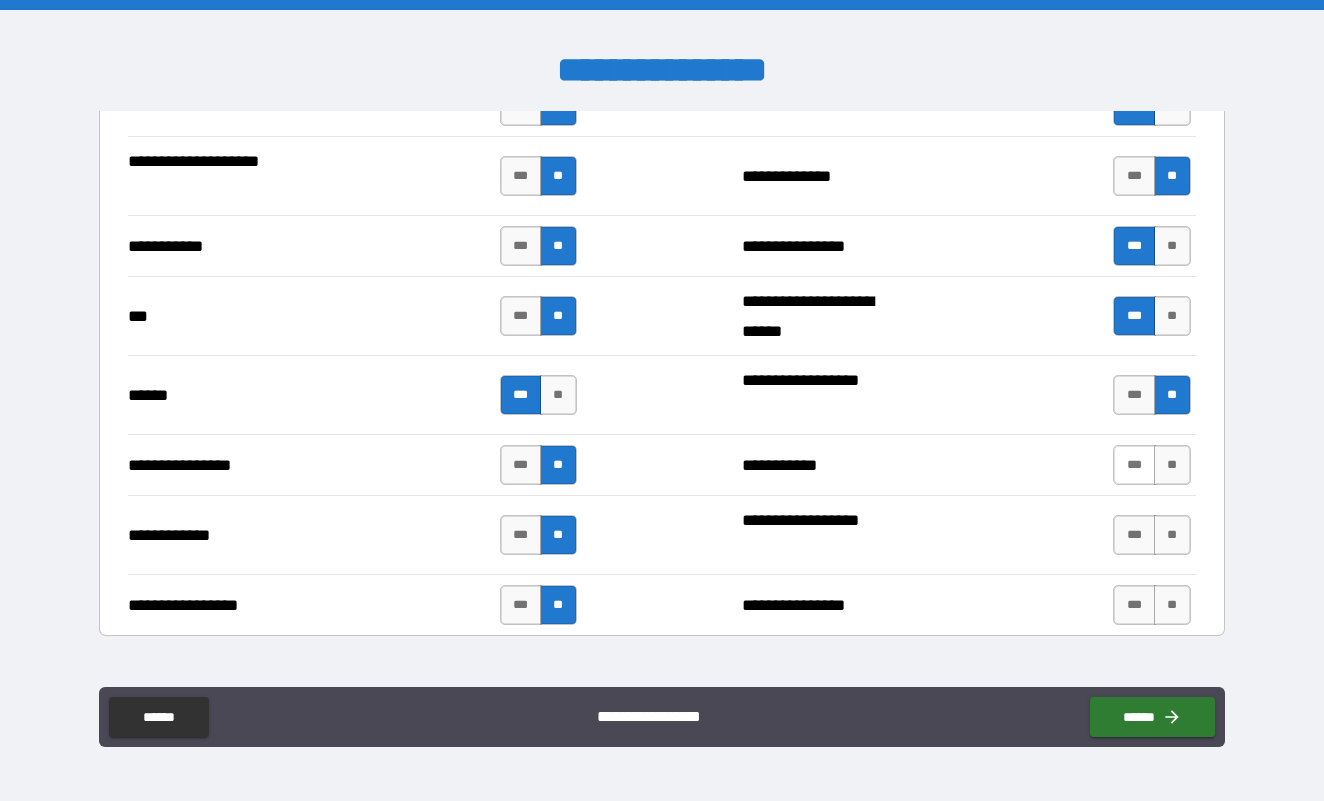 click on "***" at bounding box center [1134, 465] 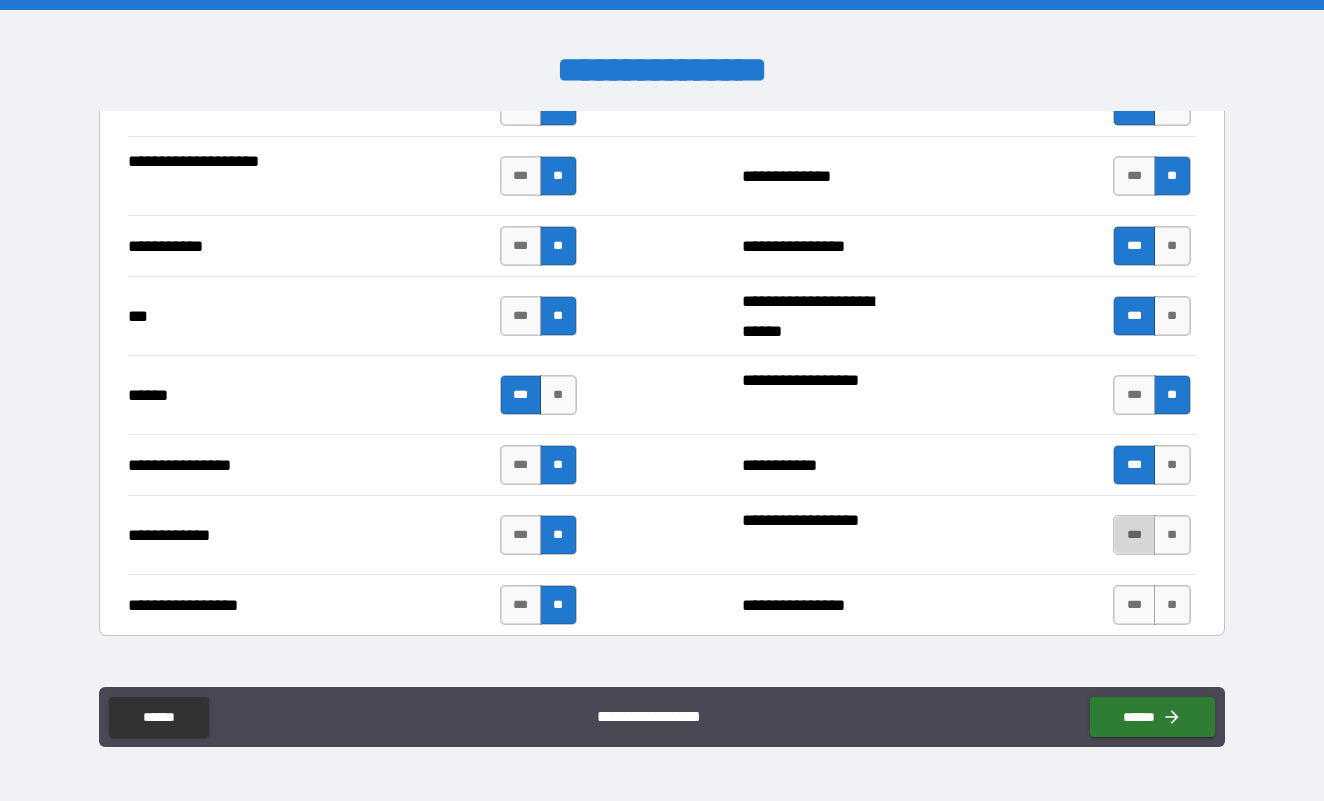 click on "***" at bounding box center [1134, 535] 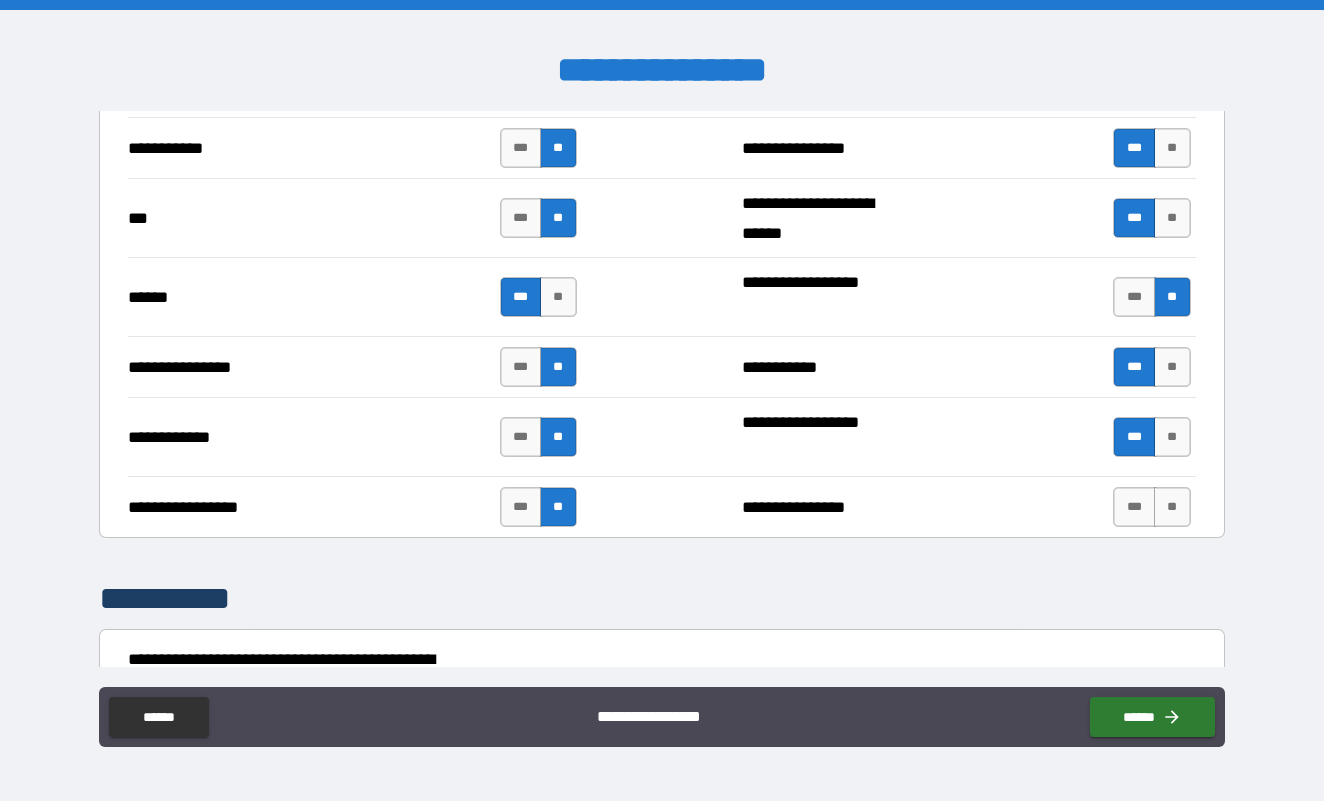 scroll, scrollTop: 4890, scrollLeft: 0, axis: vertical 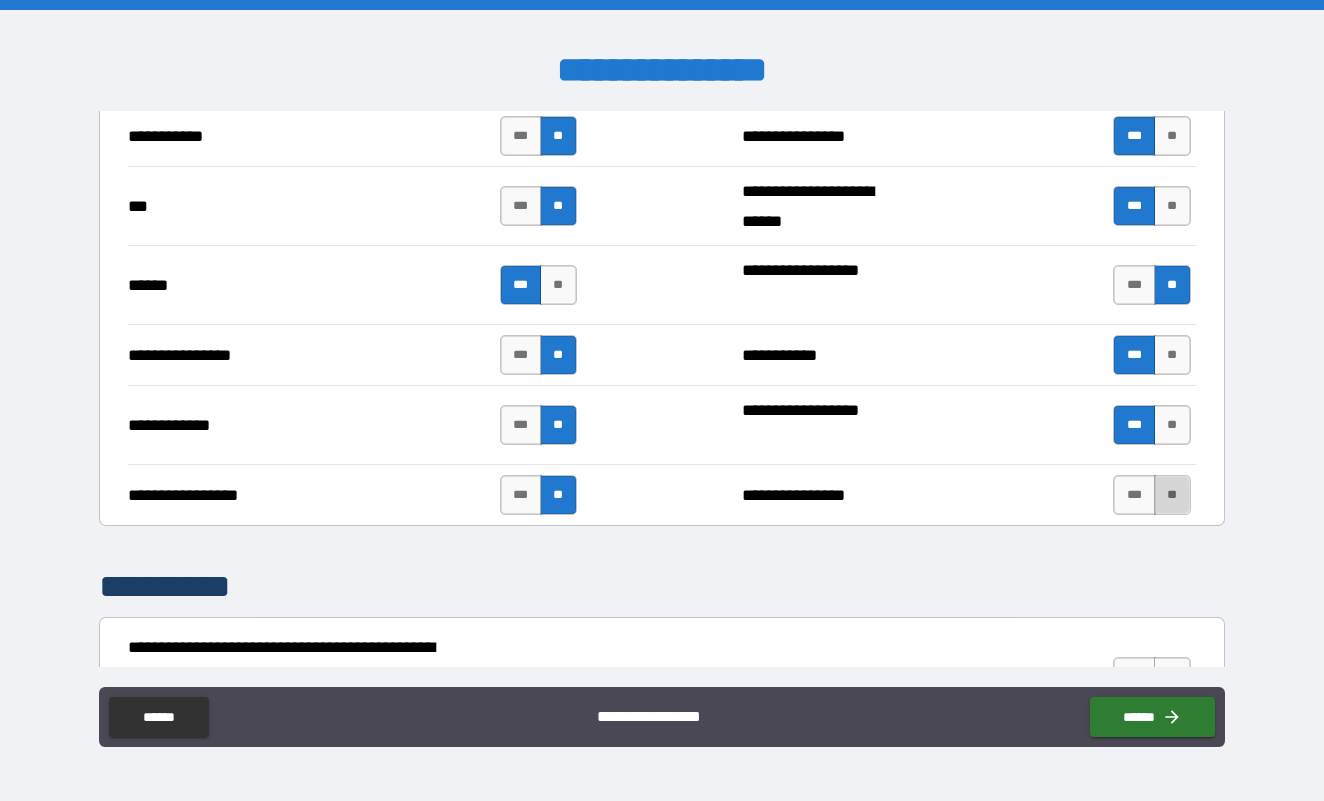 click on "**" at bounding box center [1172, 495] 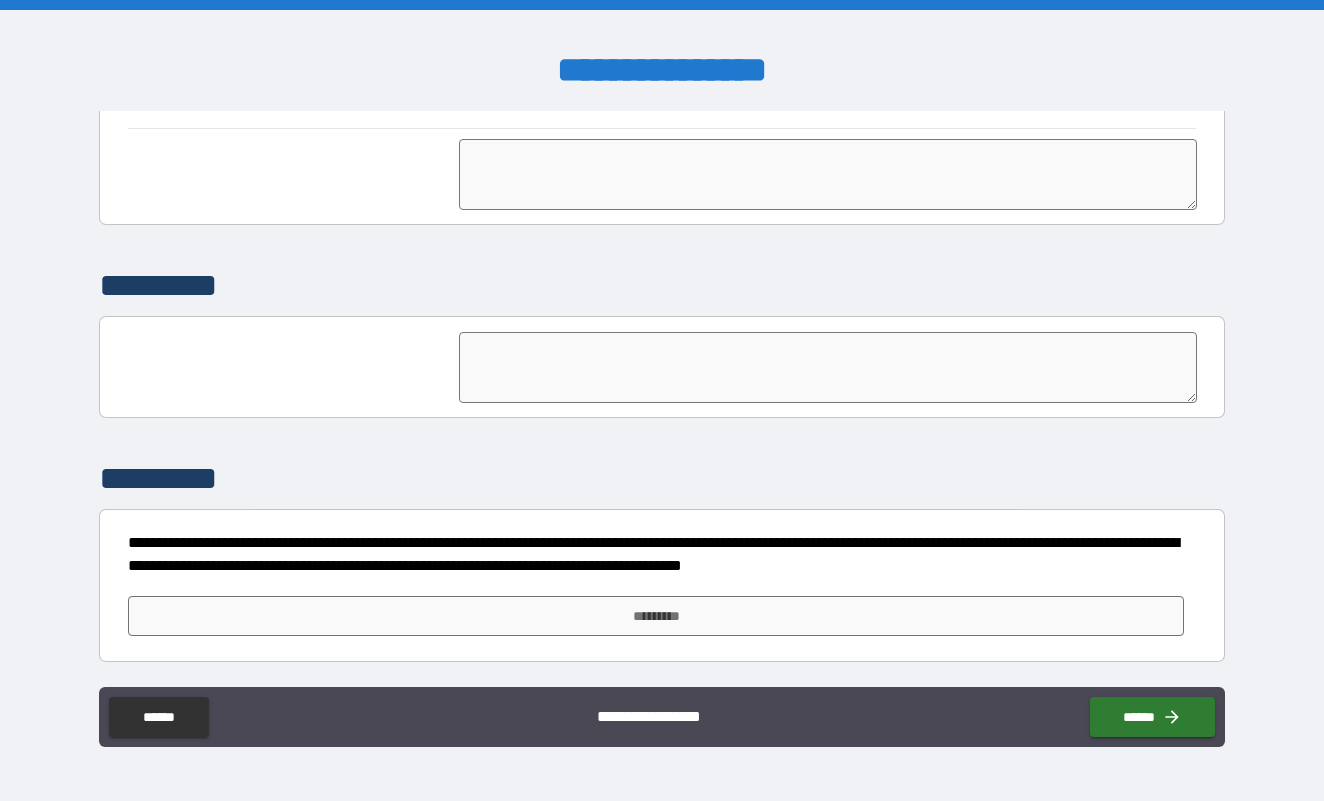 scroll, scrollTop: 5492, scrollLeft: 0, axis: vertical 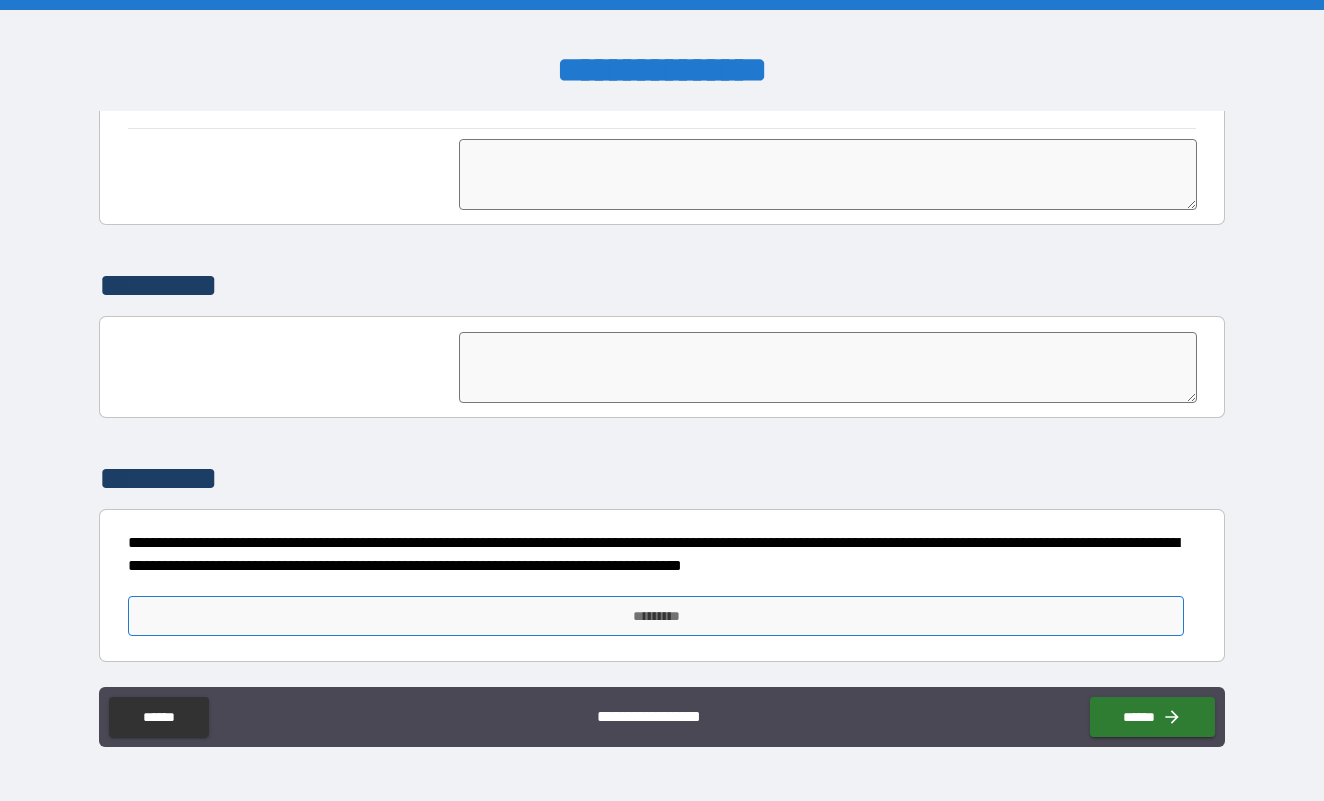 click on "*********" at bounding box center (656, 616) 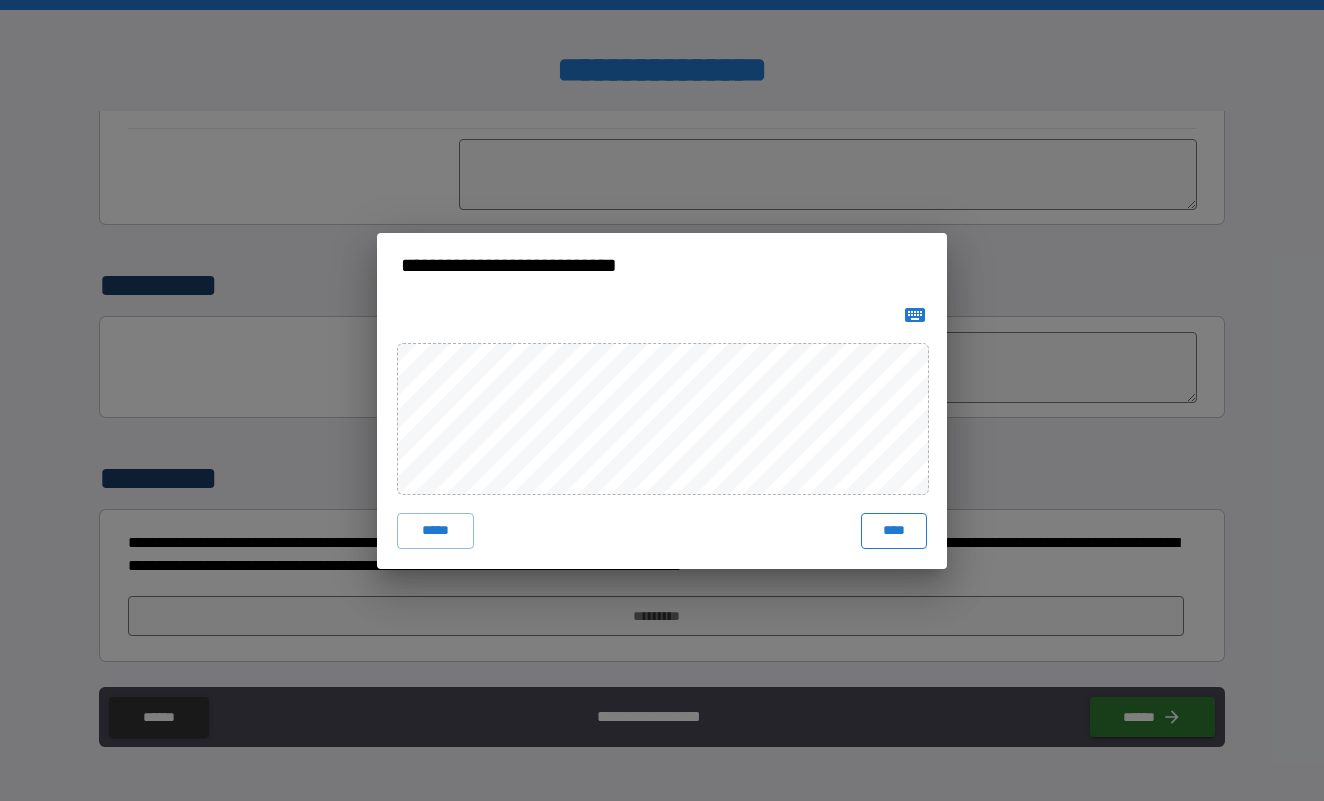 click on "****" at bounding box center (894, 531) 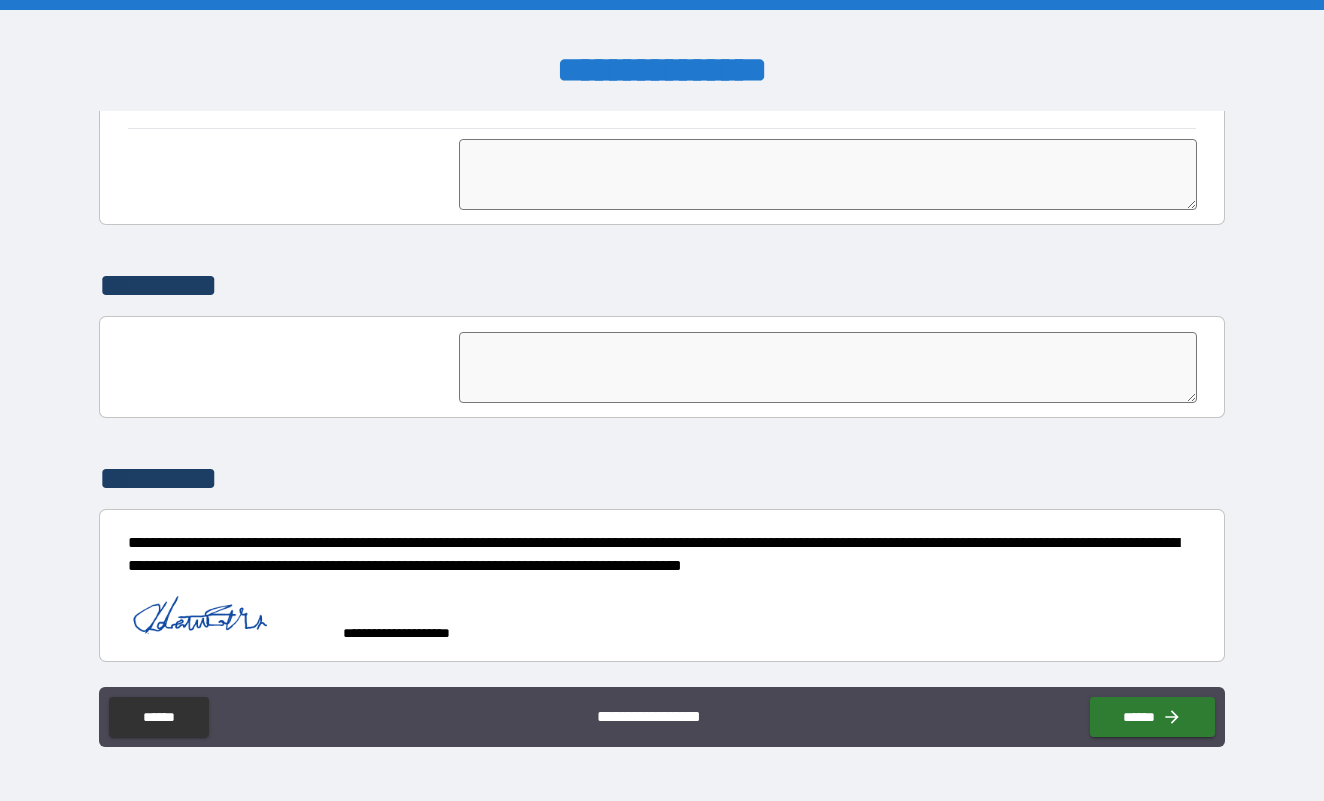 scroll, scrollTop: 5482, scrollLeft: 0, axis: vertical 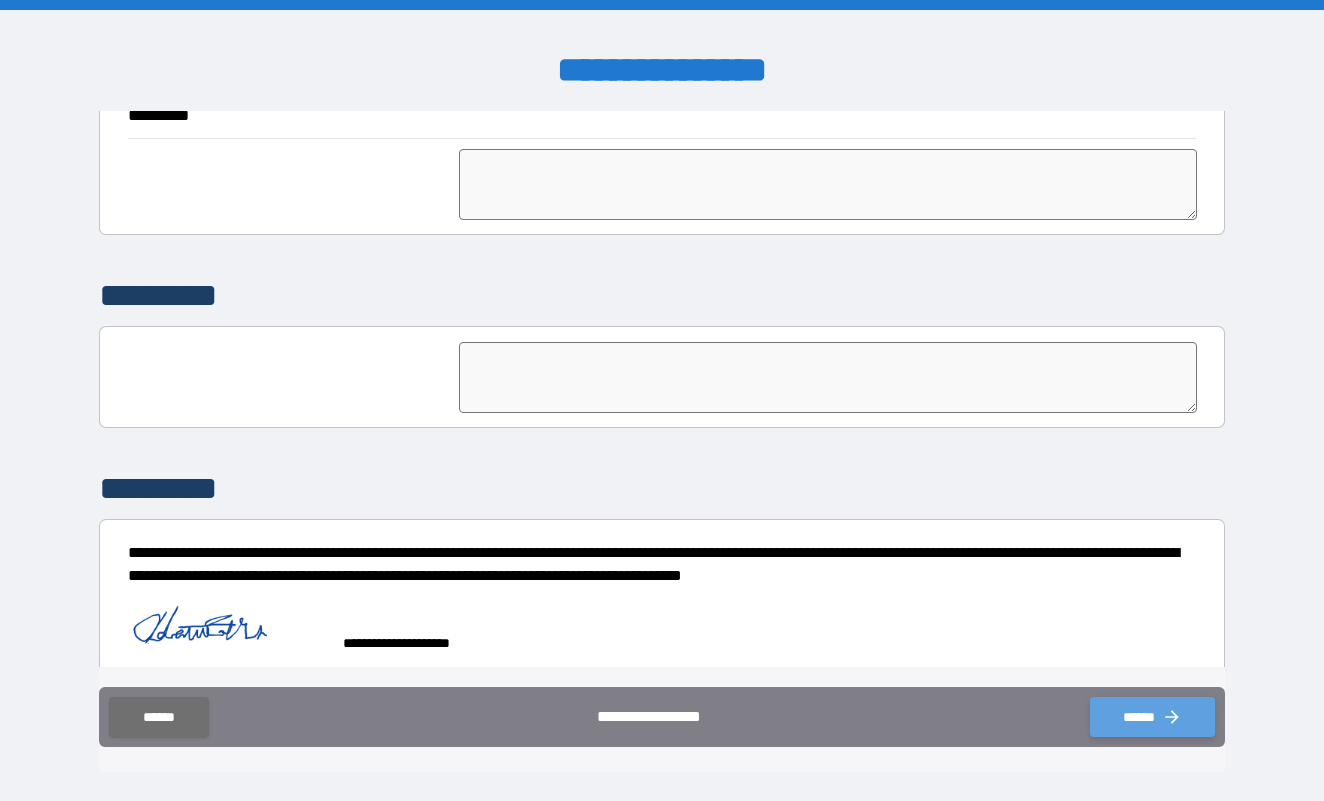 click on "******" at bounding box center (1152, 717) 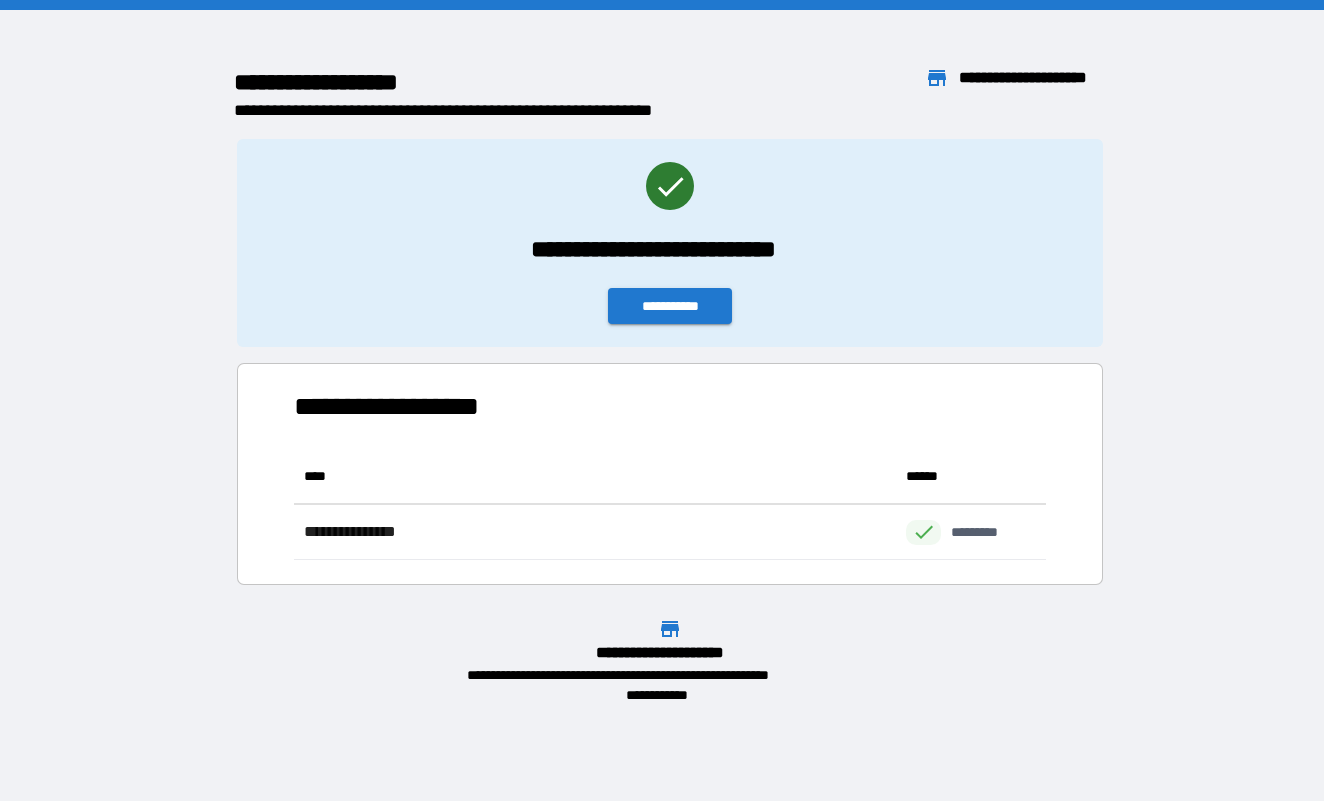 scroll, scrollTop: 1, scrollLeft: 1, axis: both 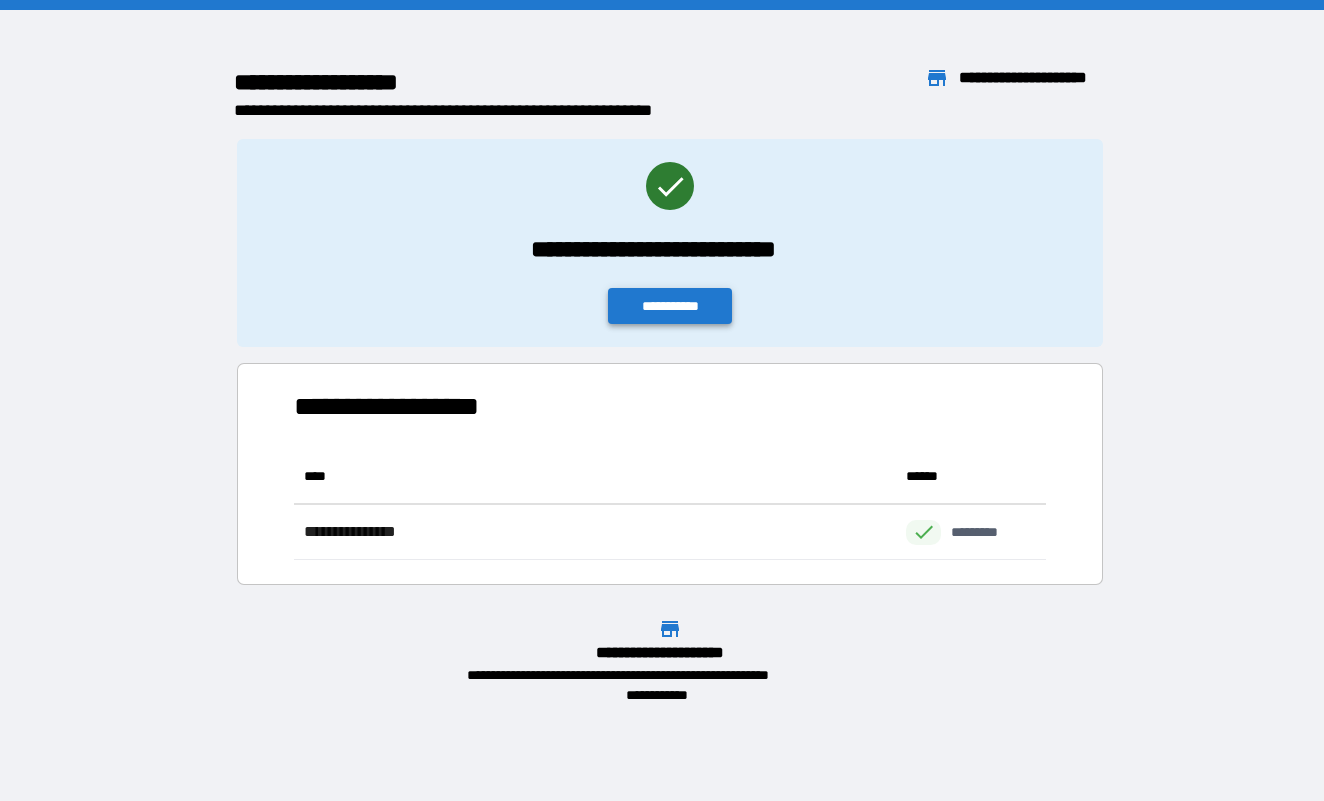 click on "**********" at bounding box center [670, 306] 